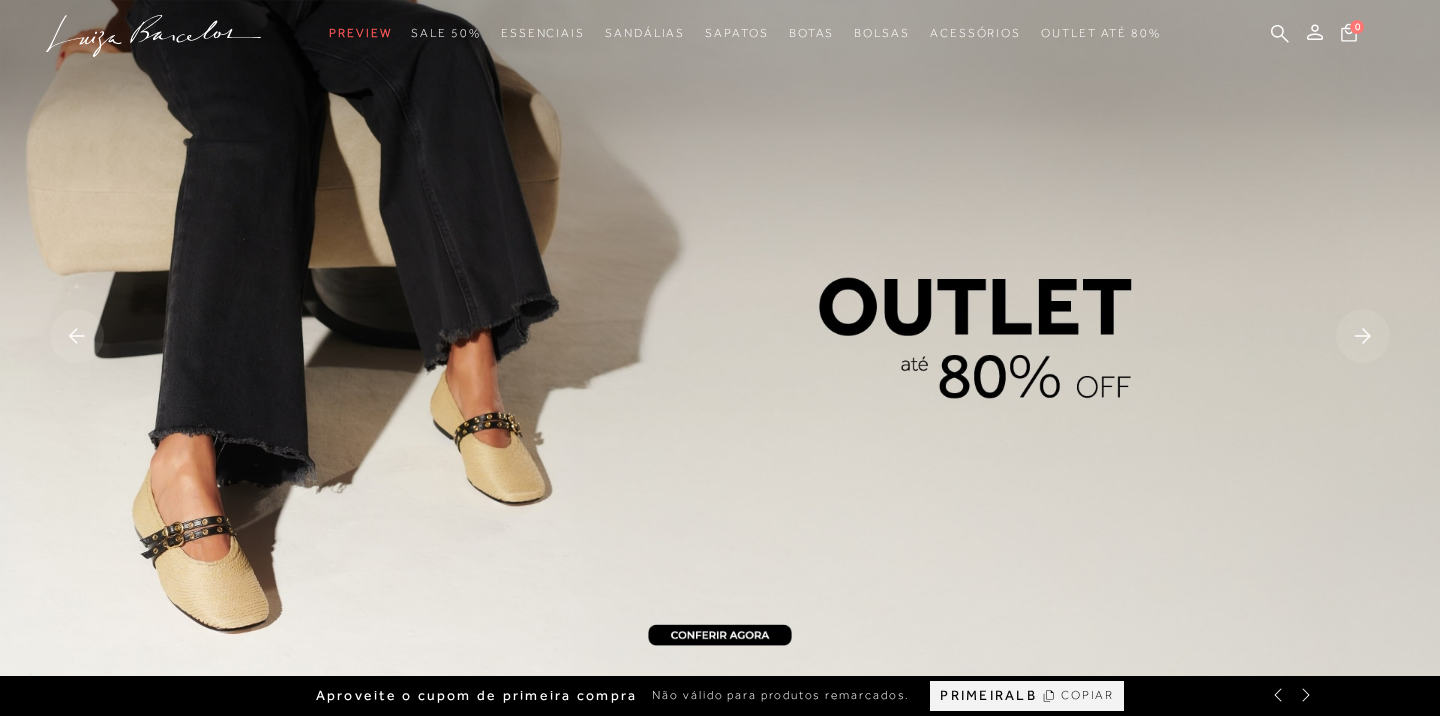 scroll, scrollTop: 0, scrollLeft: 0, axis: both 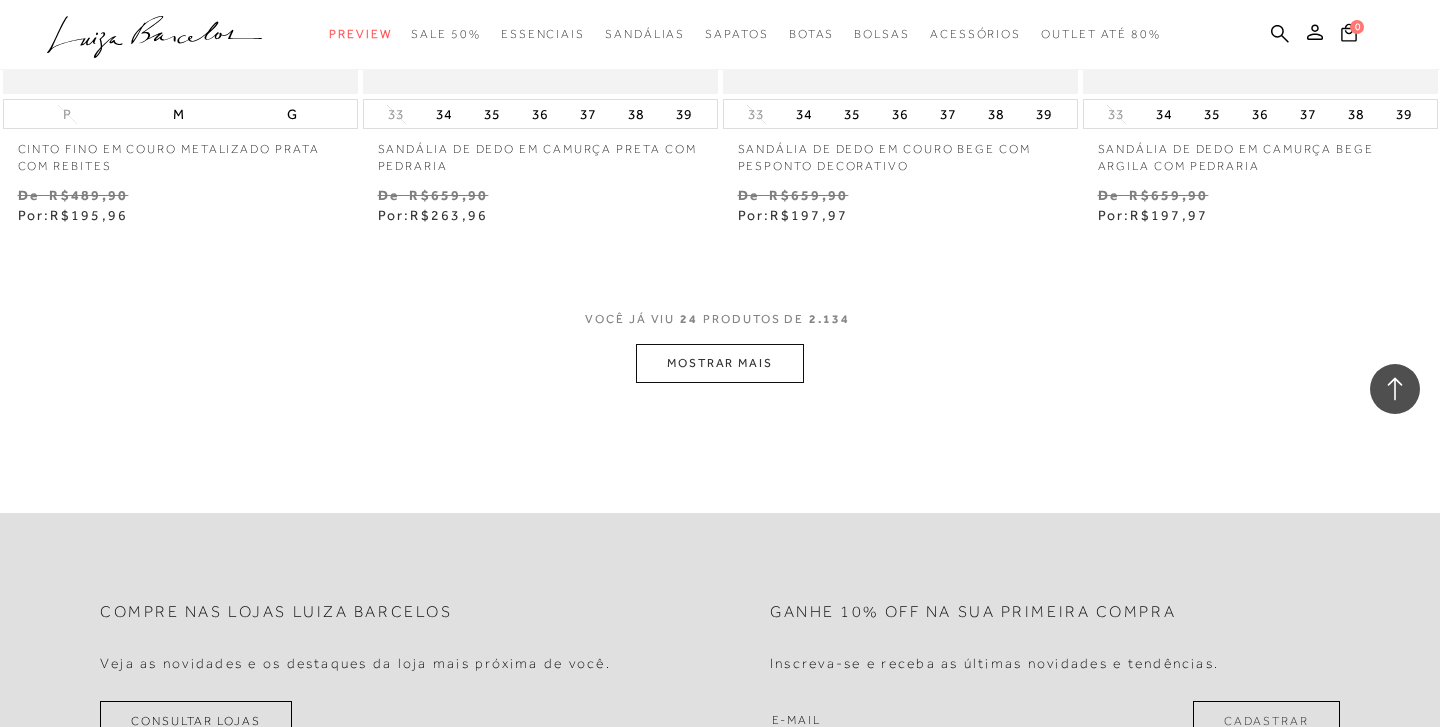 click on "MOSTRAR MAIS" at bounding box center [720, 363] 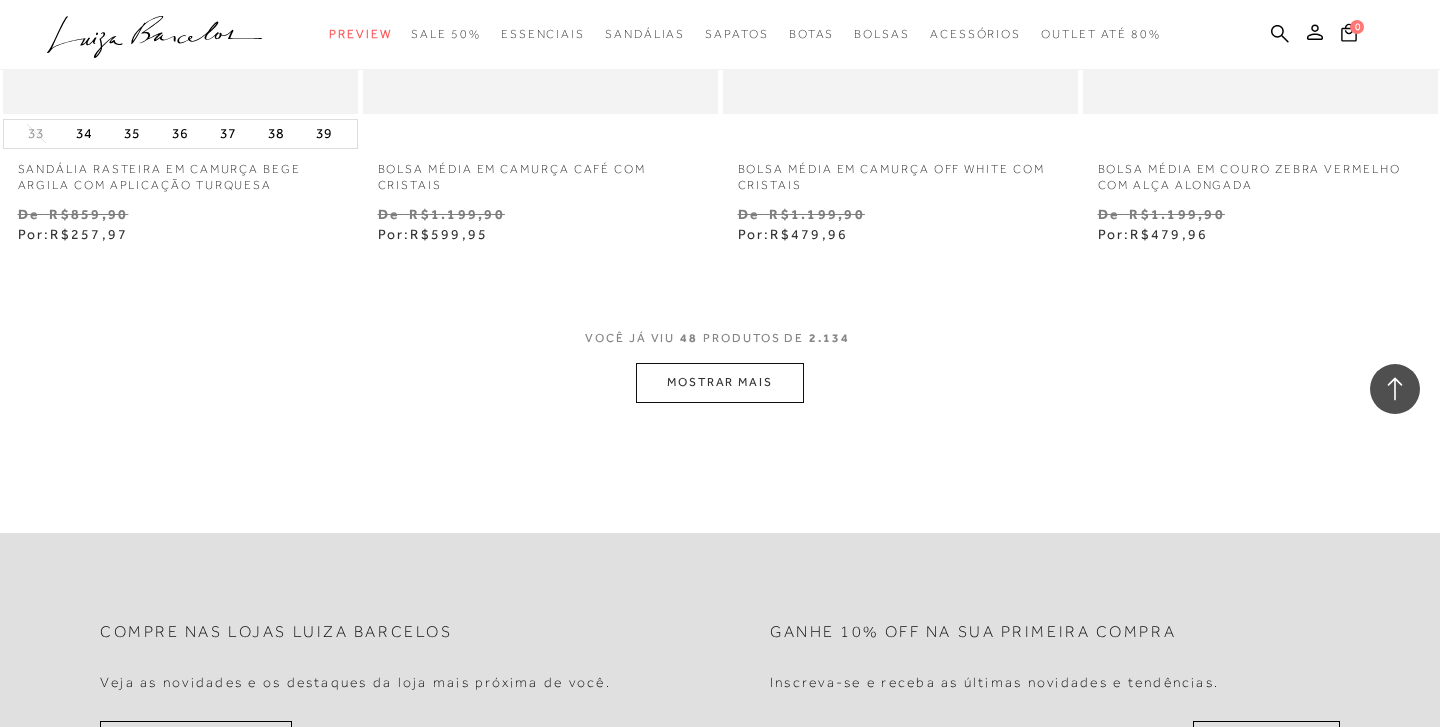 scroll, scrollTop: 8080, scrollLeft: 0, axis: vertical 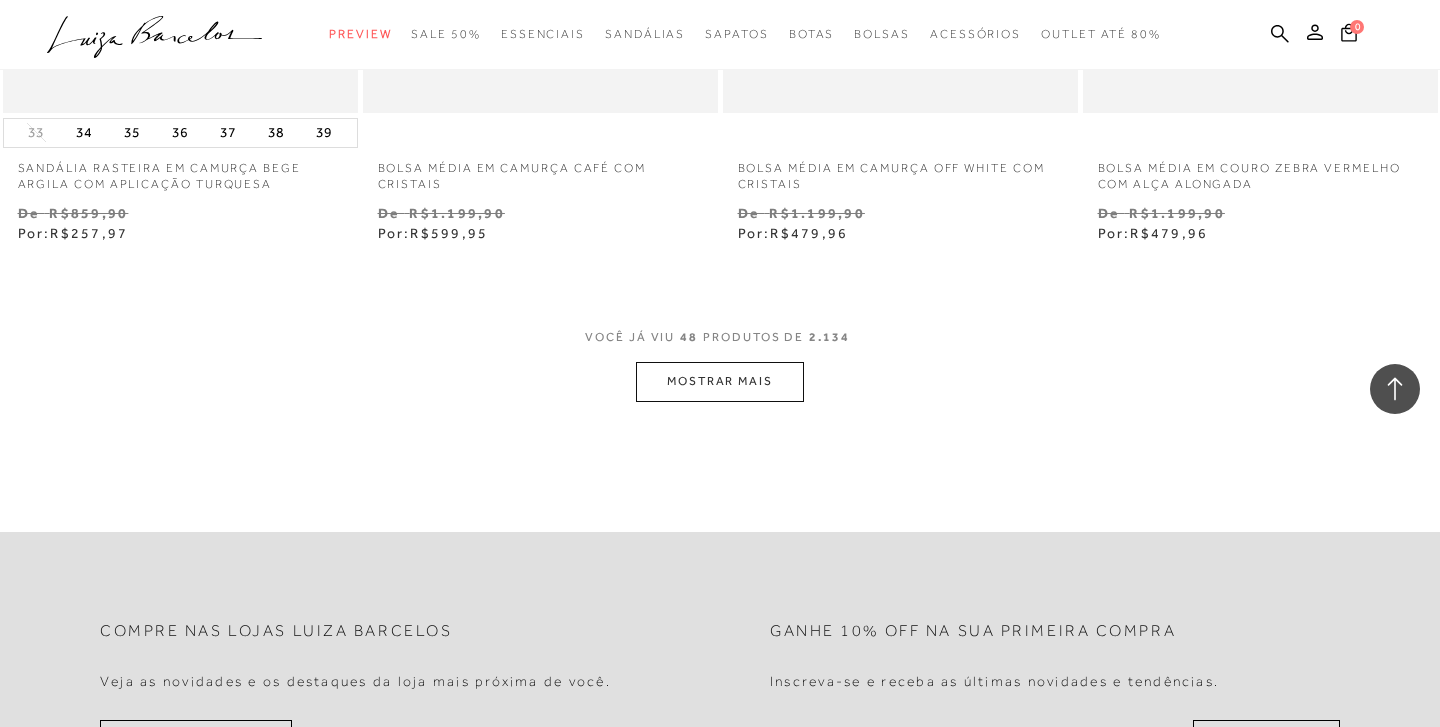 click on "MOSTRAR MAIS" at bounding box center [720, 381] 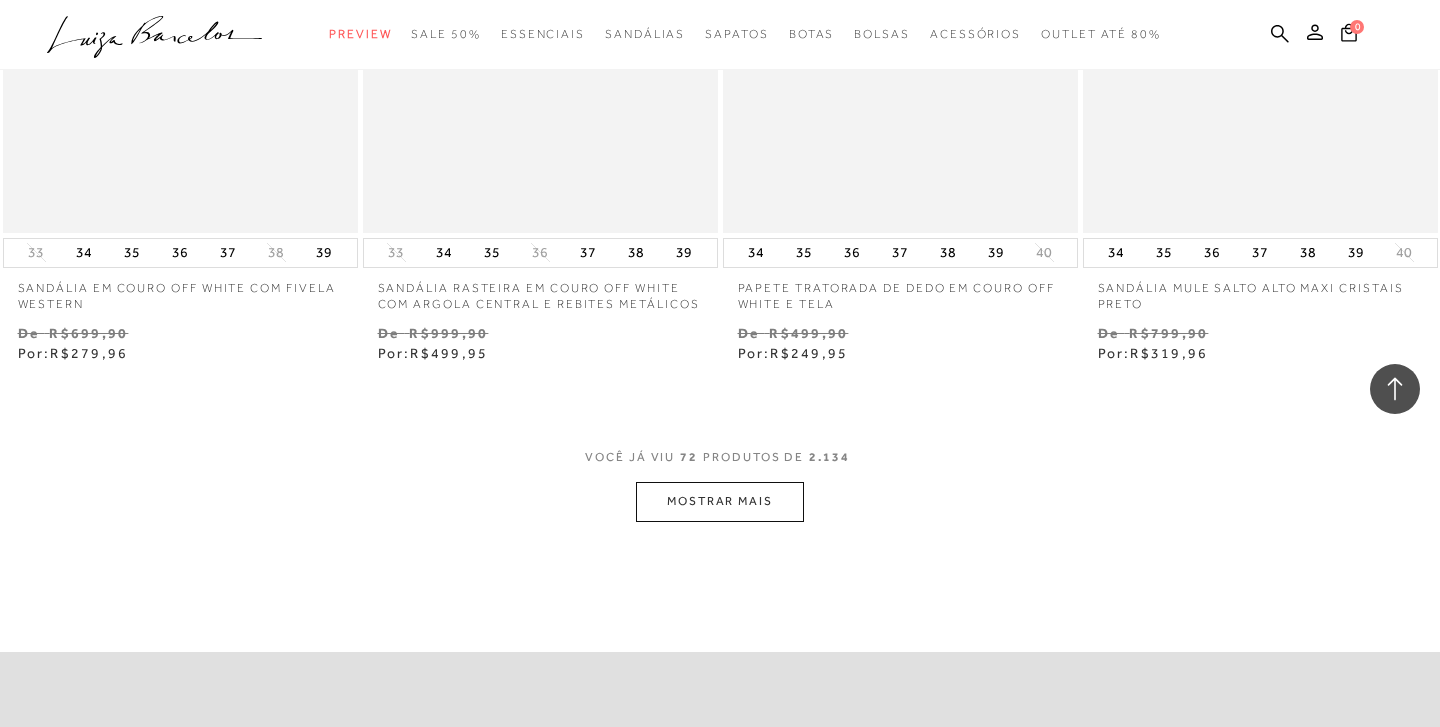 scroll, scrollTop: 12071, scrollLeft: 0, axis: vertical 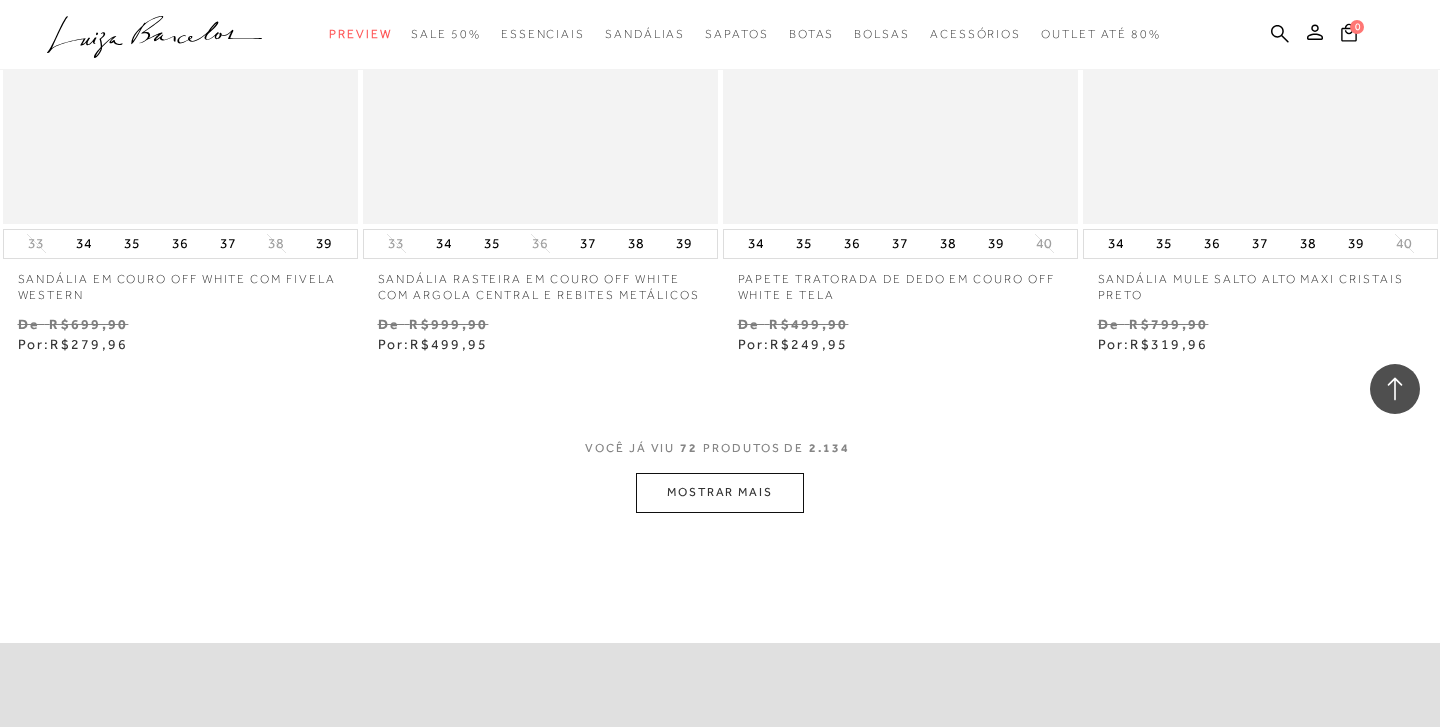 click on "MOSTRAR MAIS" at bounding box center [720, 492] 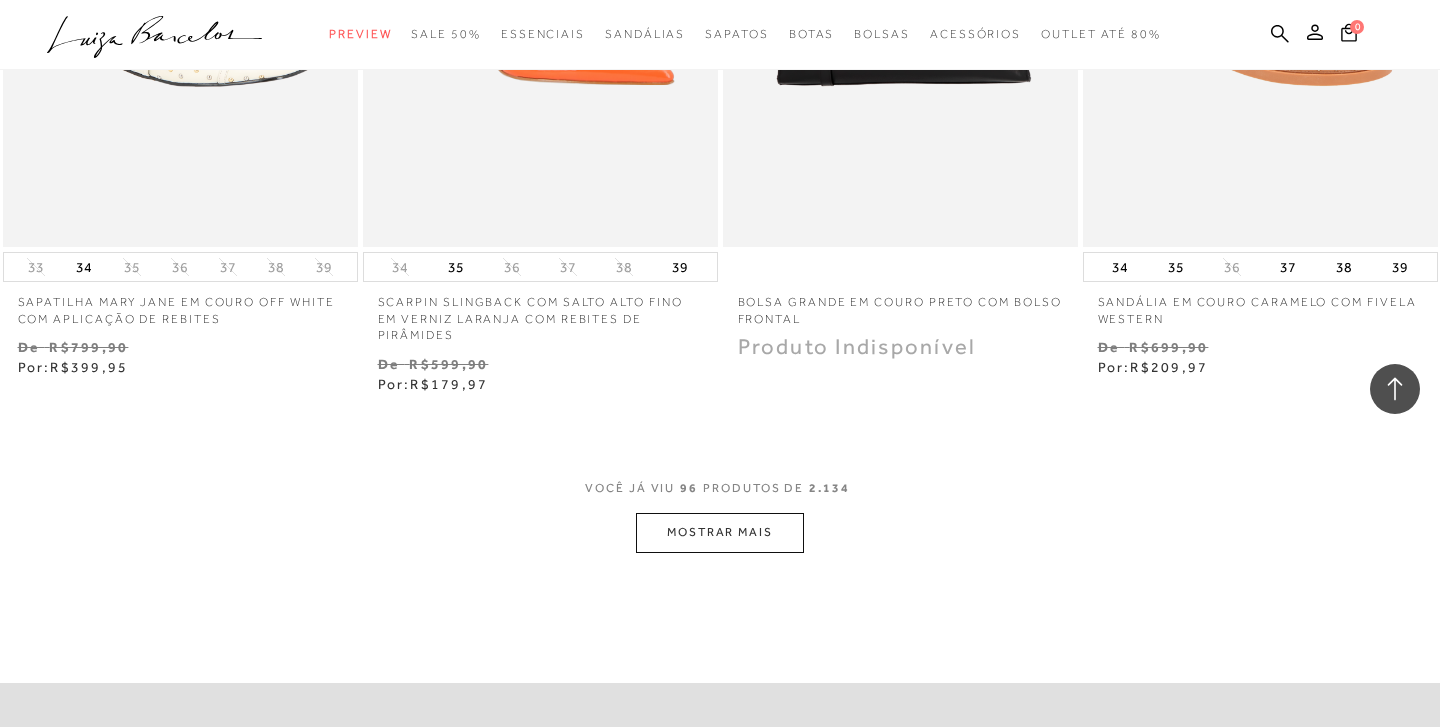 scroll, scrollTop: 16152, scrollLeft: 0, axis: vertical 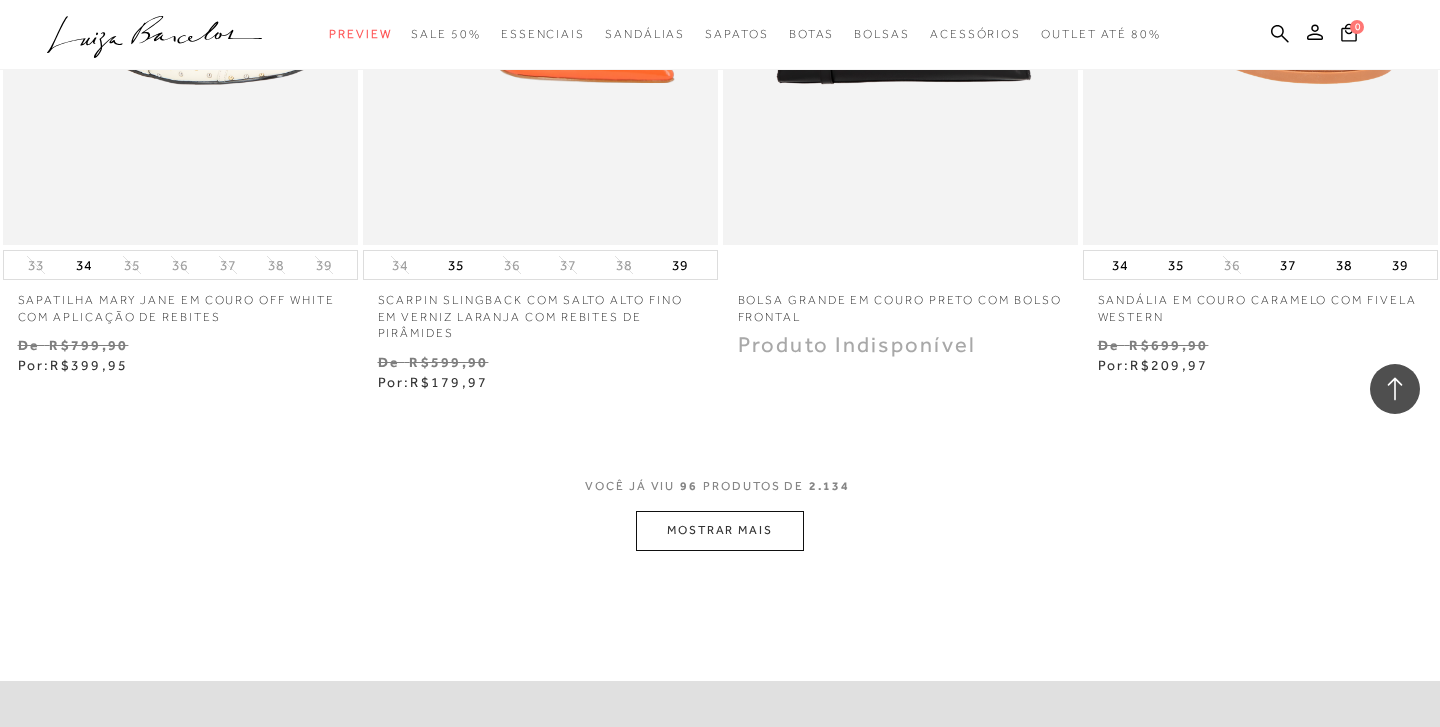 click on "MOSTRAR MAIS" at bounding box center (720, 530) 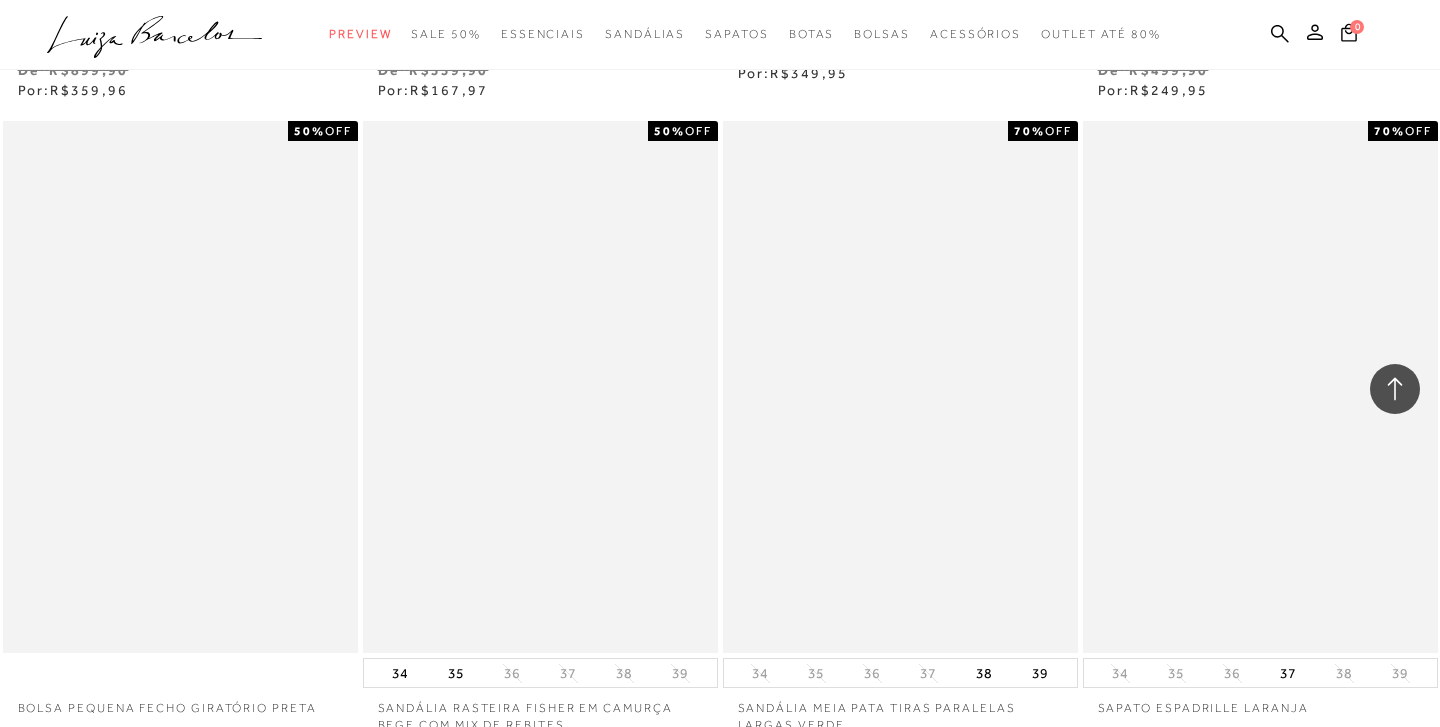 scroll, scrollTop: 18611, scrollLeft: 0, axis: vertical 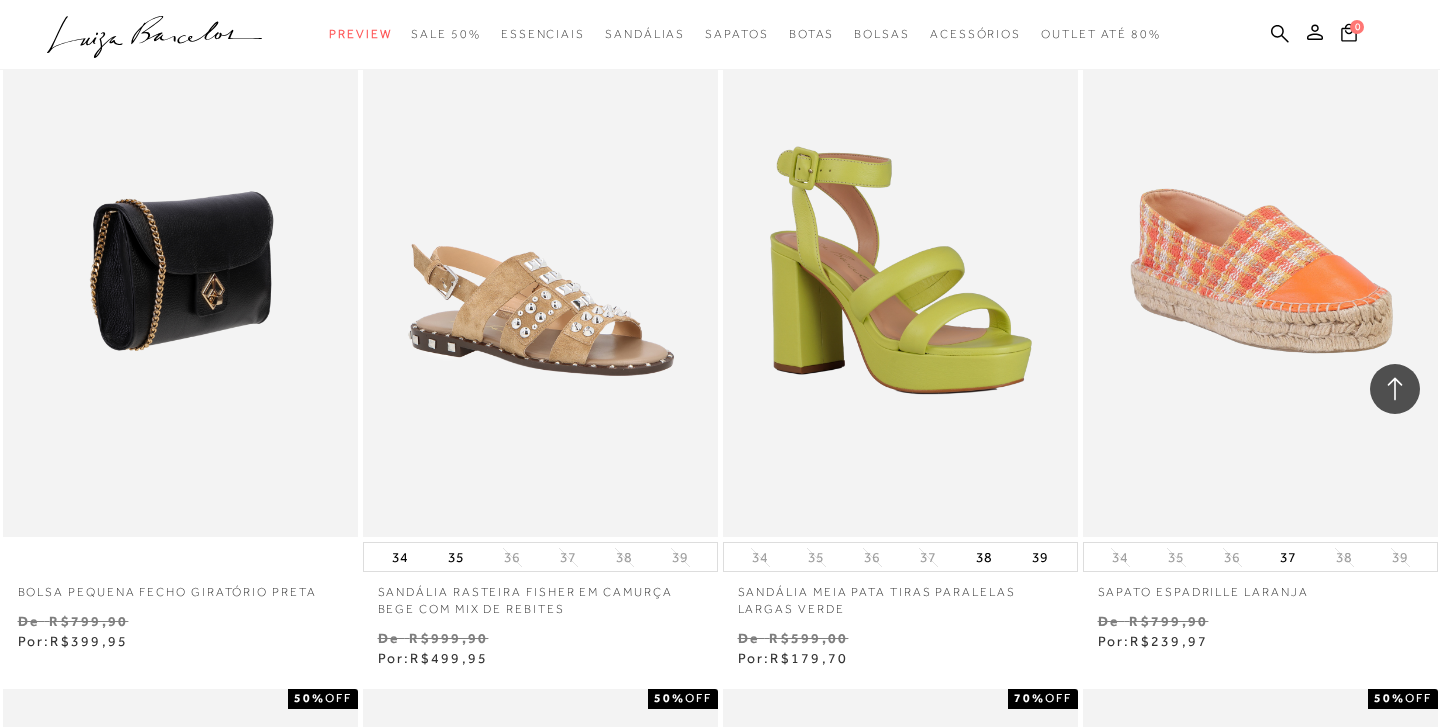 click at bounding box center (181, 271) 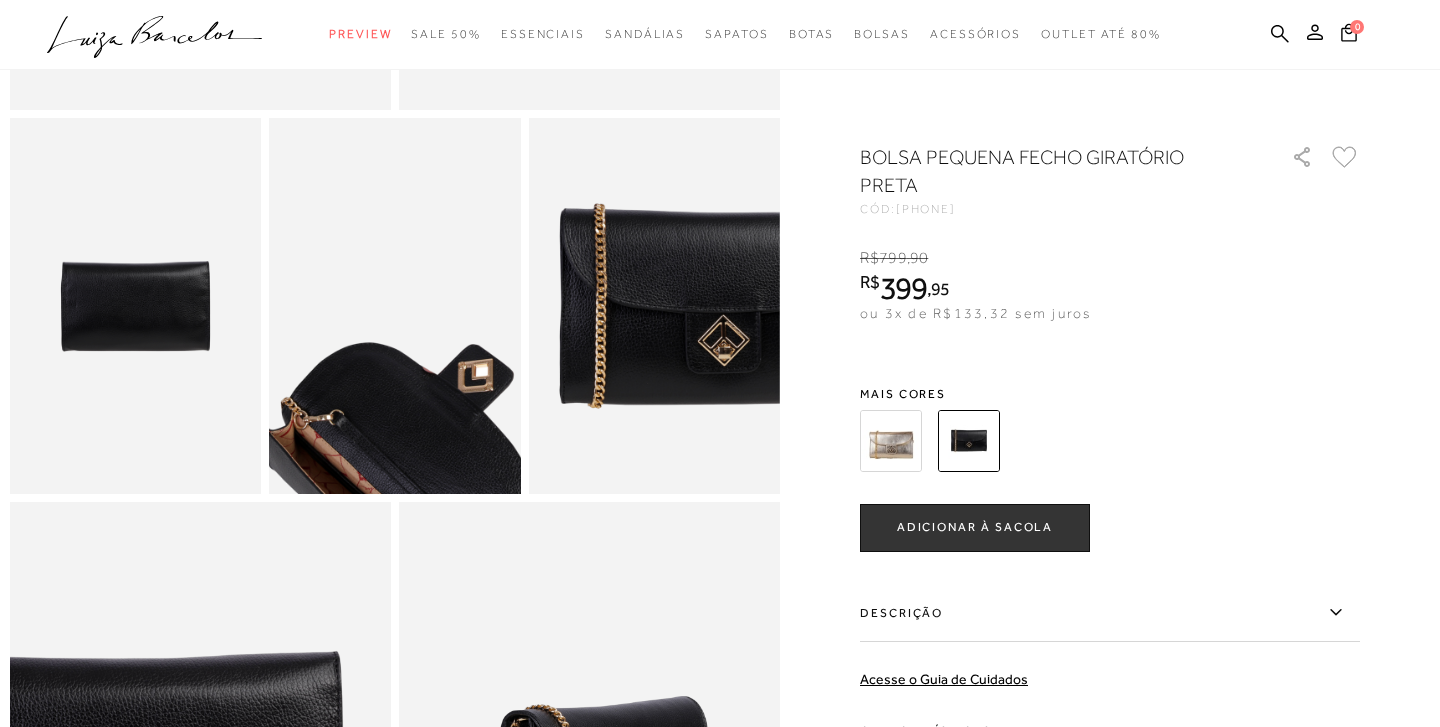 scroll, scrollTop: 633, scrollLeft: 0, axis: vertical 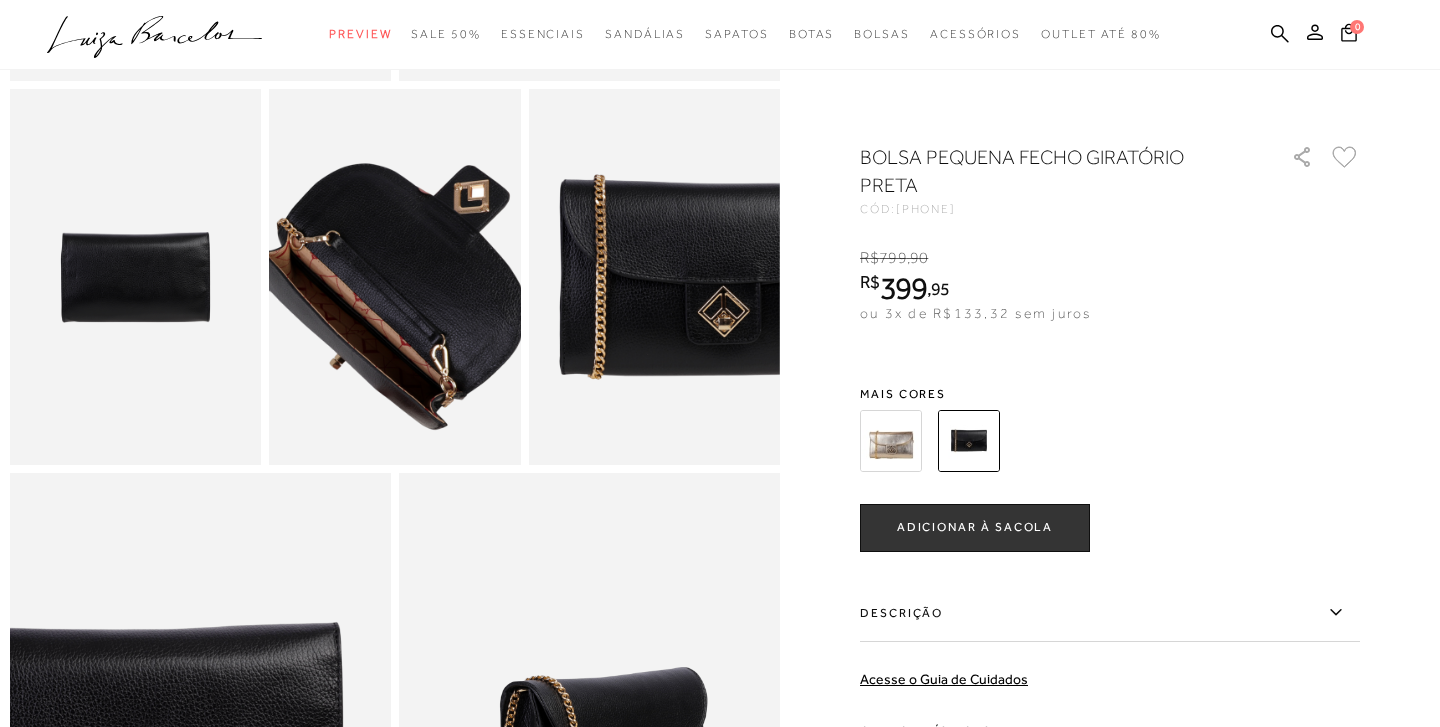 click at bounding box center (394, 296) 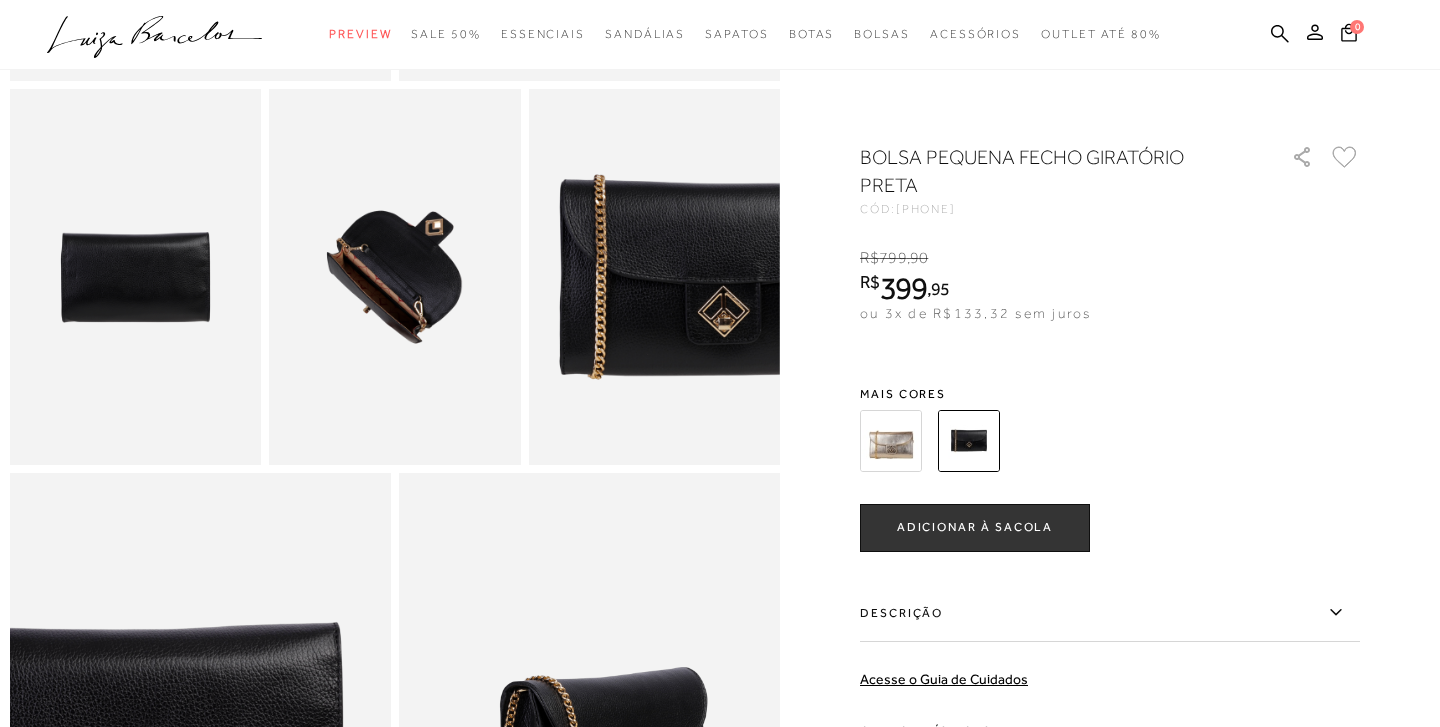 click on "Descrição" at bounding box center (1110, 613) 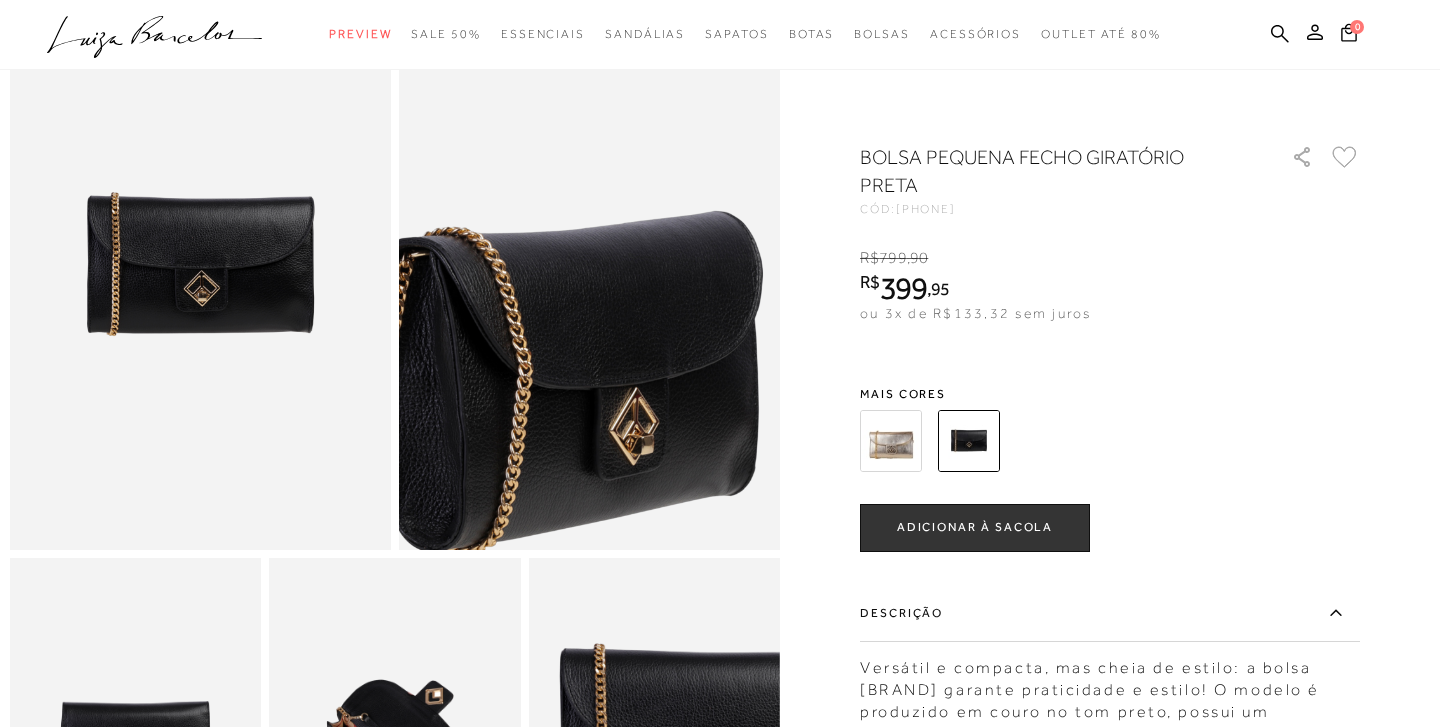 scroll, scrollTop: 166, scrollLeft: 0, axis: vertical 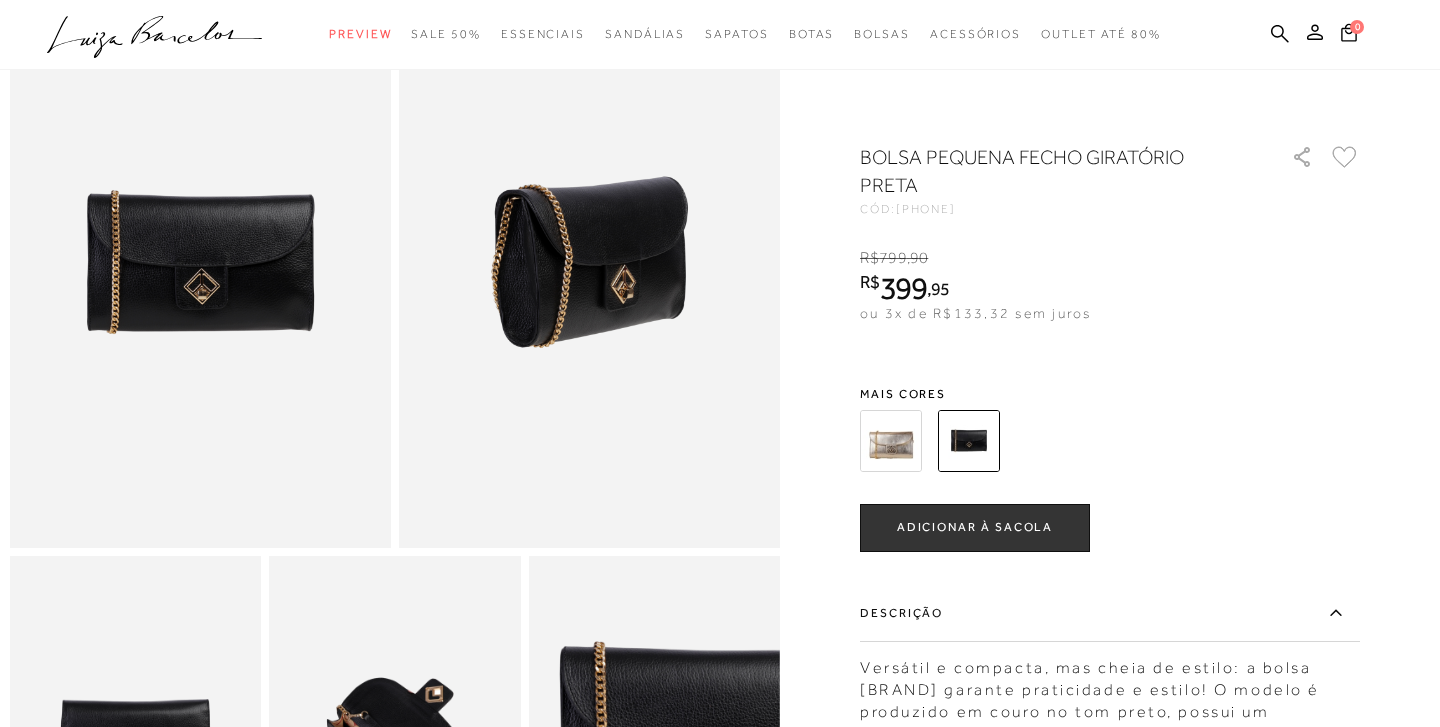 click on "ADICIONAR À SACOLA" at bounding box center [975, 527] 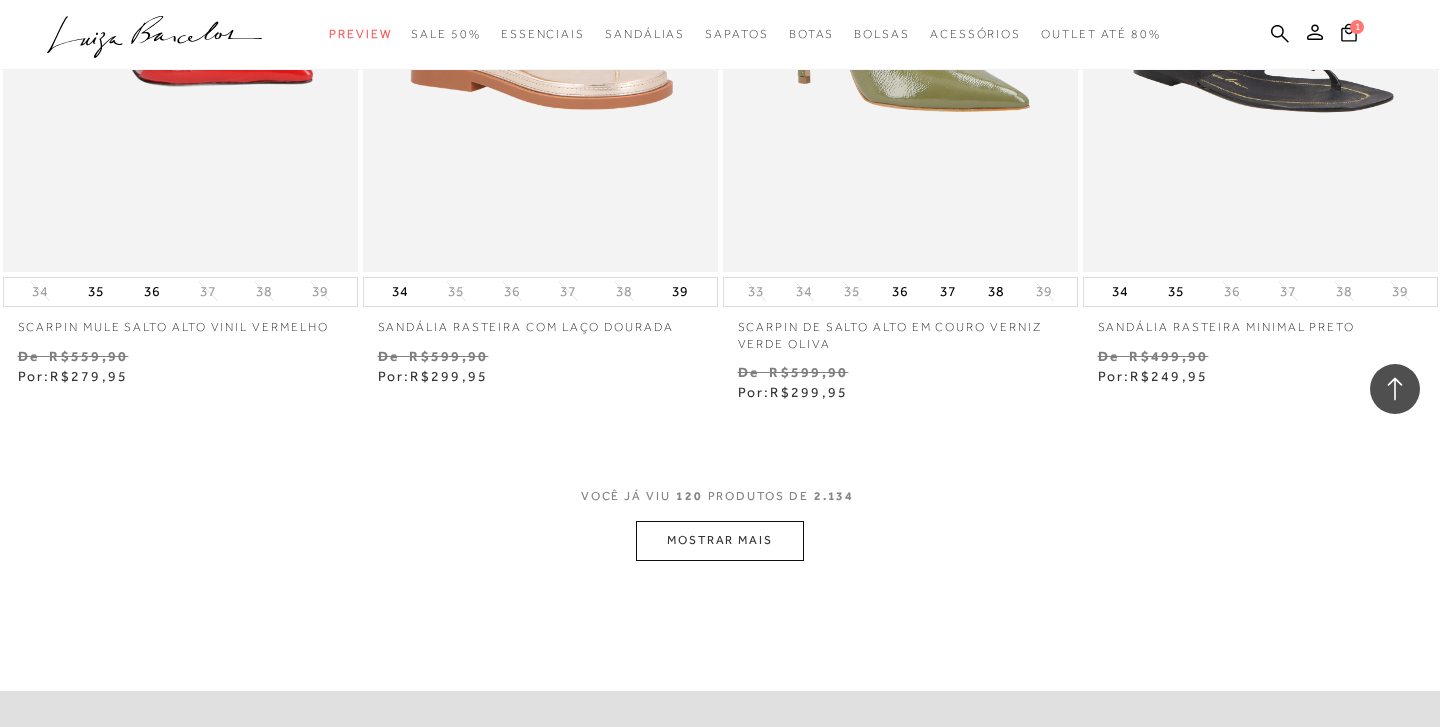 scroll, scrollTop: 20252, scrollLeft: 0, axis: vertical 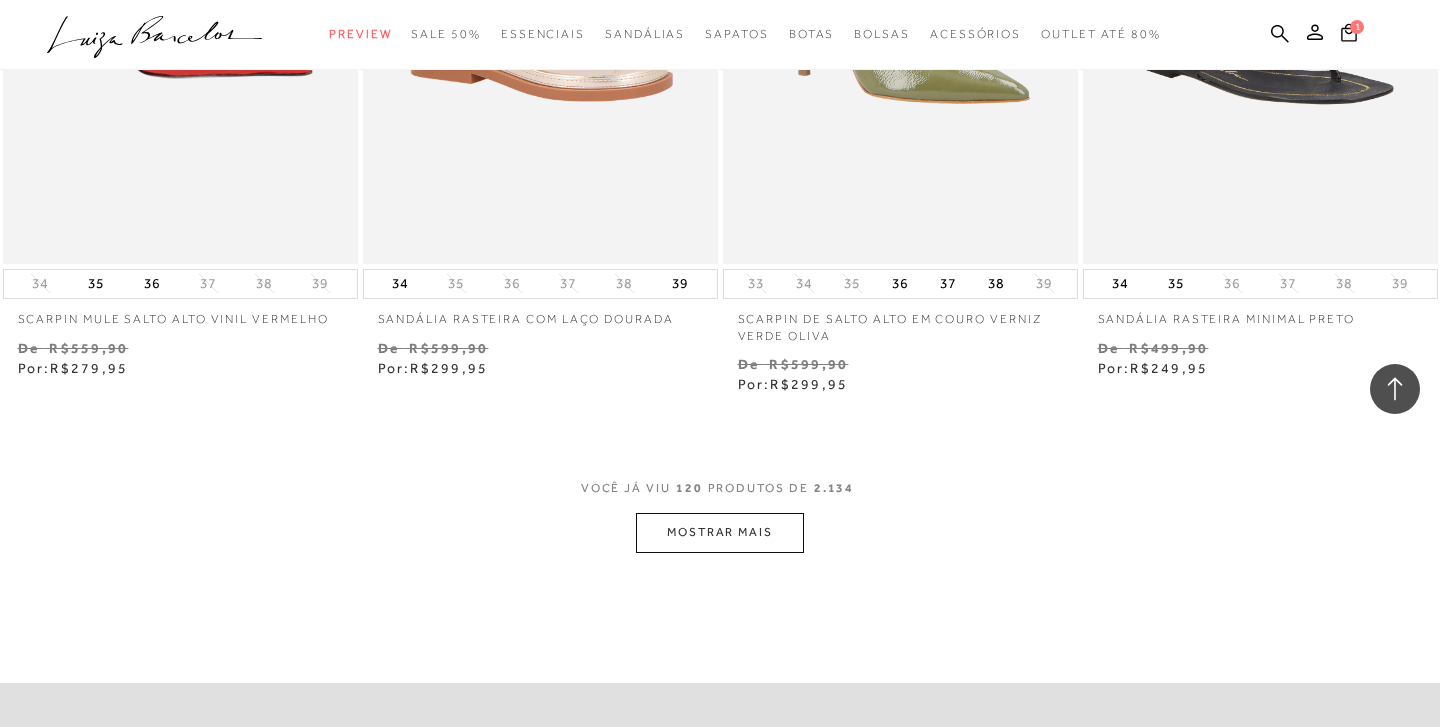 click on "MOSTRAR MAIS" at bounding box center (720, 532) 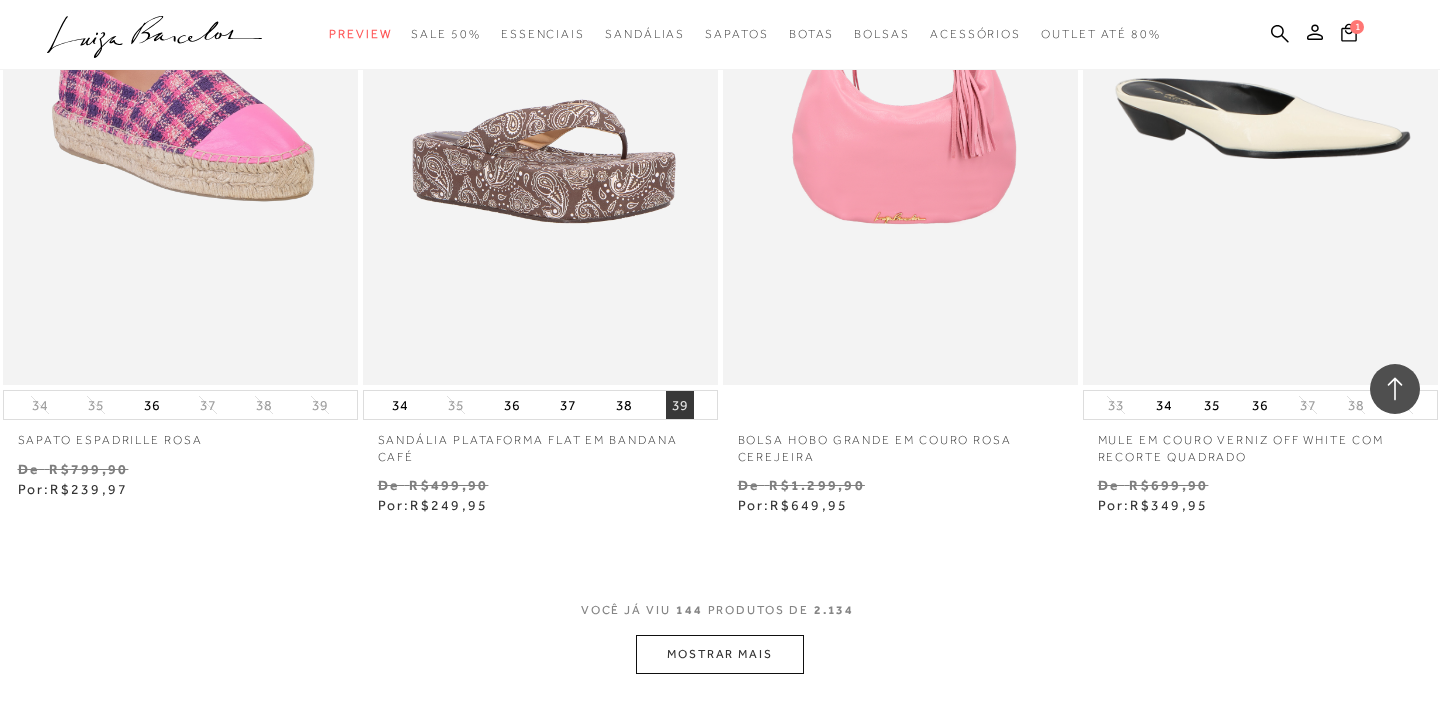 scroll, scrollTop: 24246, scrollLeft: 0, axis: vertical 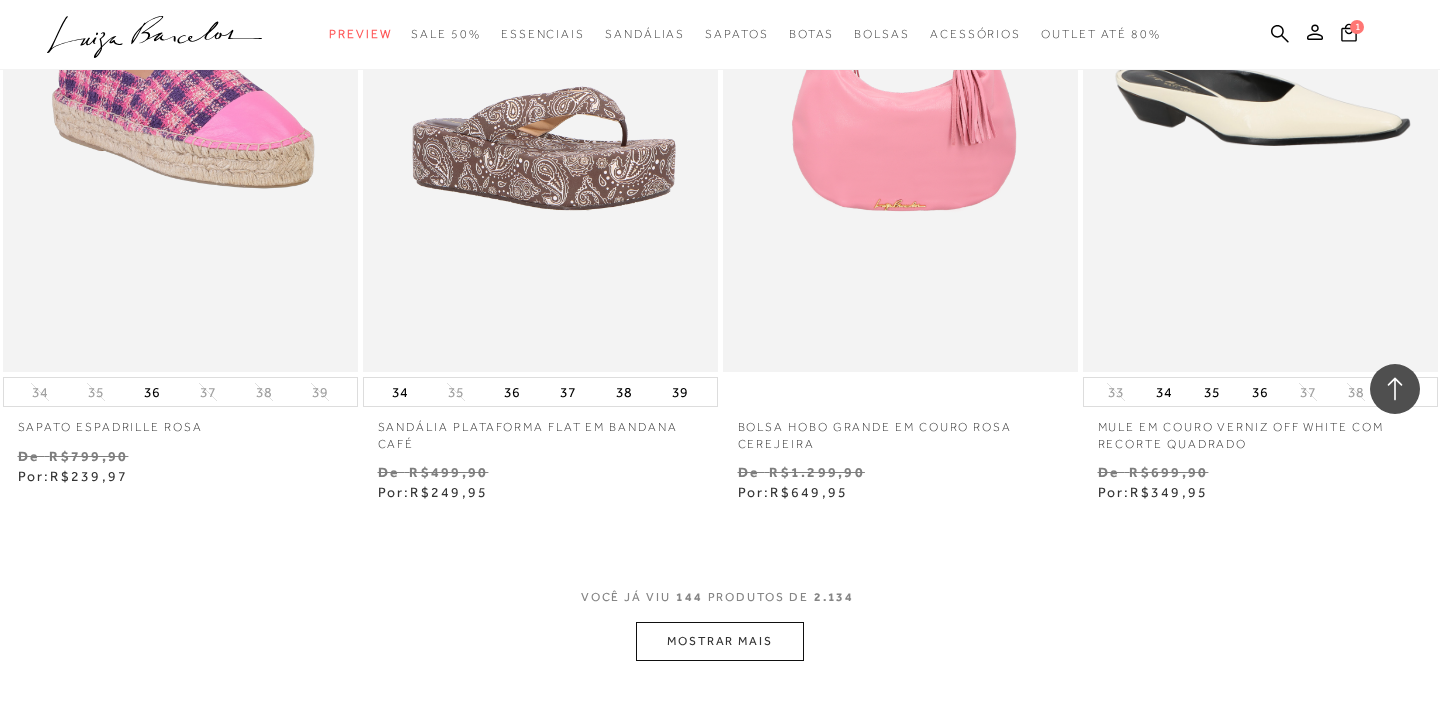 click on "MOSTRAR MAIS" at bounding box center [720, 641] 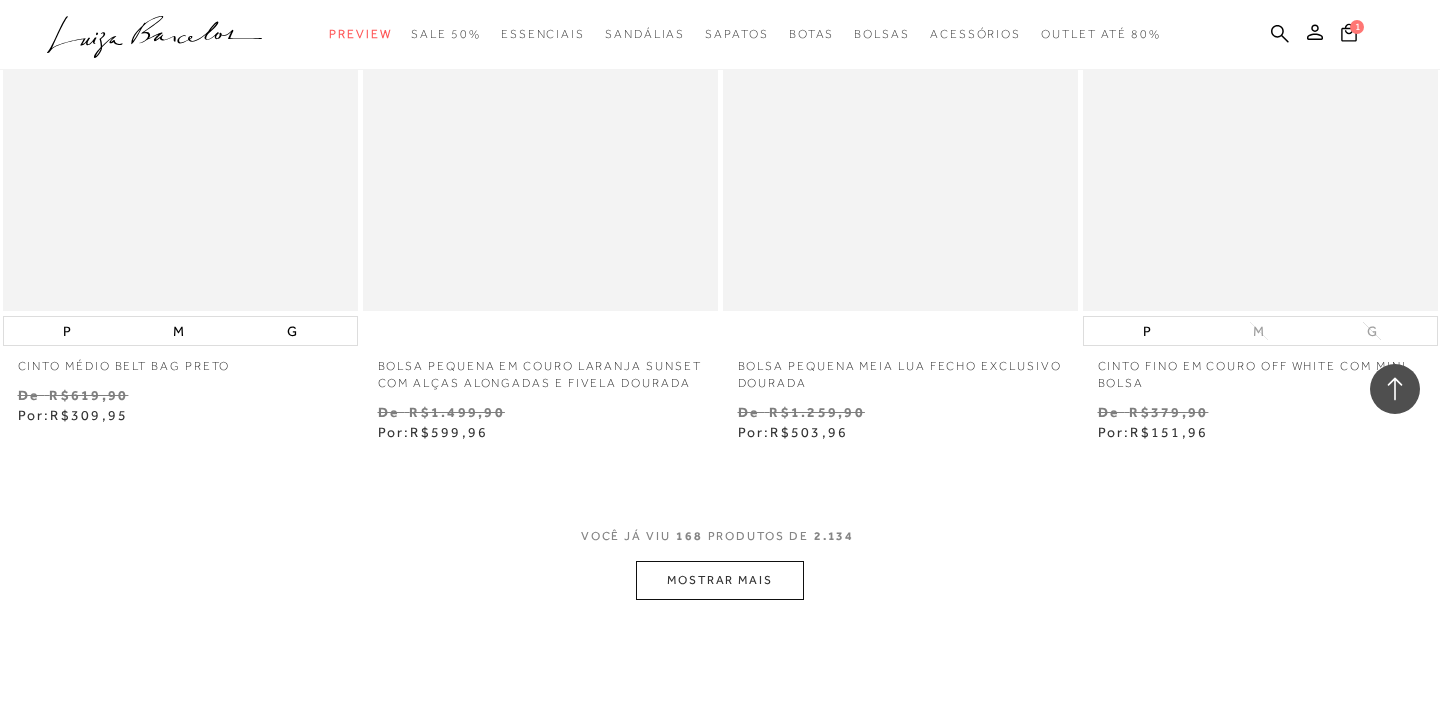 scroll, scrollTop: 28418, scrollLeft: 0, axis: vertical 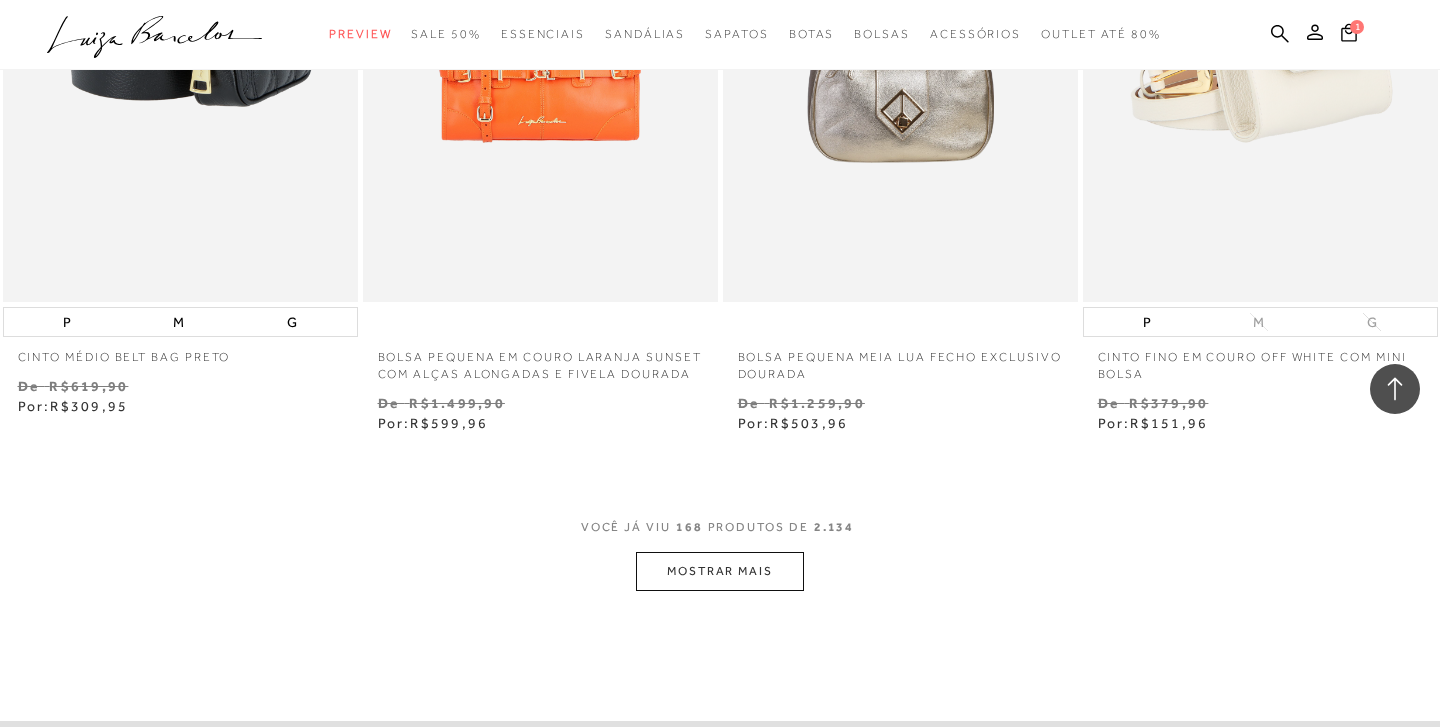click on "MOSTRAR MAIS" at bounding box center (720, 571) 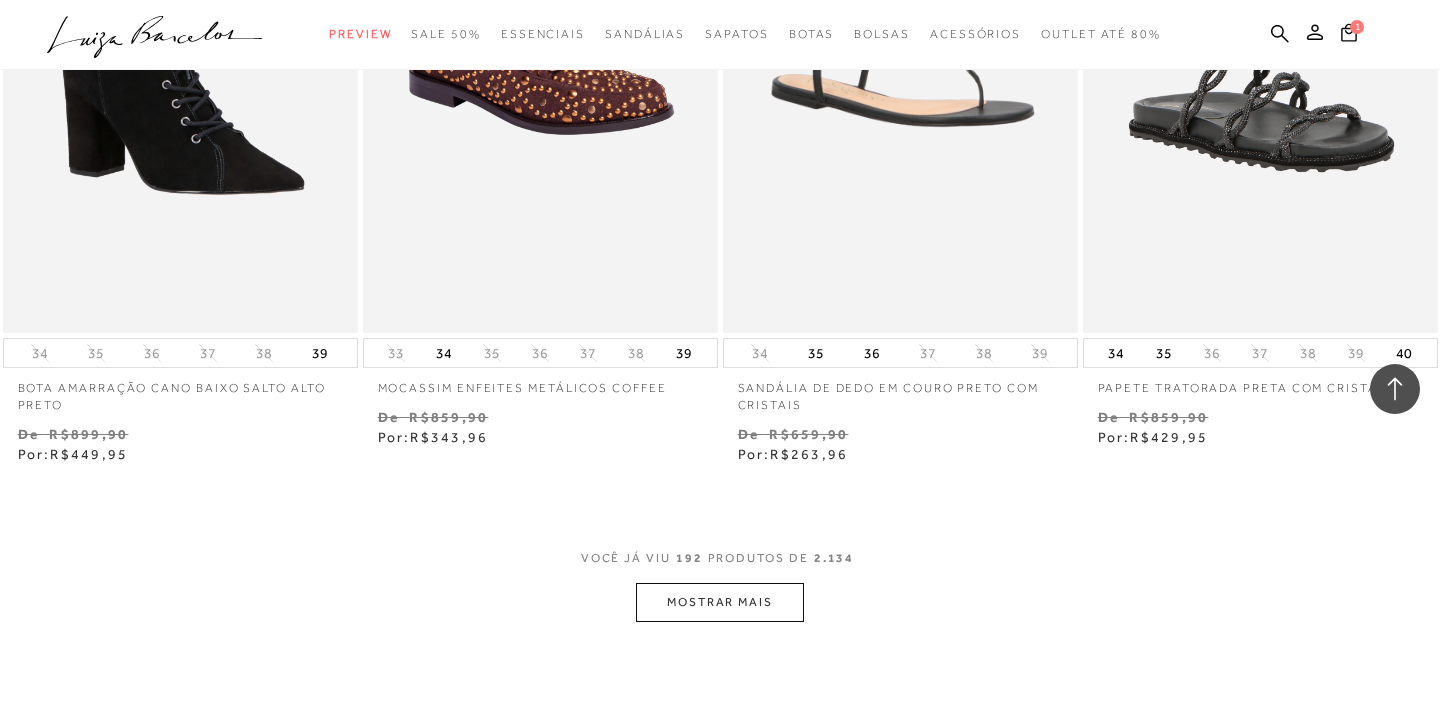 scroll, scrollTop: 32492, scrollLeft: 0, axis: vertical 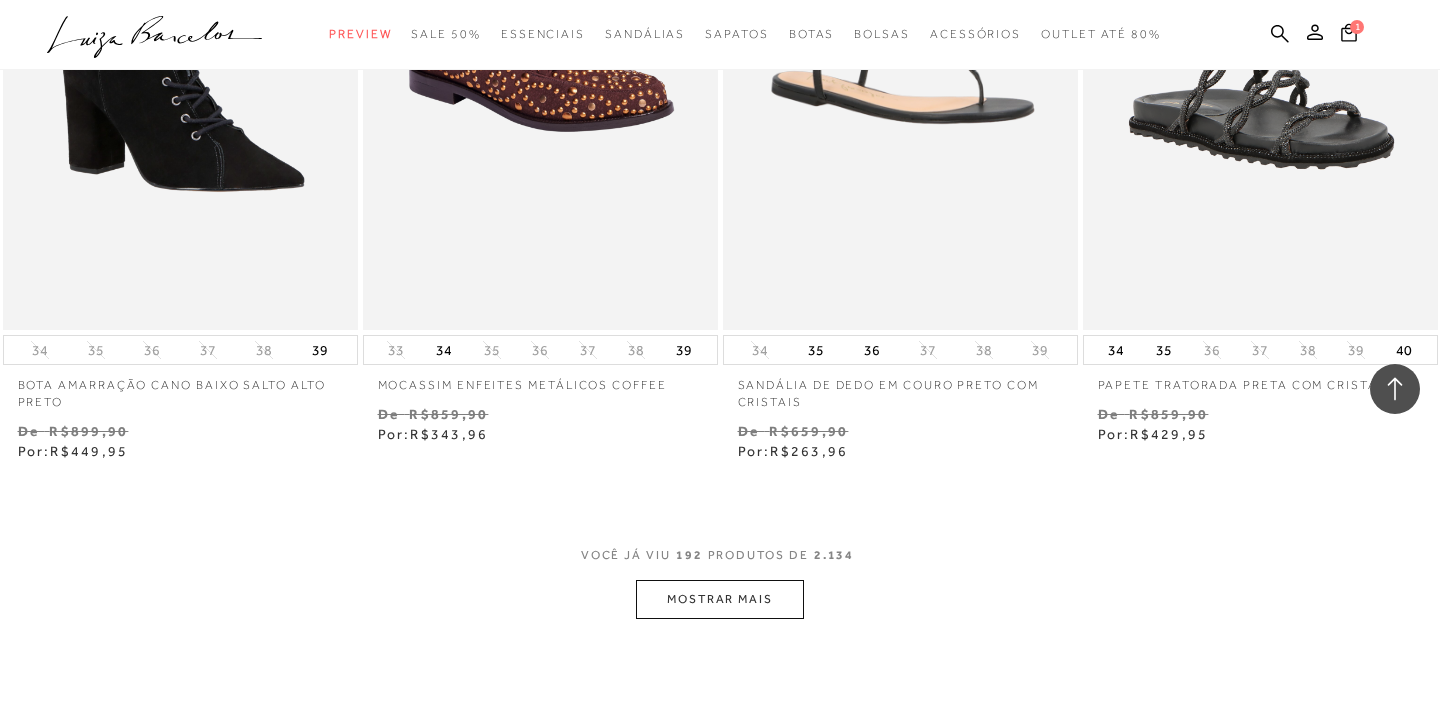 click on "MOSTRAR MAIS" at bounding box center (720, 599) 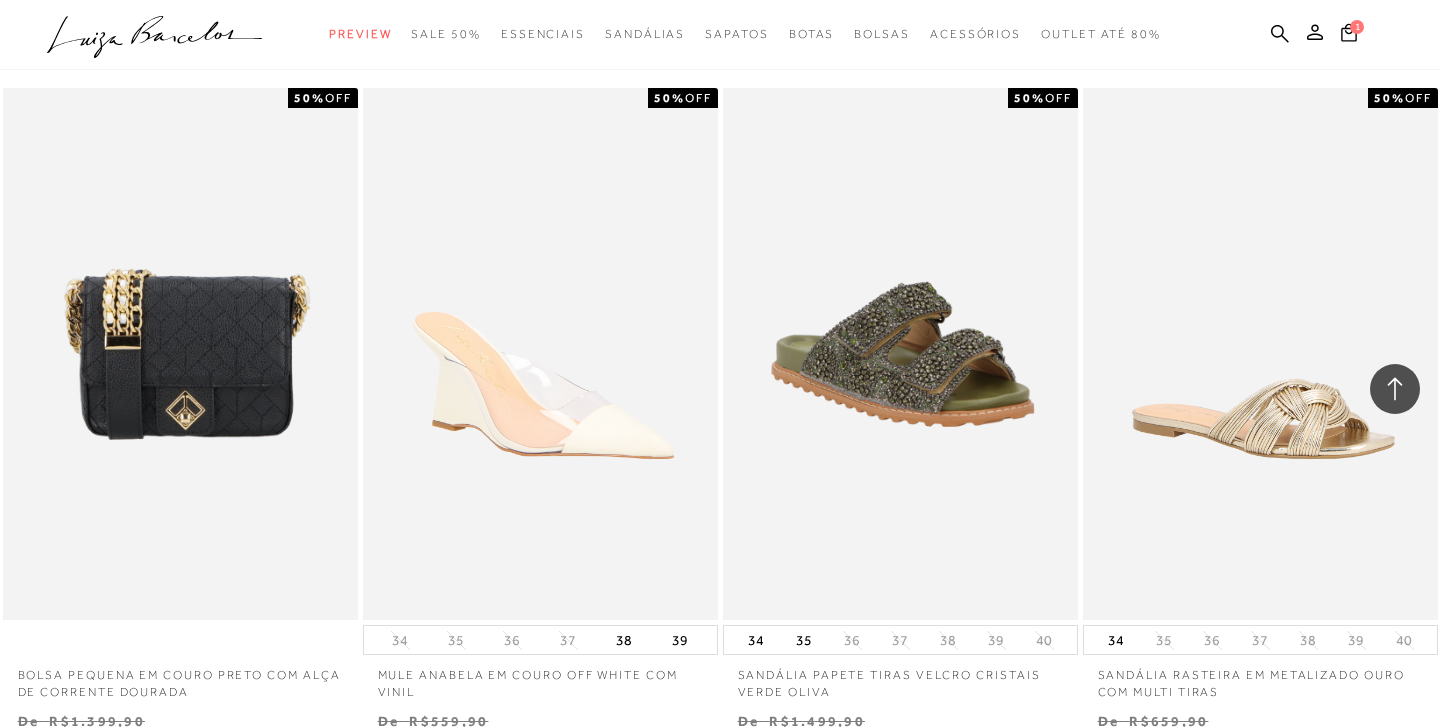 scroll, scrollTop: 33568, scrollLeft: 0, axis: vertical 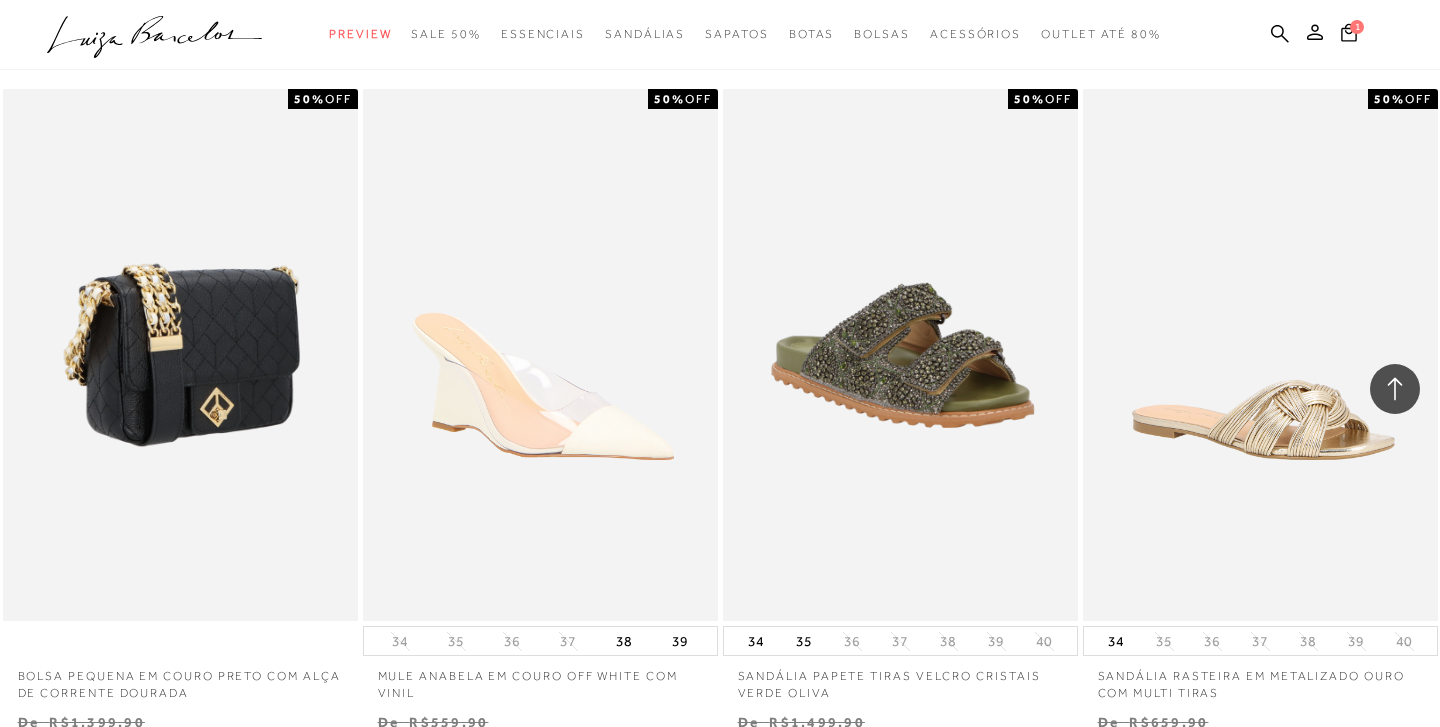 click at bounding box center (181, 355) 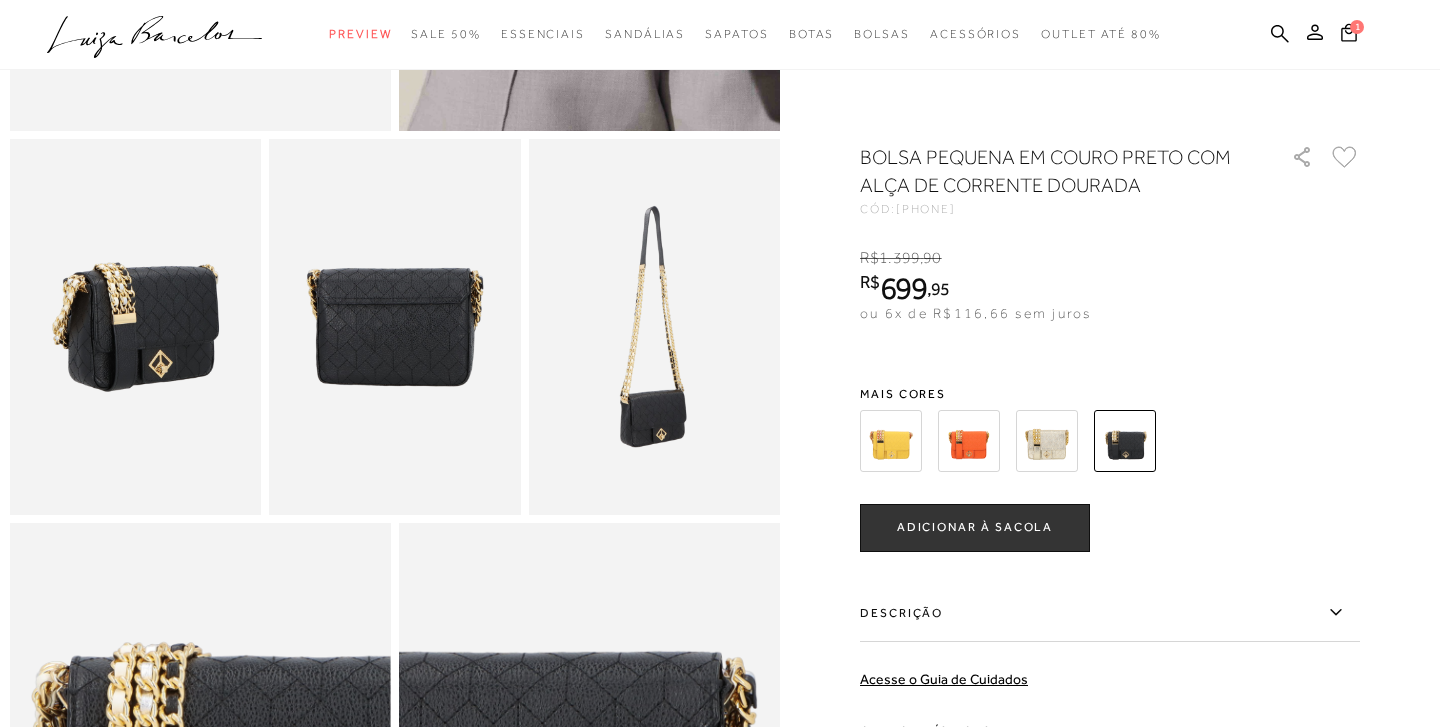 scroll, scrollTop: 582, scrollLeft: 0, axis: vertical 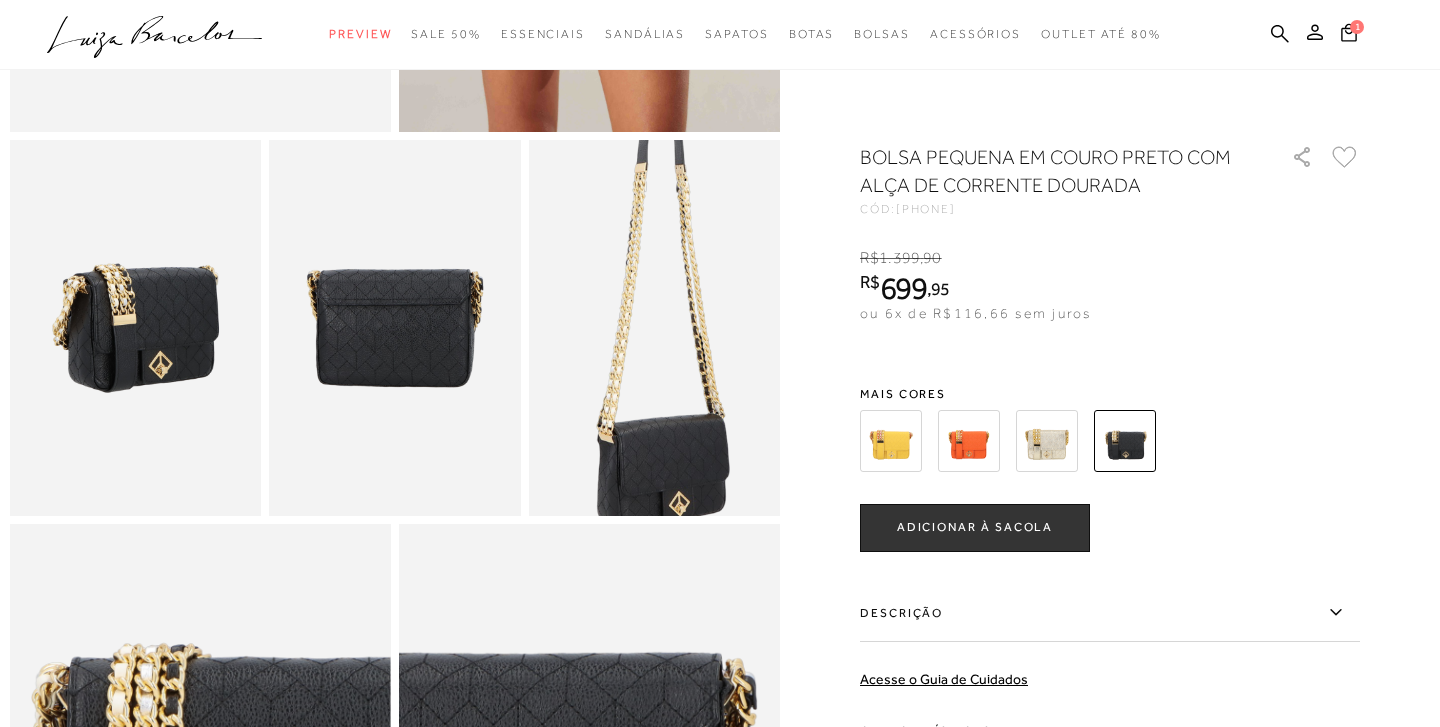 click at bounding box center (665, 288) 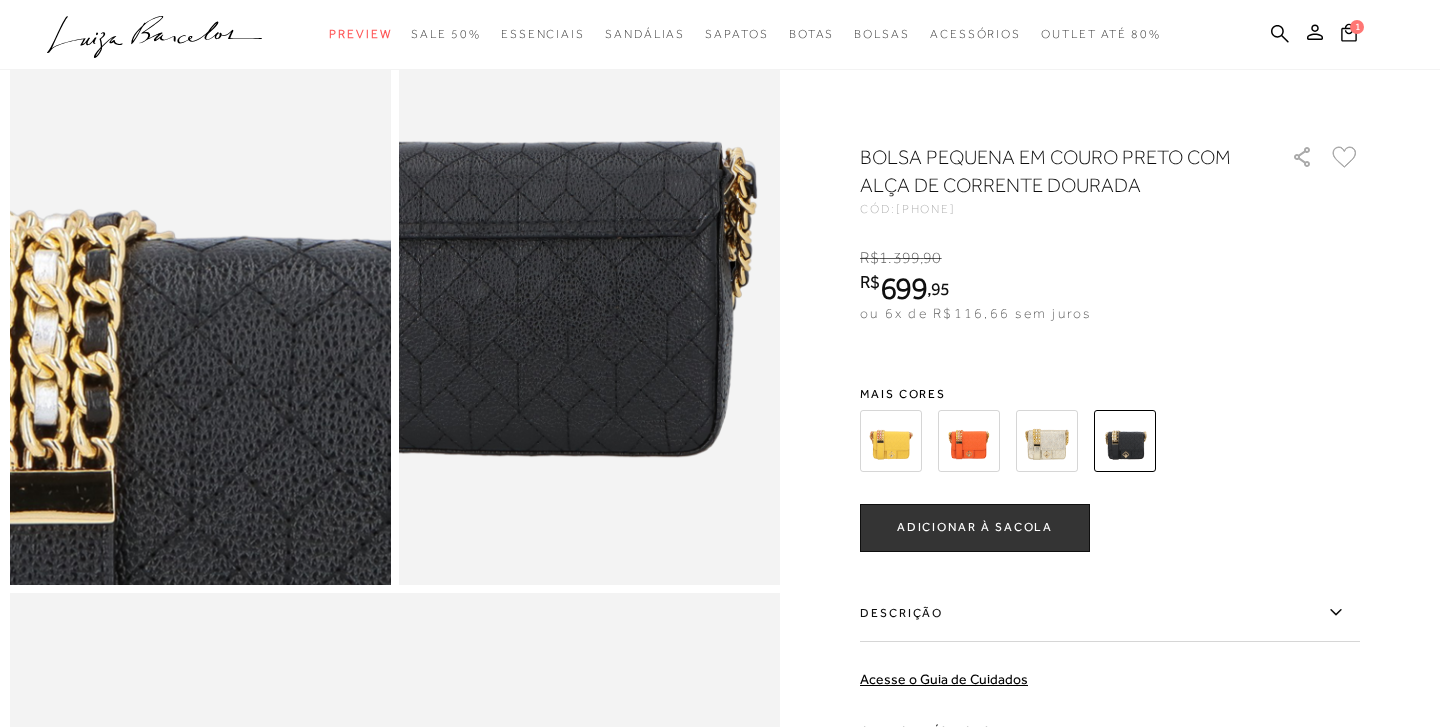 scroll, scrollTop: 1094, scrollLeft: 0, axis: vertical 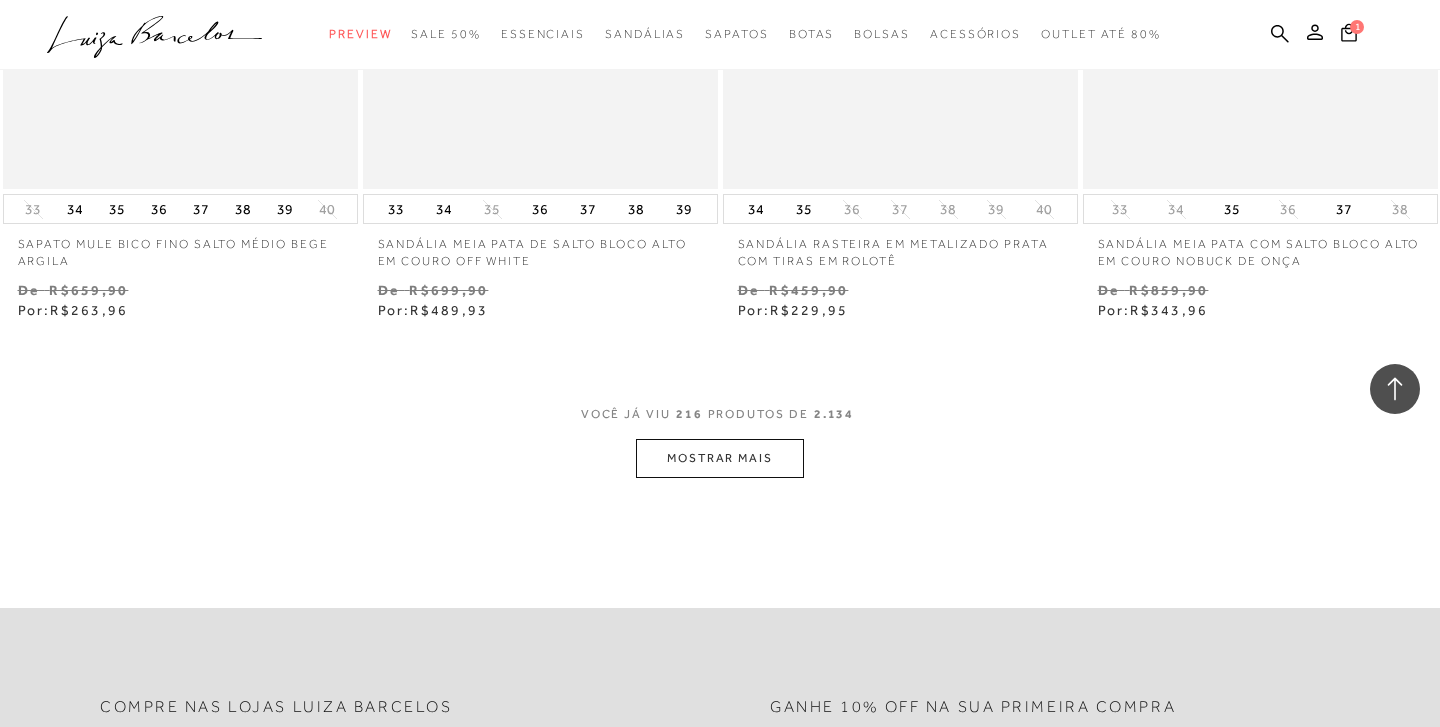 click on "VOCÊ JÁ VIU  216   PRODUTOS DE  2.134
MOSTRAR MAIS" at bounding box center (720, 440) 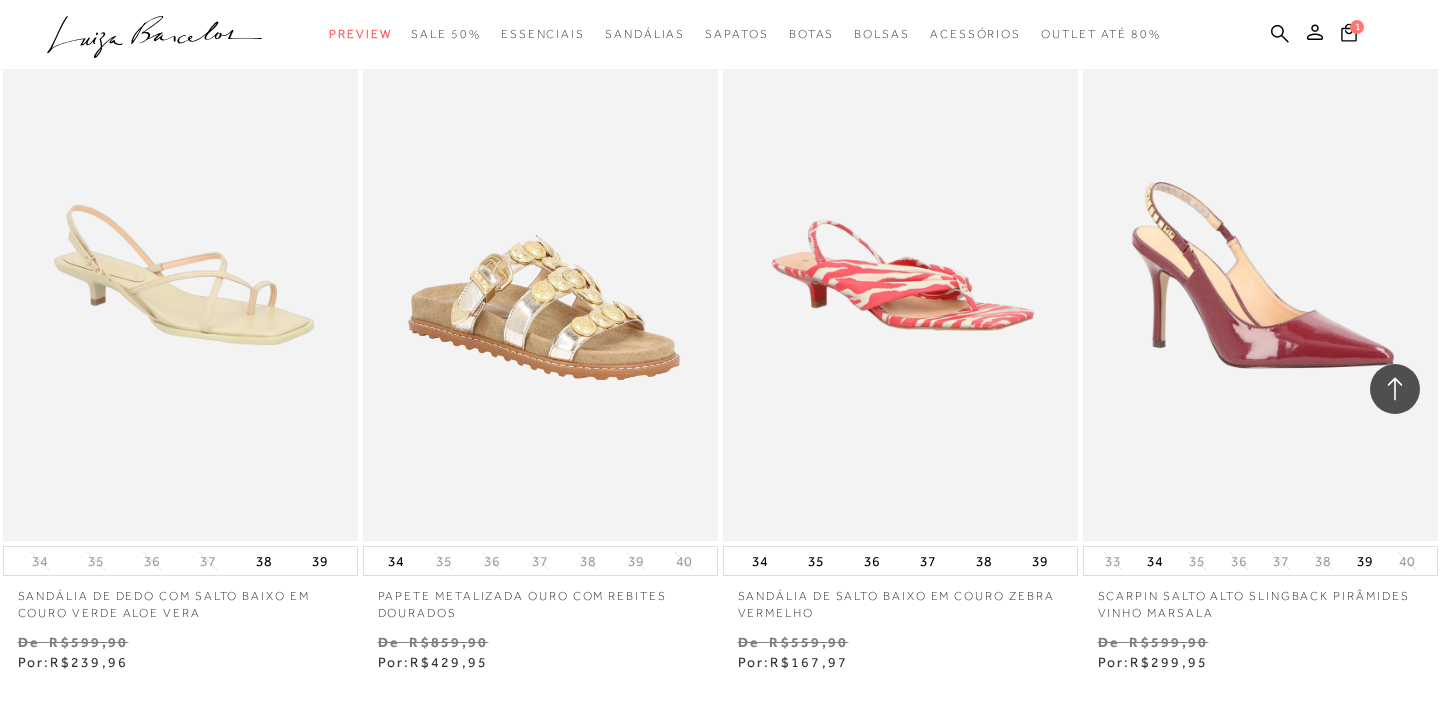 scroll, scrollTop: 40493, scrollLeft: 0, axis: vertical 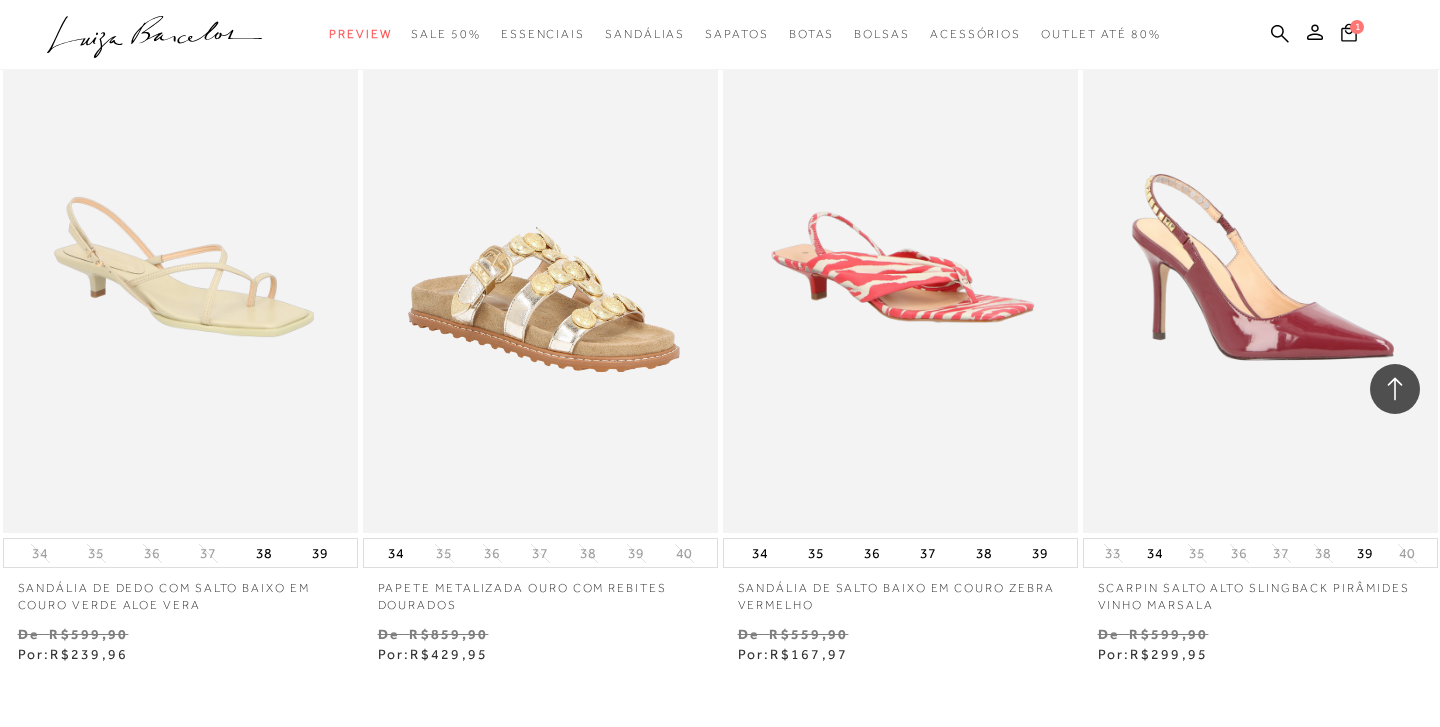 click on "MOSTRAR MAIS" at bounding box center (720, 802) 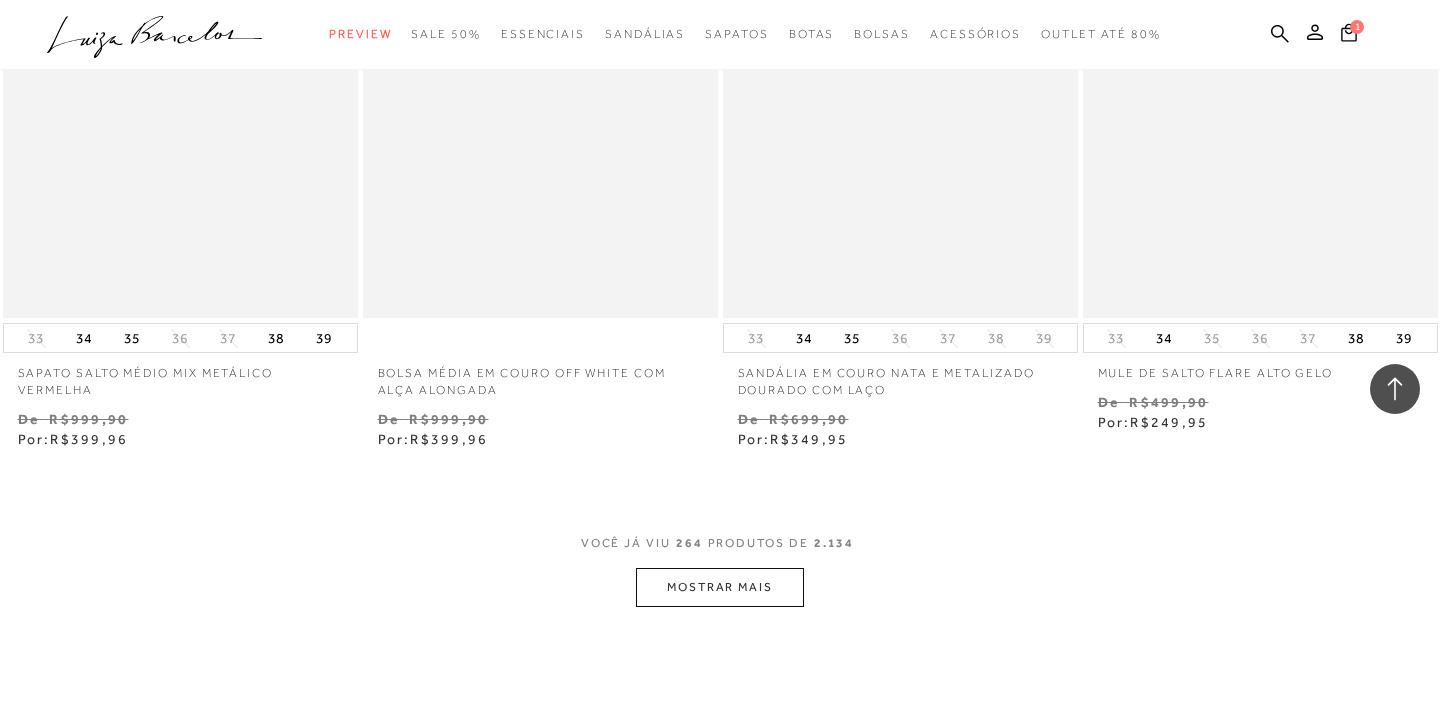 scroll, scrollTop: 44811, scrollLeft: 0, axis: vertical 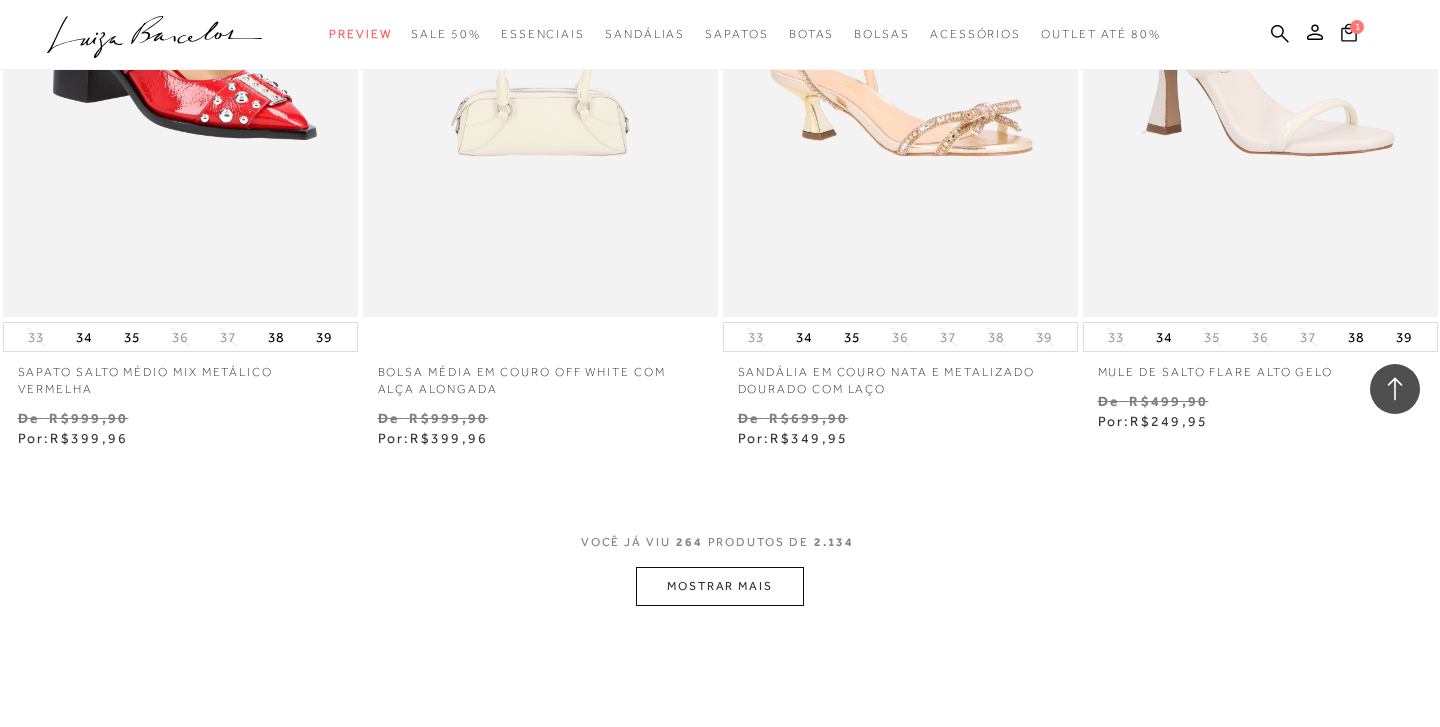 click on "MOSTRAR MAIS" at bounding box center (720, 586) 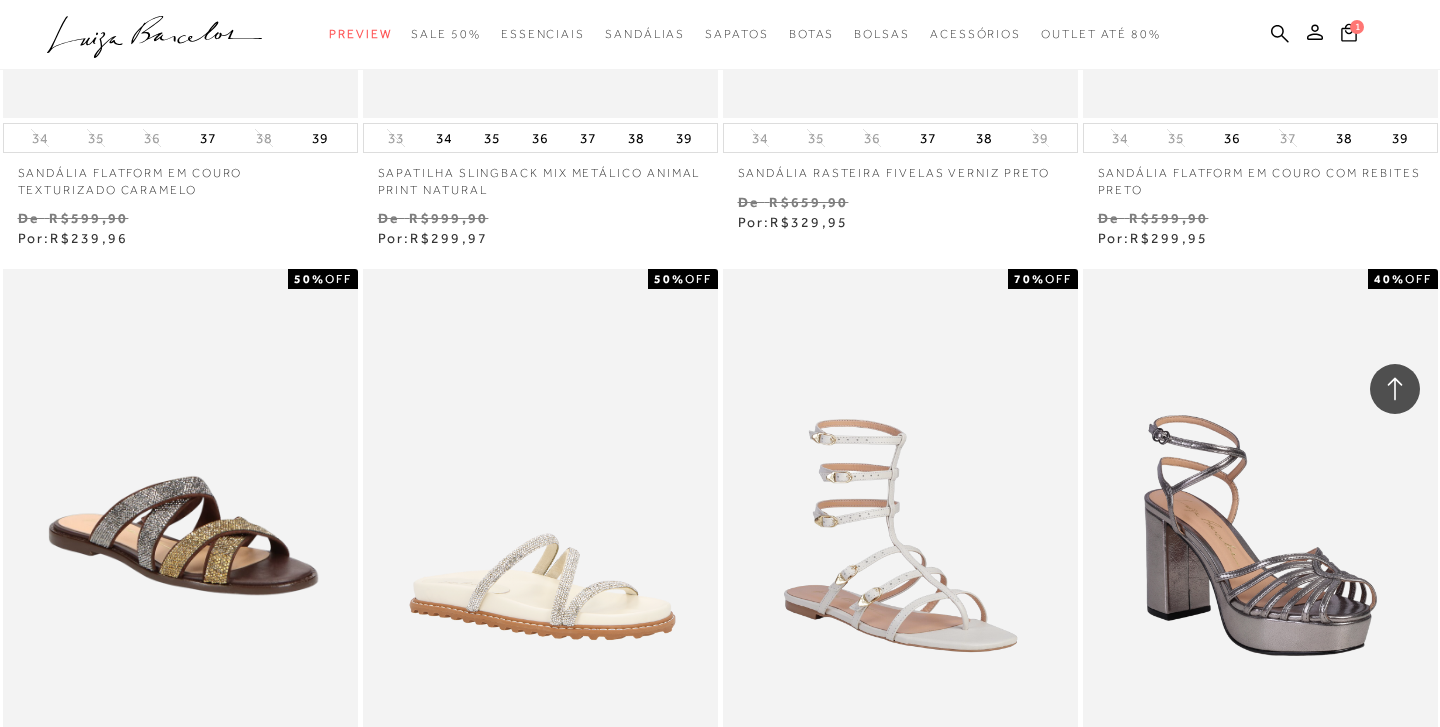 scroll, scrollTop: 46448, scrollLeft: 0, axis: vertical 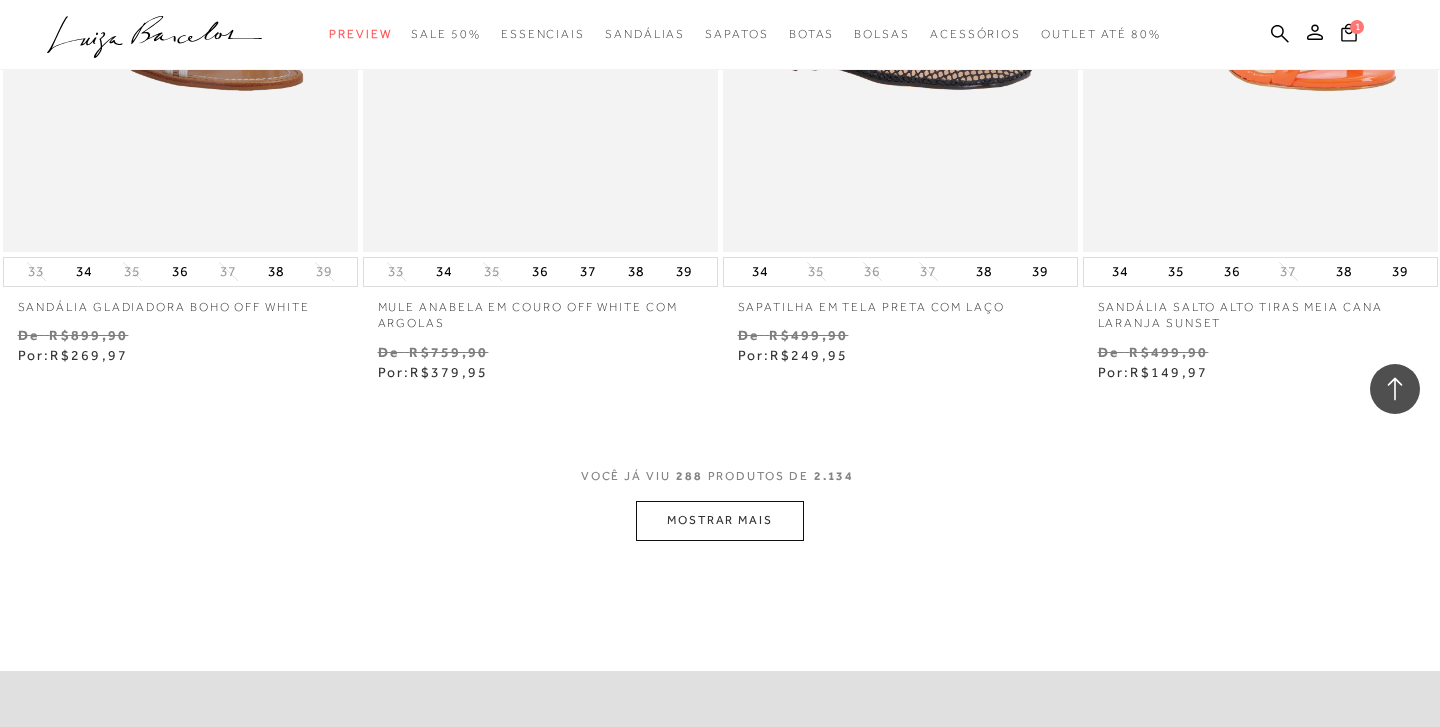 click on "MOSTRAR MAIS" at bounding box center (720, 520) 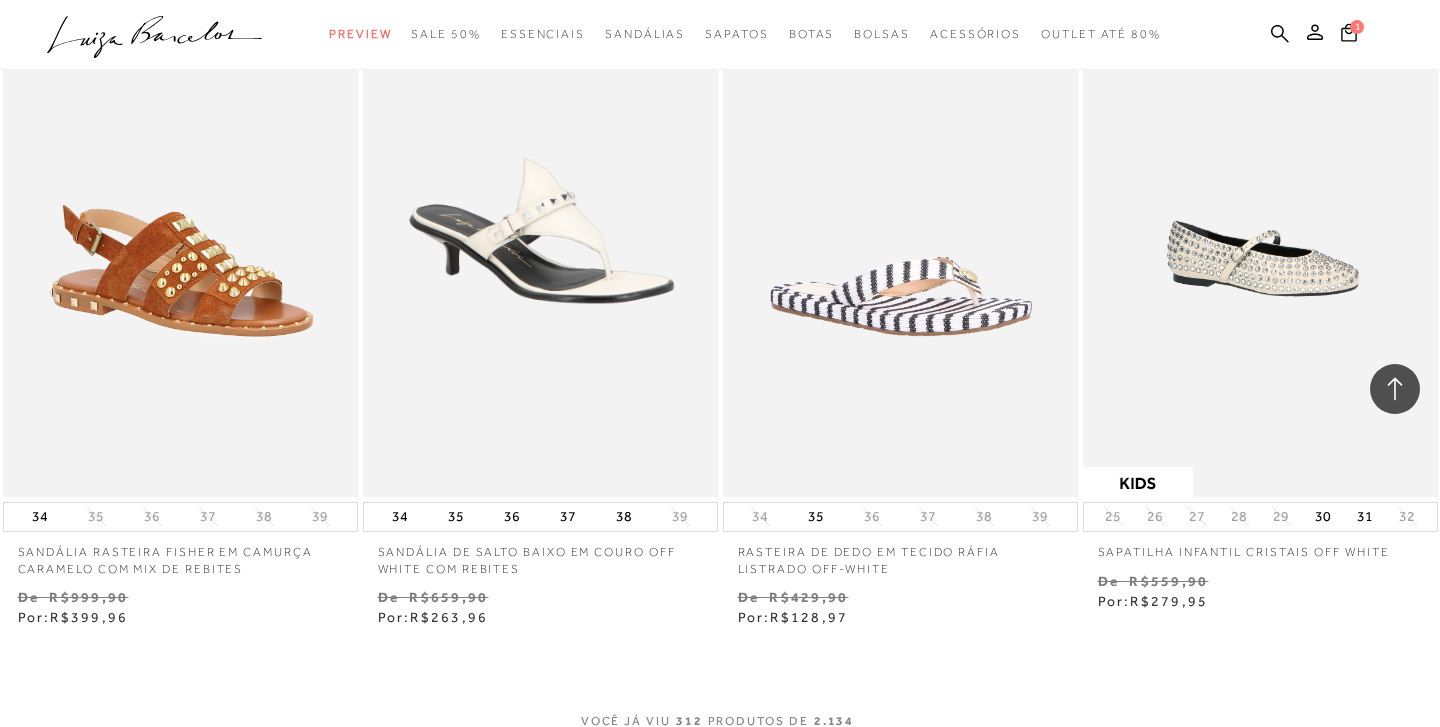 scroll, scrollTop: 52837, scrollLeft: 0, axis: vertical 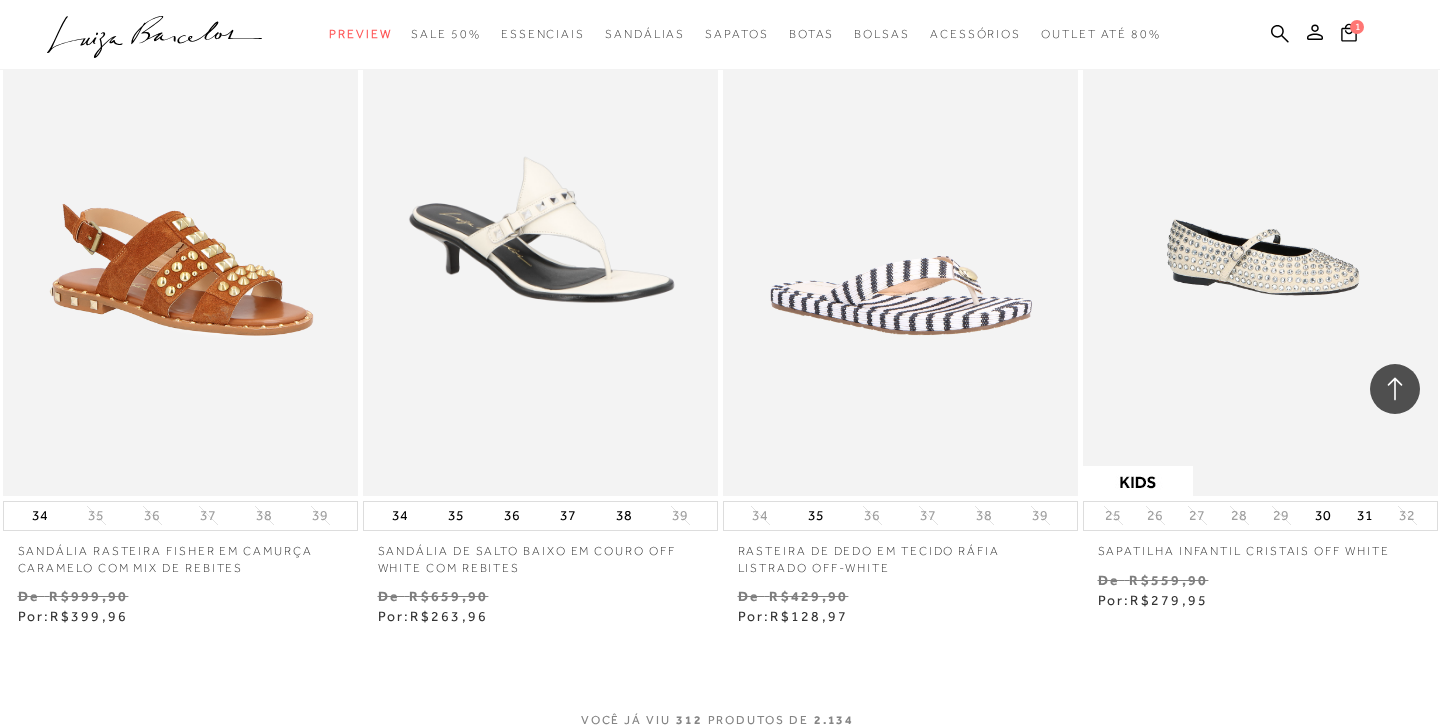 click on "MOSTRAR MAIS" at bounding box center (720, 764) 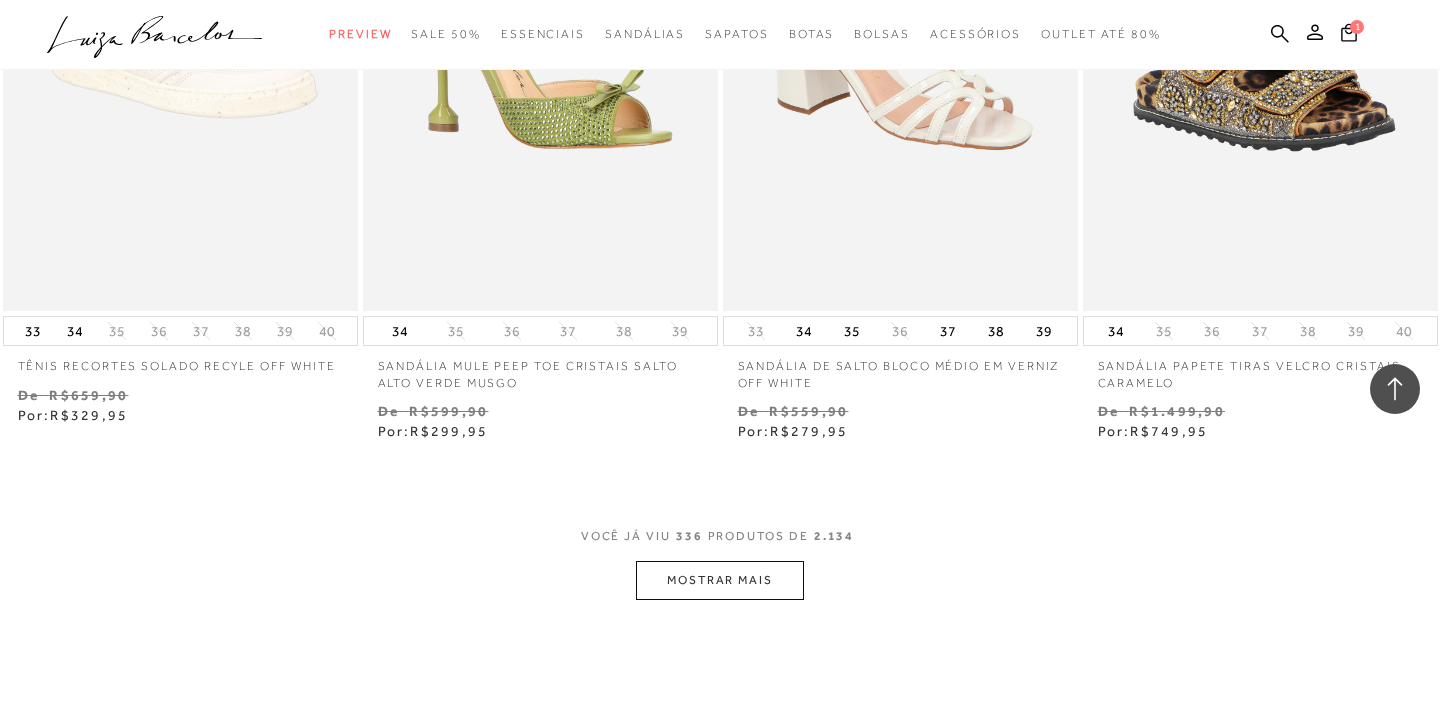 scroll, scrollTop: 57139, scrollLeft: 0, axis: vertical 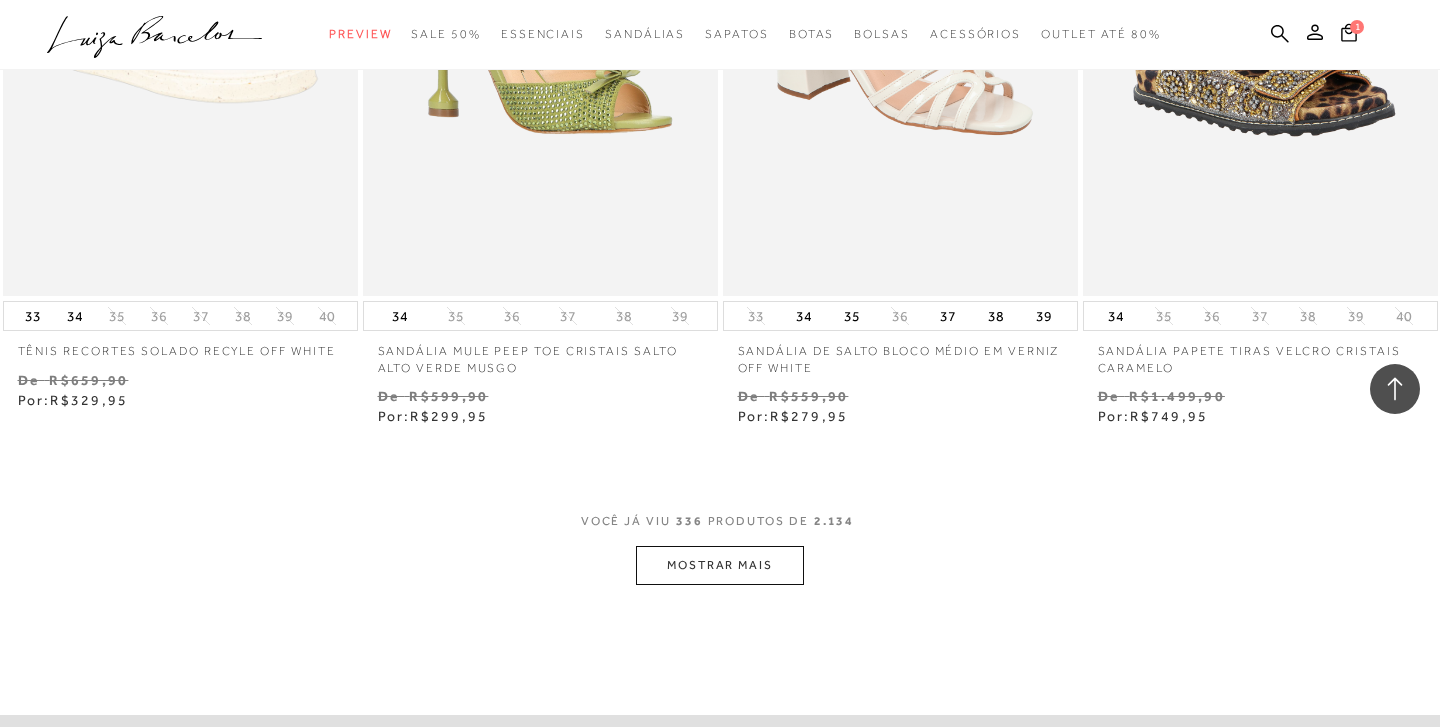 click on "MOSTRAR MAIS" at bounding box center [720, 565] 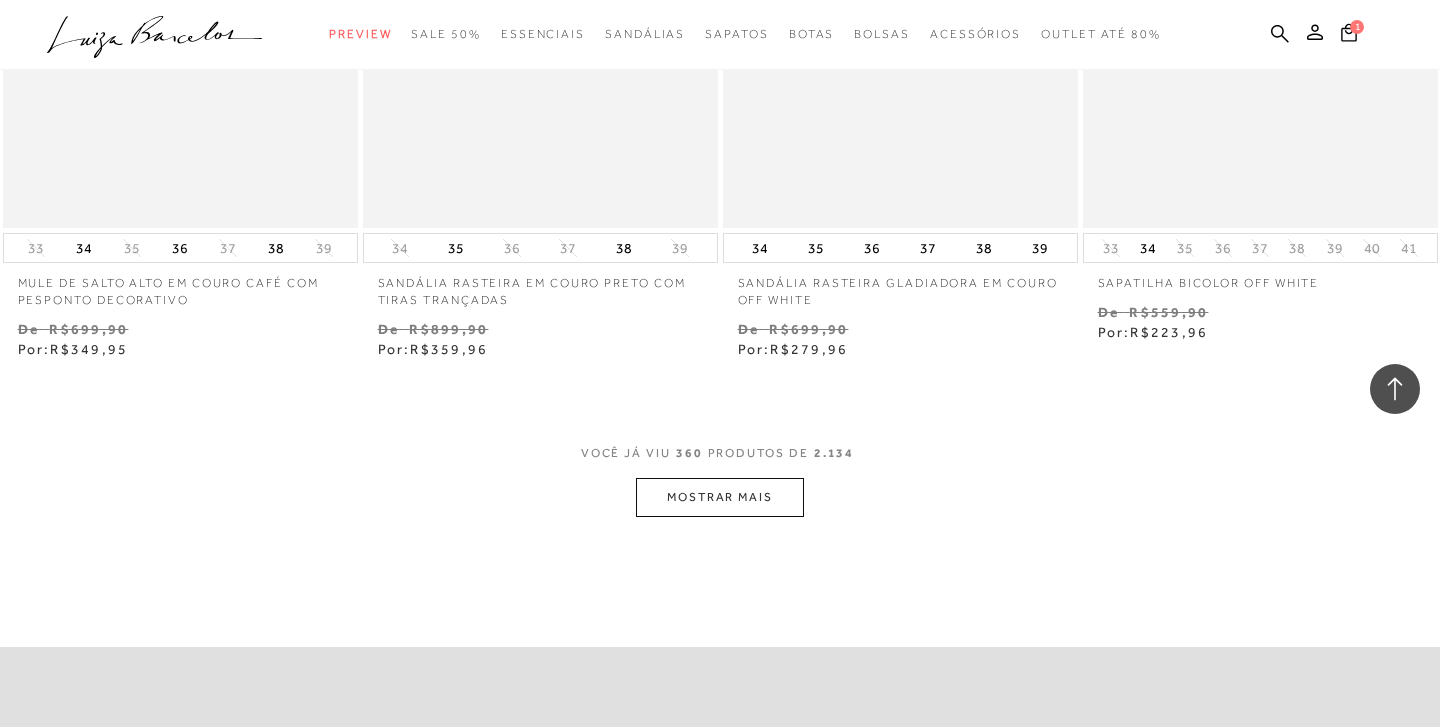 scroll, scrollTop: 61350, scrollLeft: 0, axis: vertical 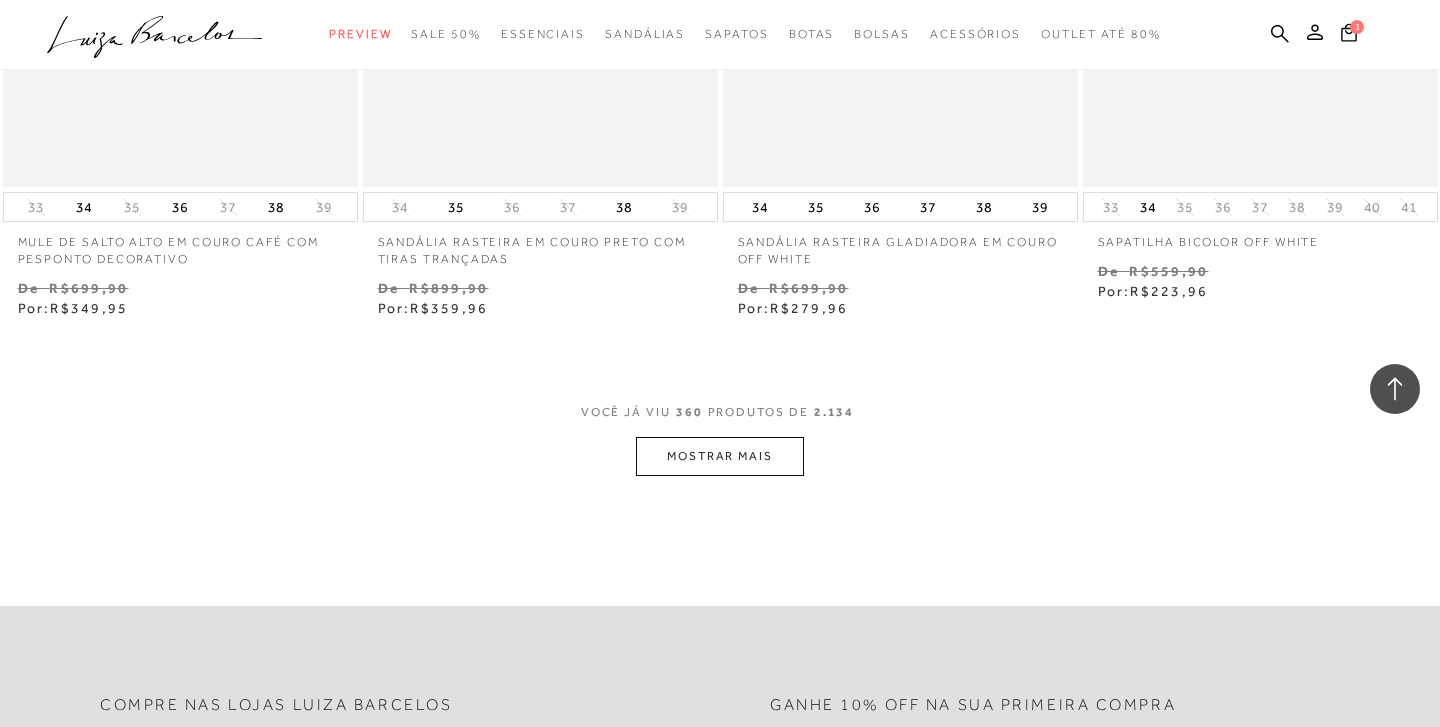 click on "MOSTRAR MAIS" at bounding box center [720, 456] 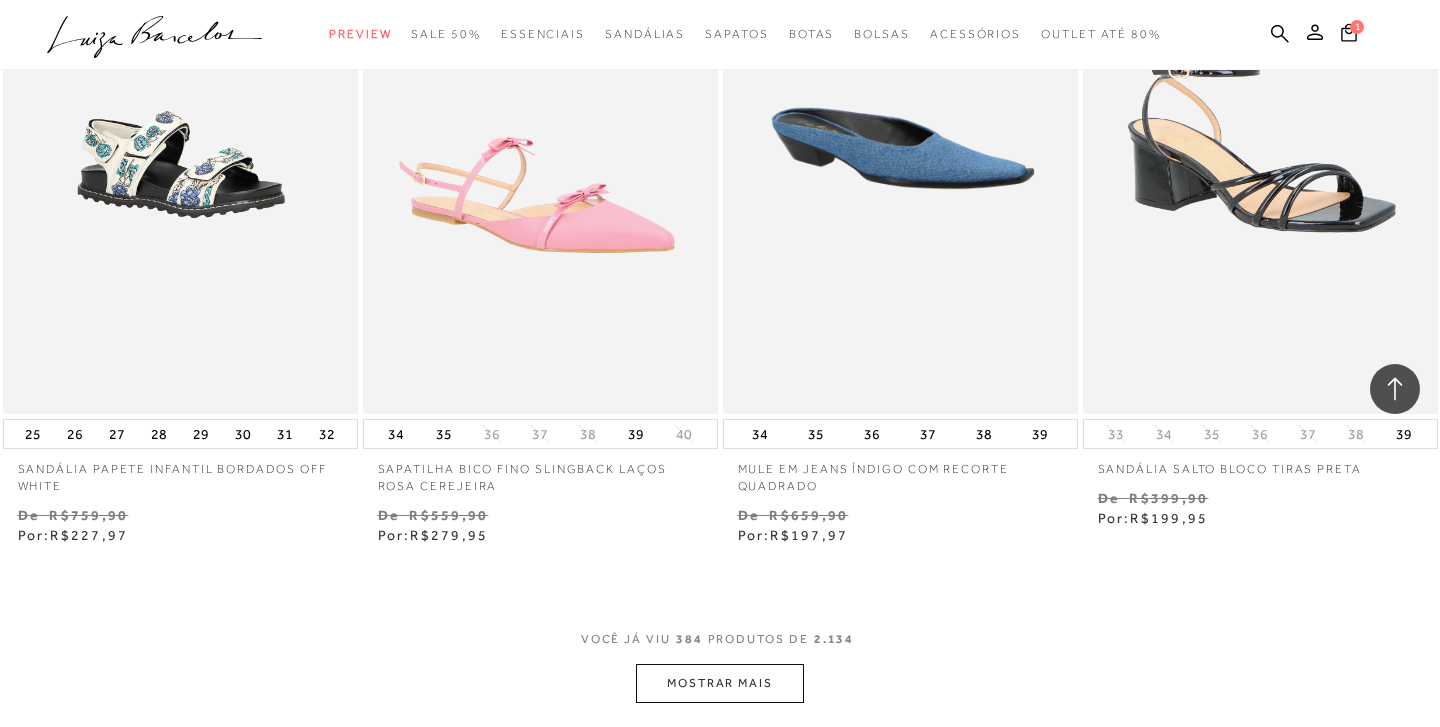 scroll, scrollTop: 65230, scrollLeft: 0, axis: vertical 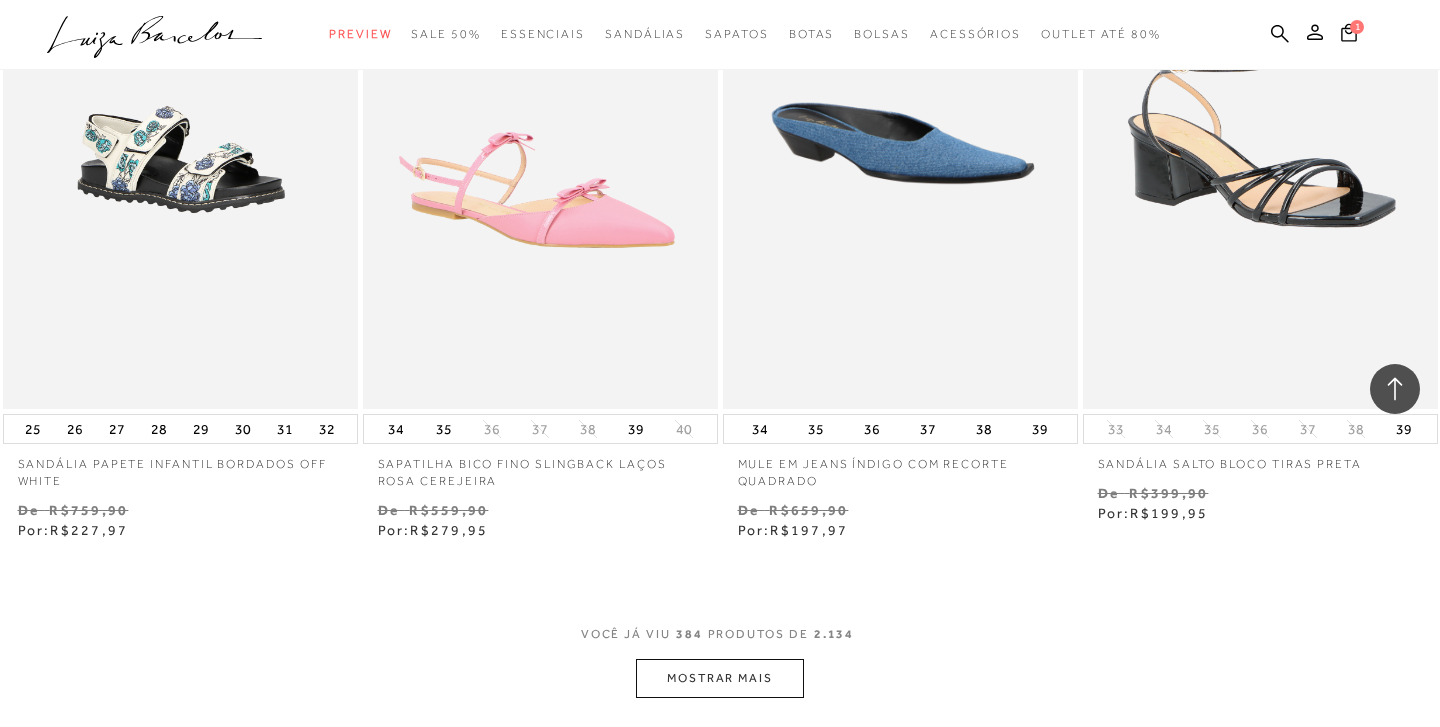 click on "MOSTRAR MAIS" at bounding box center (720, 678) 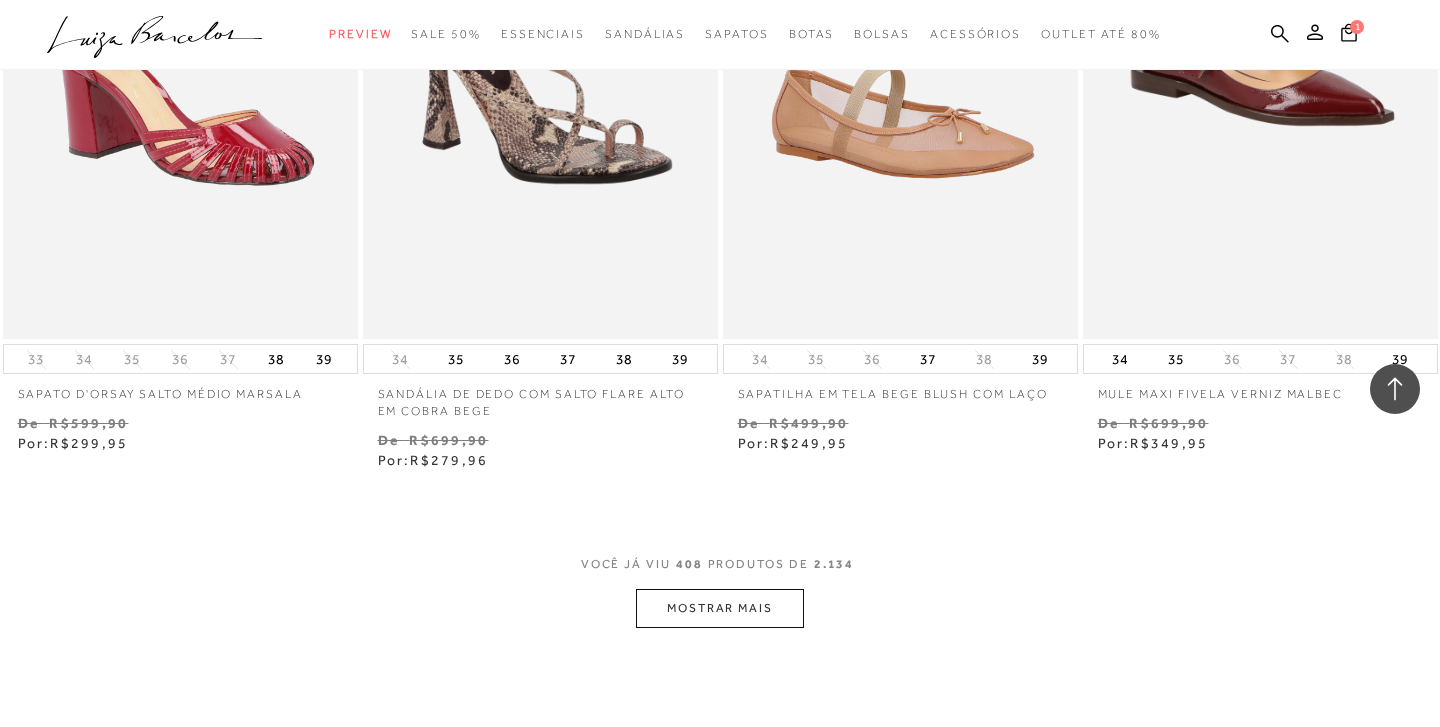 scroll, scrollTop: 69462, scrollLeft: 0, axis: vertical 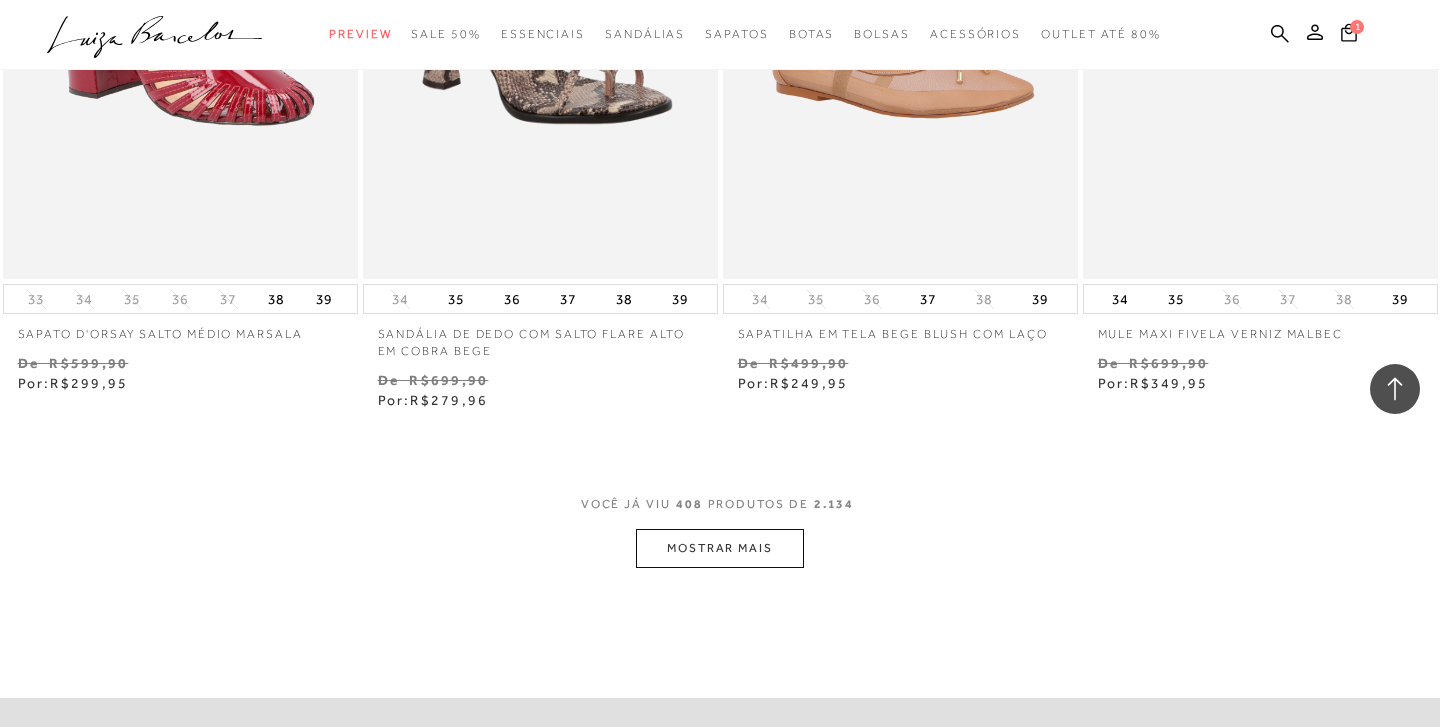 click on "MOSTRAR MAIS" at bounding box center (720, 548) 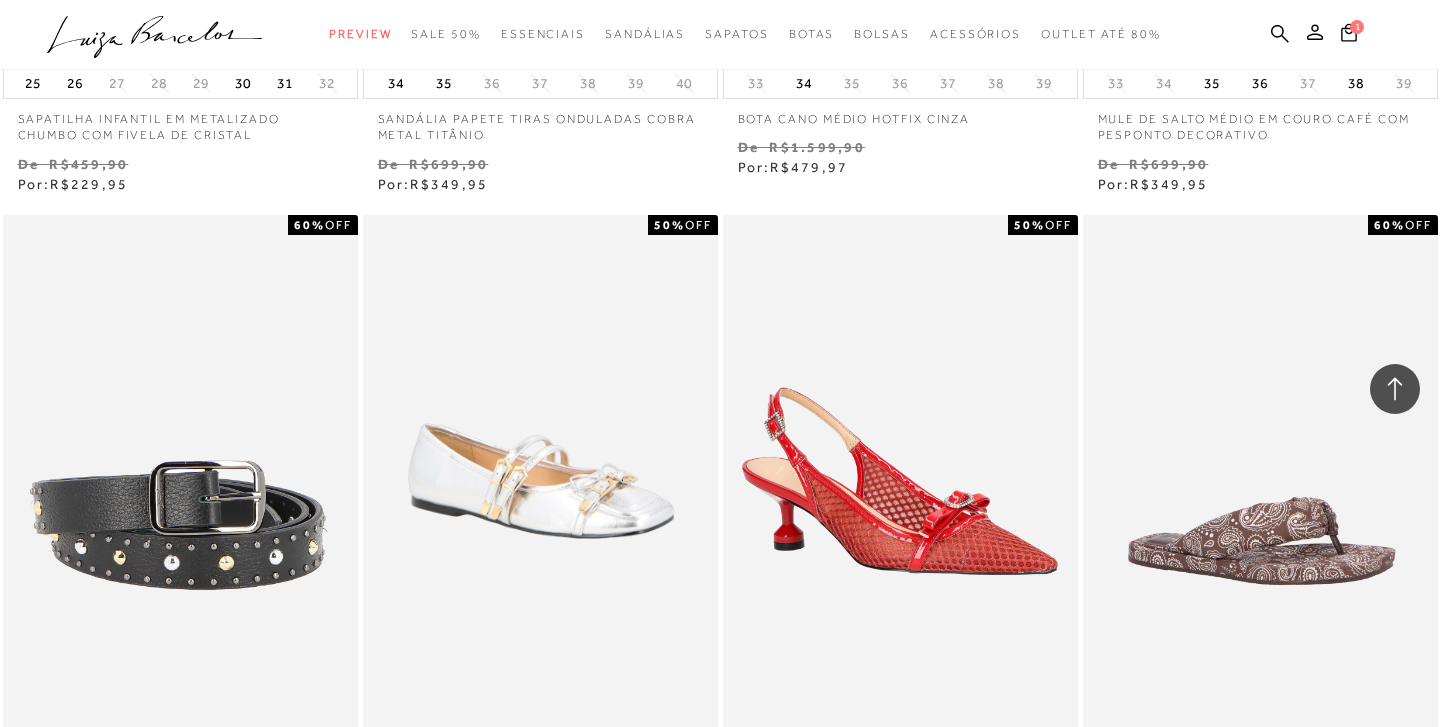 scroll, scrollTop: 73609, scrollLeft: 0, axis: vertical 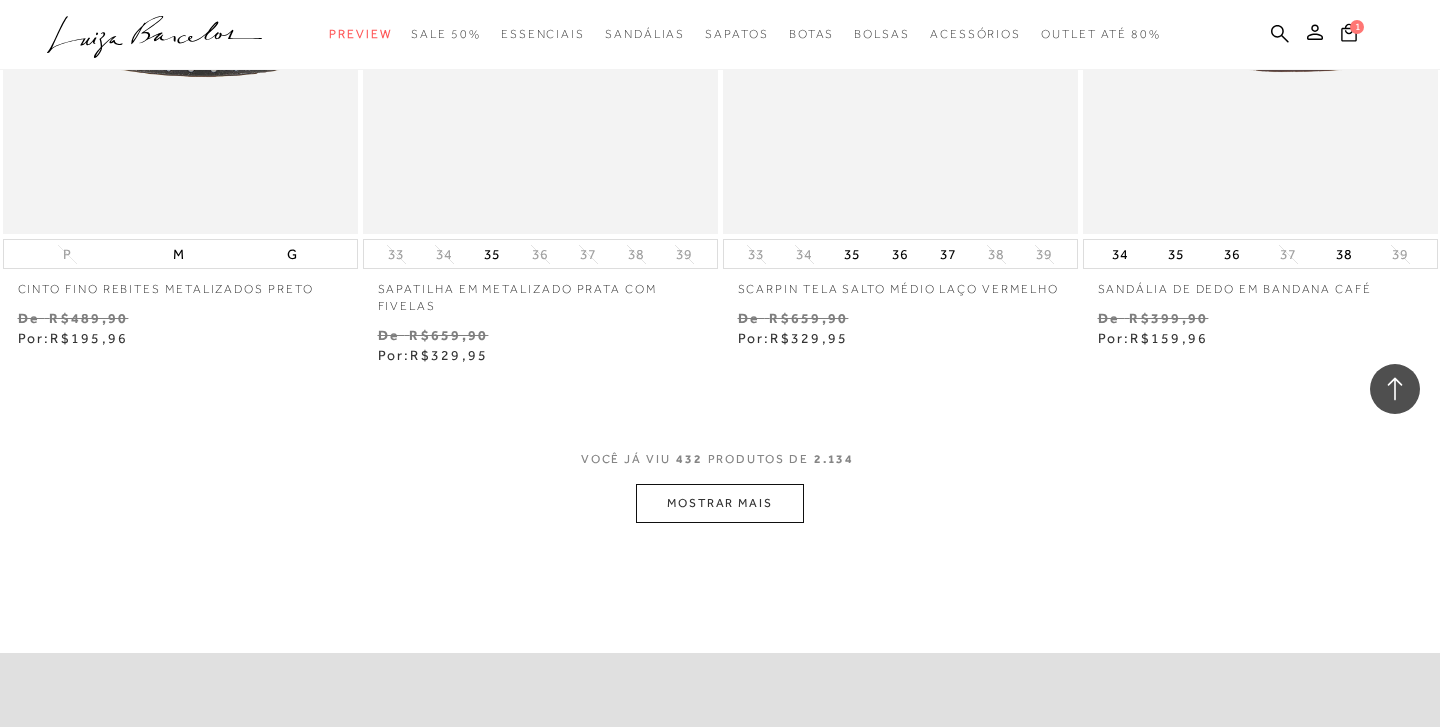 click on "MOSTRAR MAIS" at bounding box center [720, 503] 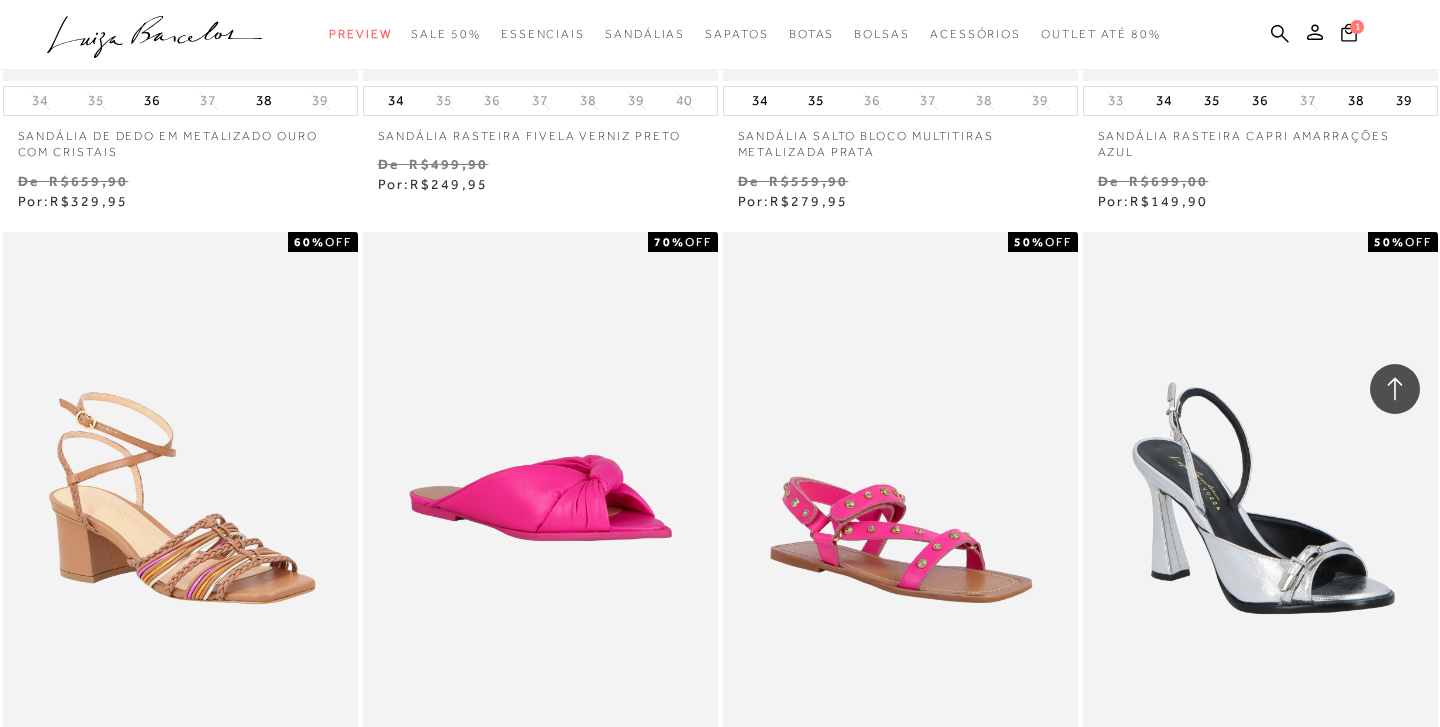 scroll, scrollTop: 77623, scrollLeft: 0, axis: vertical 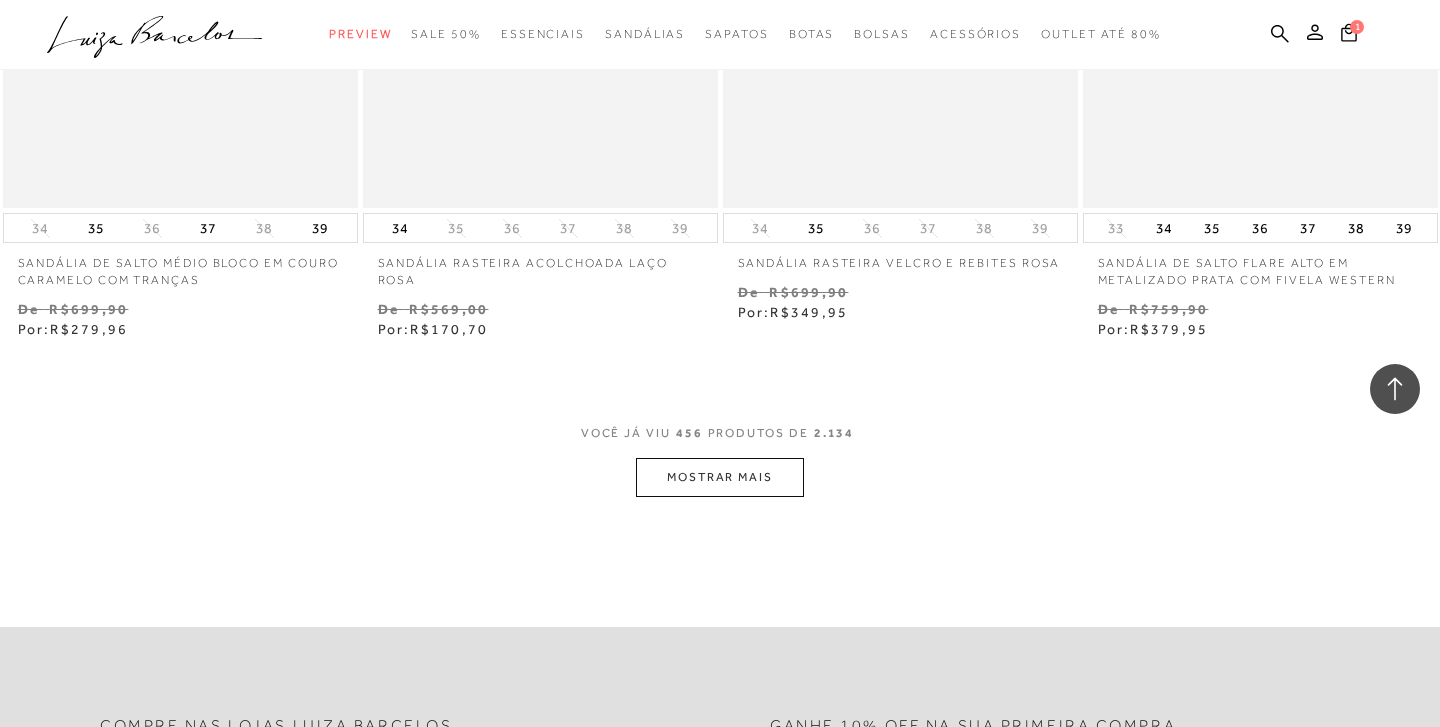 click on "MOSTRAR MAIS" at bounding box center (720, 477) 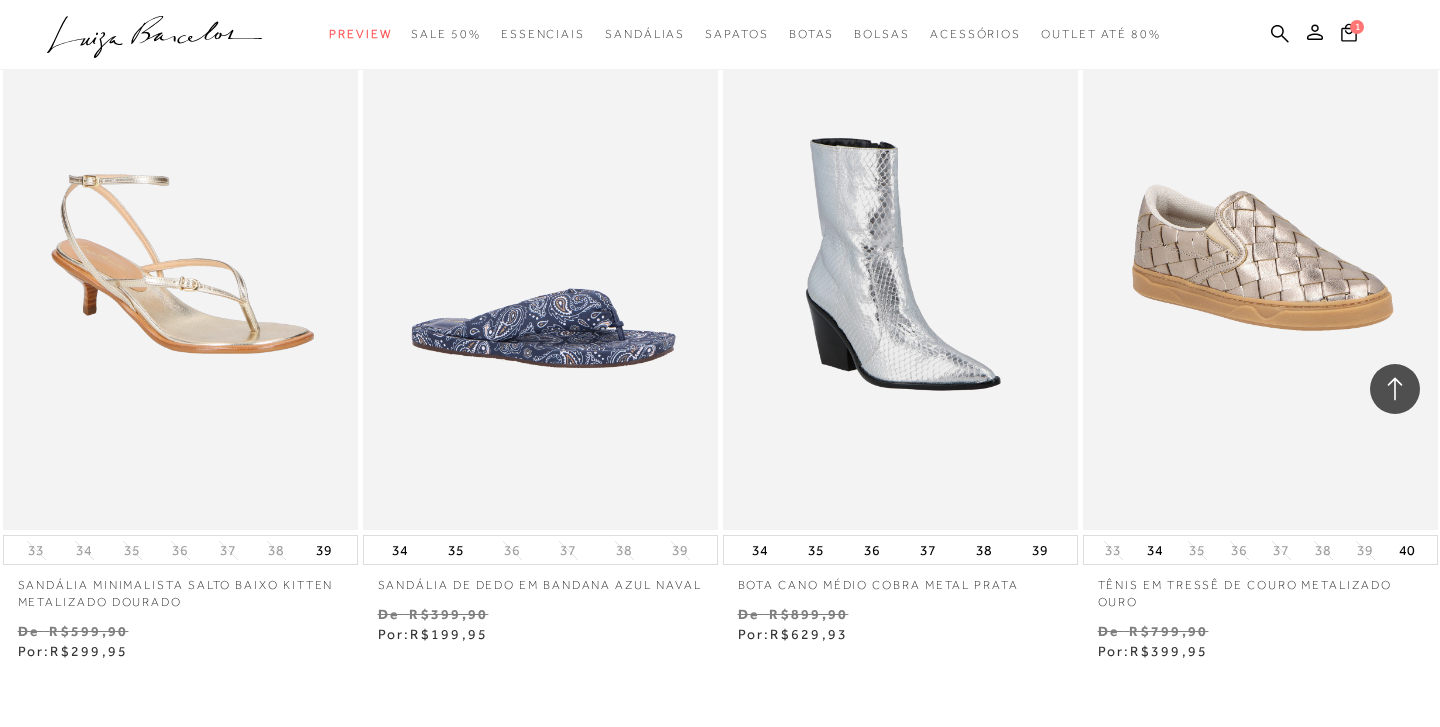 scroll, scrollTop: 81578, scrollLeft: 0, axis: vertical 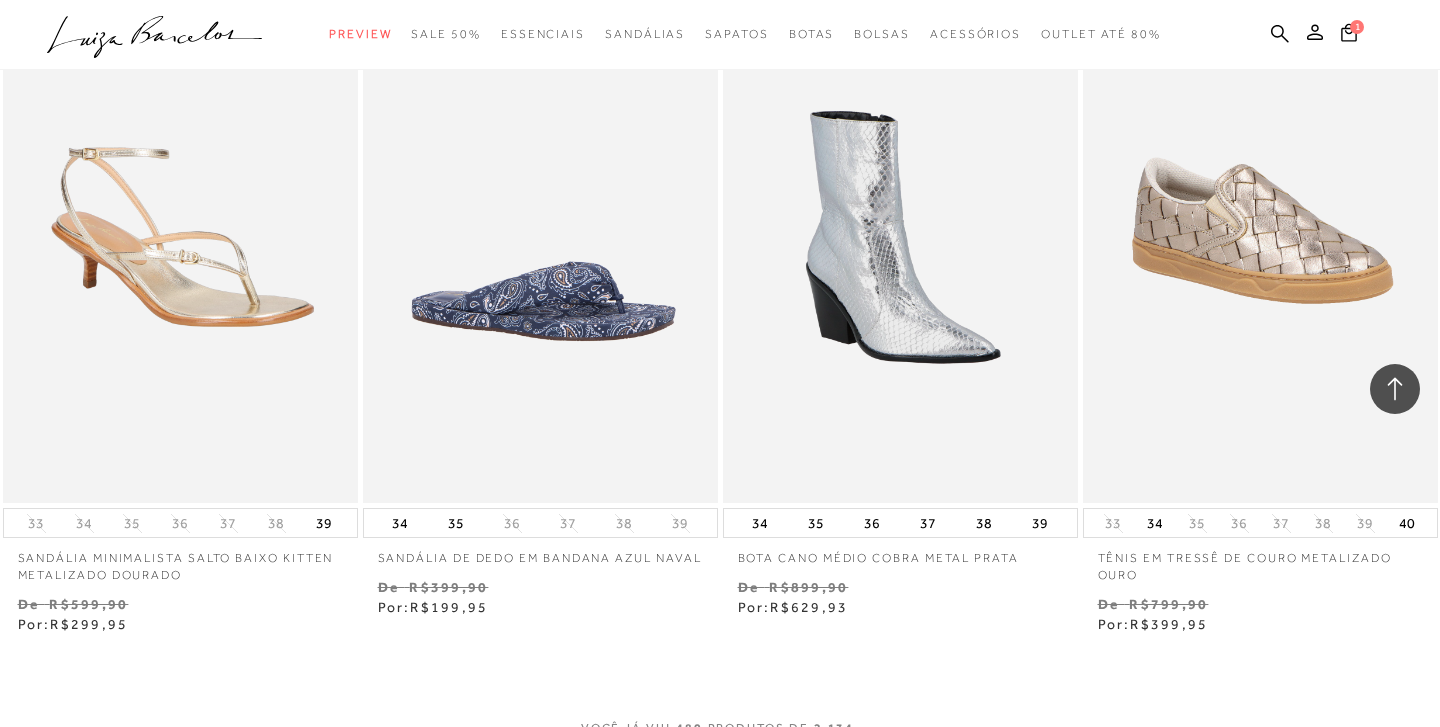 click on "MOSTRAR MAIS" at bounding box center [720, 772] 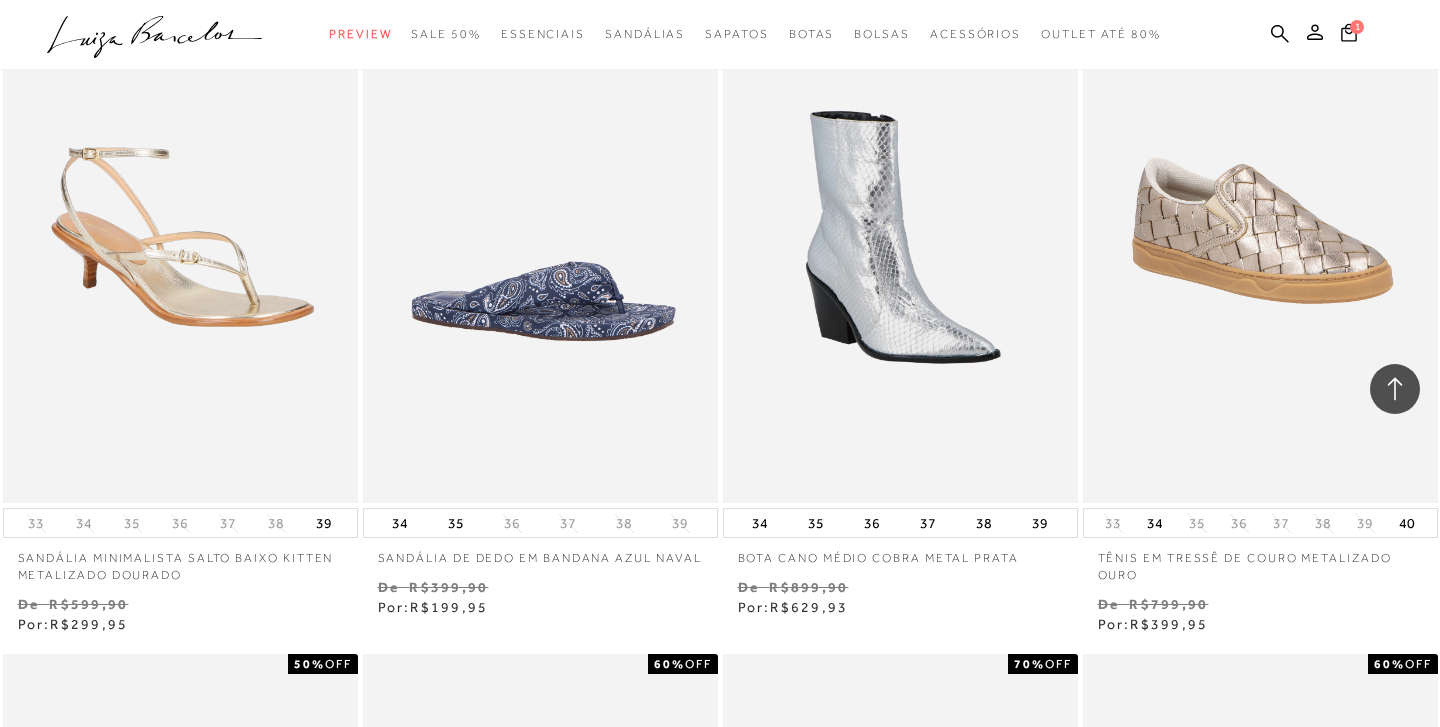 scroll, scrollTop: 82830, scrollLeft: 0, axis: vertical 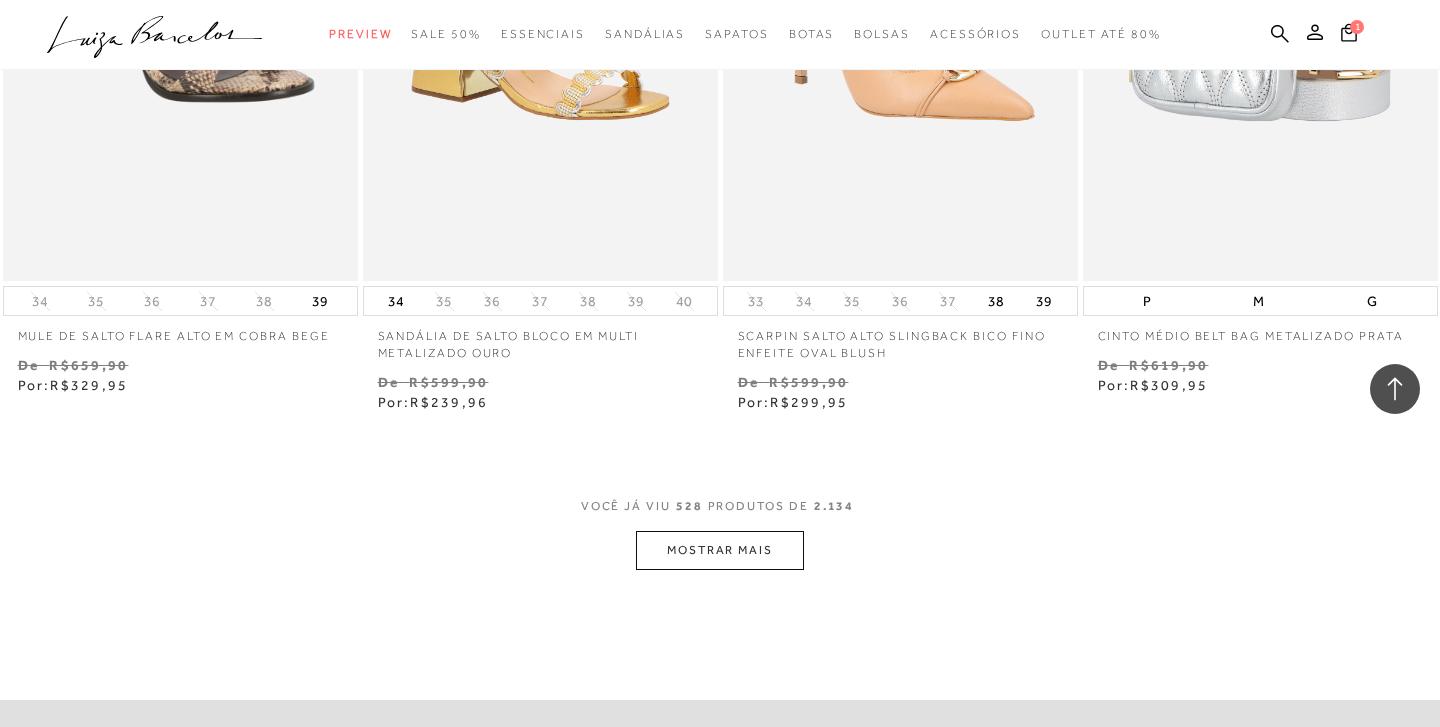 click on "MOSTRAR MAIS" at bounding box center (720, 550) 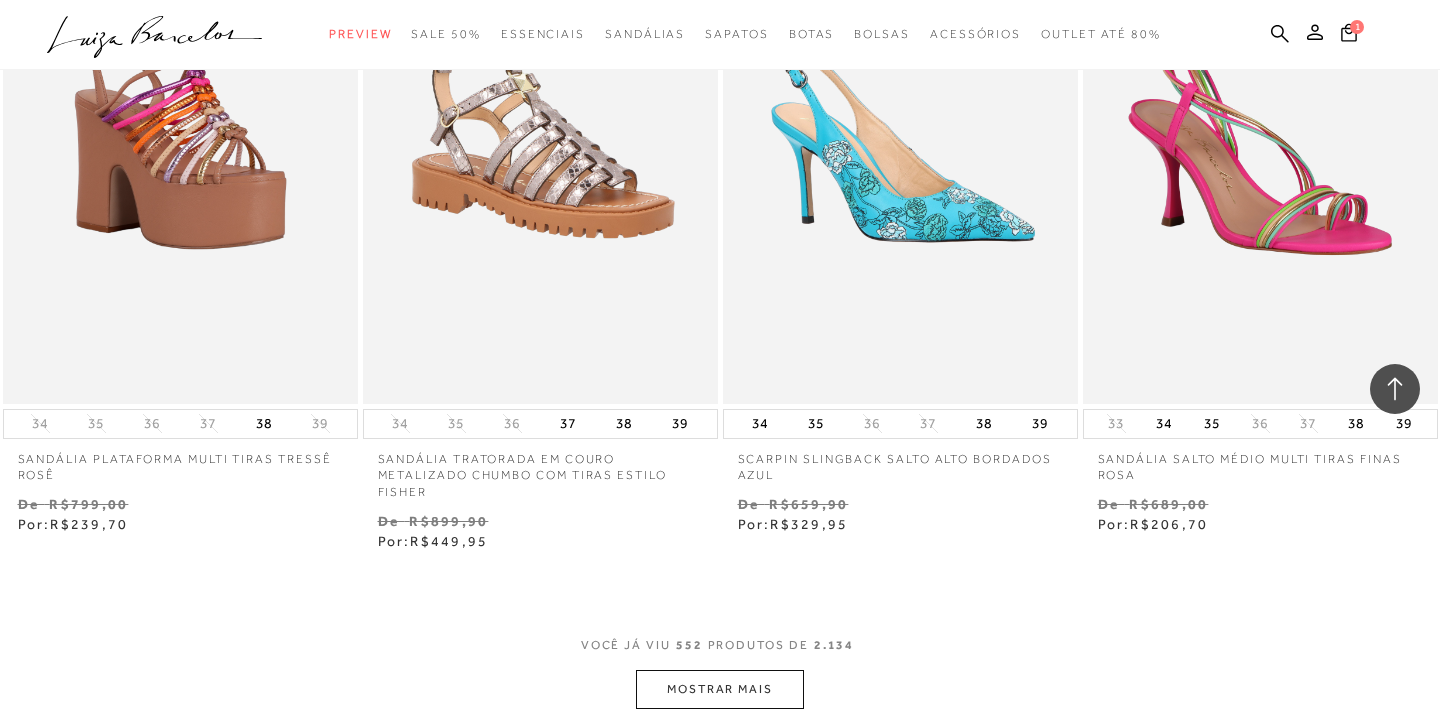 scroll, scrollTop: 93986, scrollLeft: 0, axis: vertical 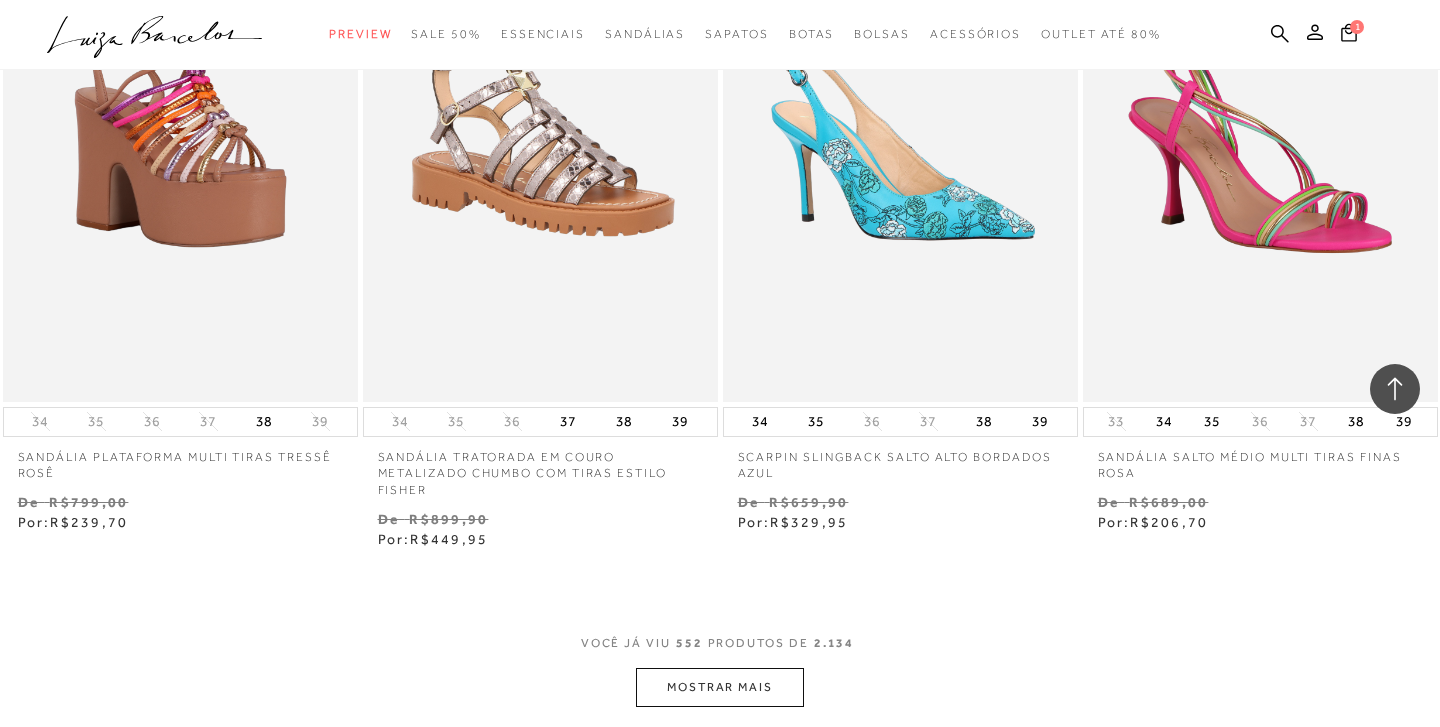 click on "MOSTRAR MAIS" at bounding box center [720, 687] 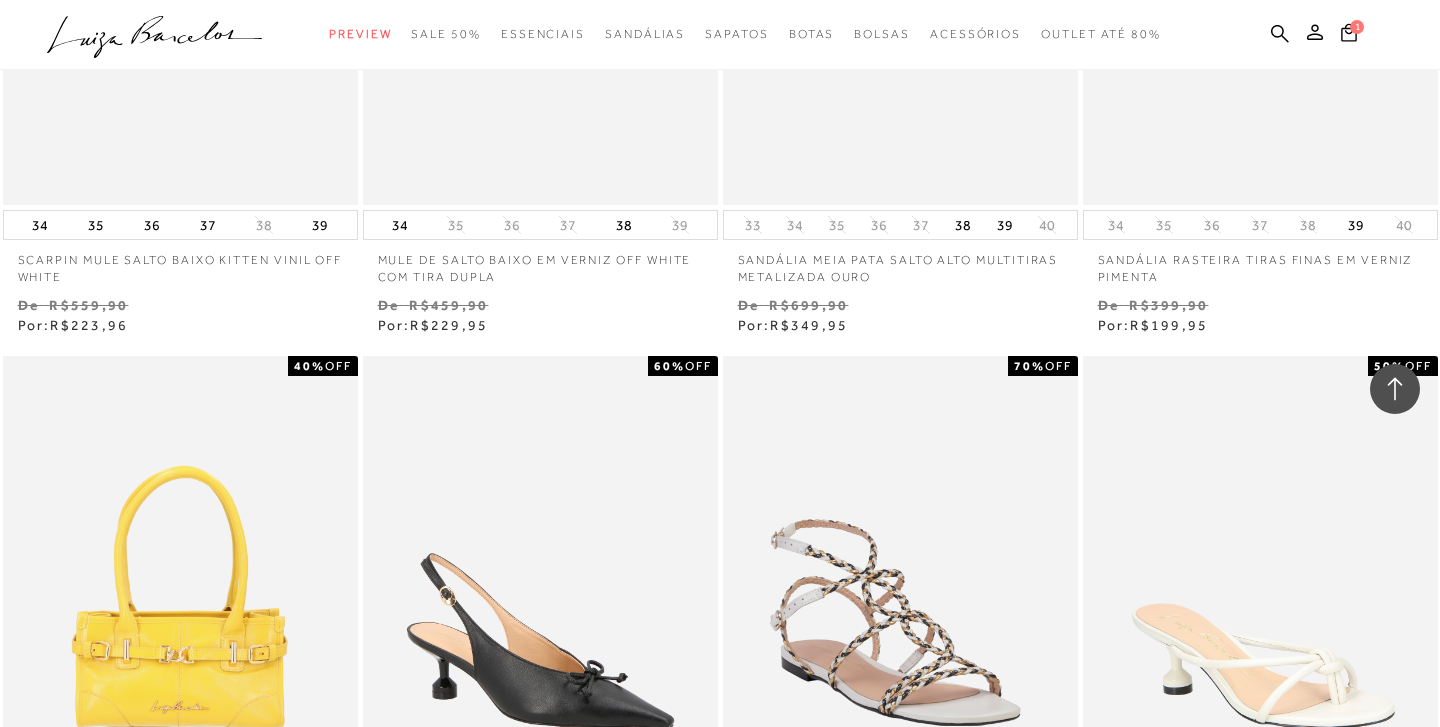 scroll, scrollTop: 98245, scrollLeft: 0, axis: vertical 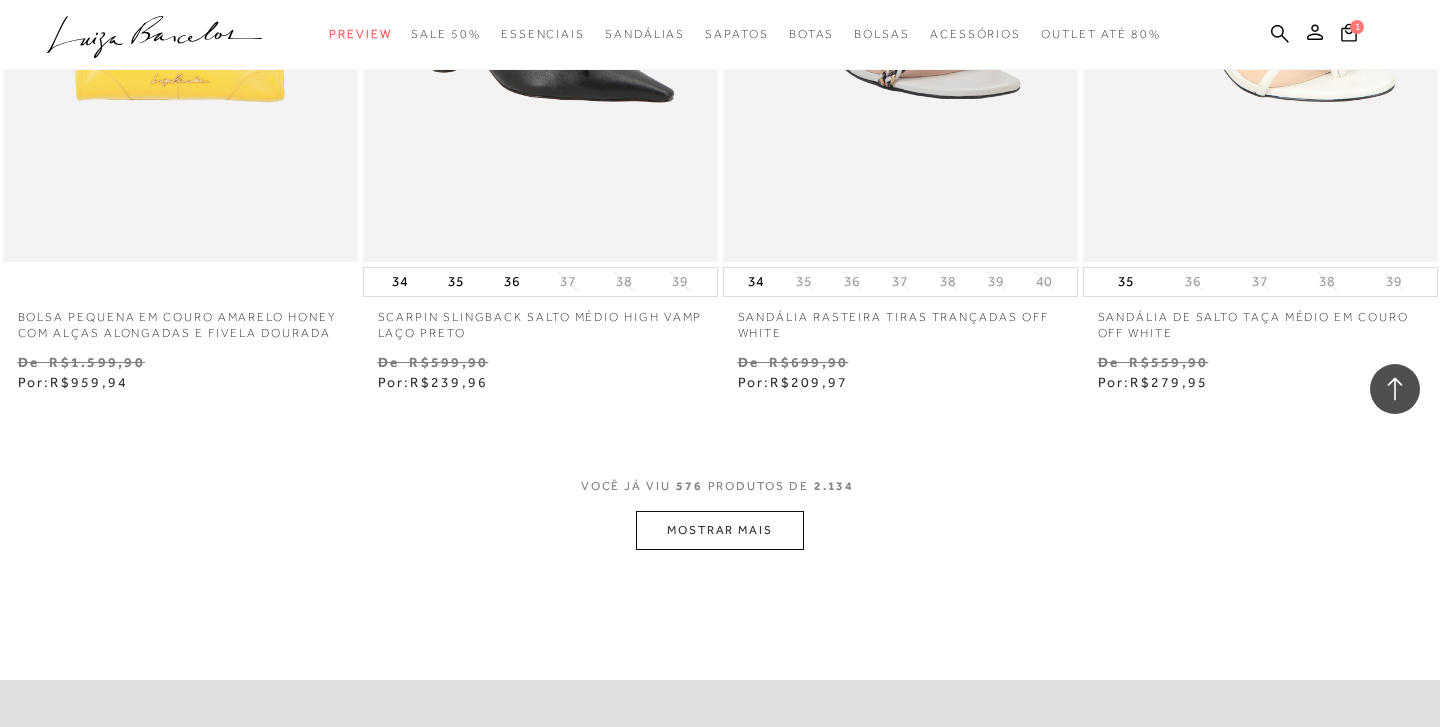 click on "MOSTRAR MAIS" at bounding box center [720, 530] 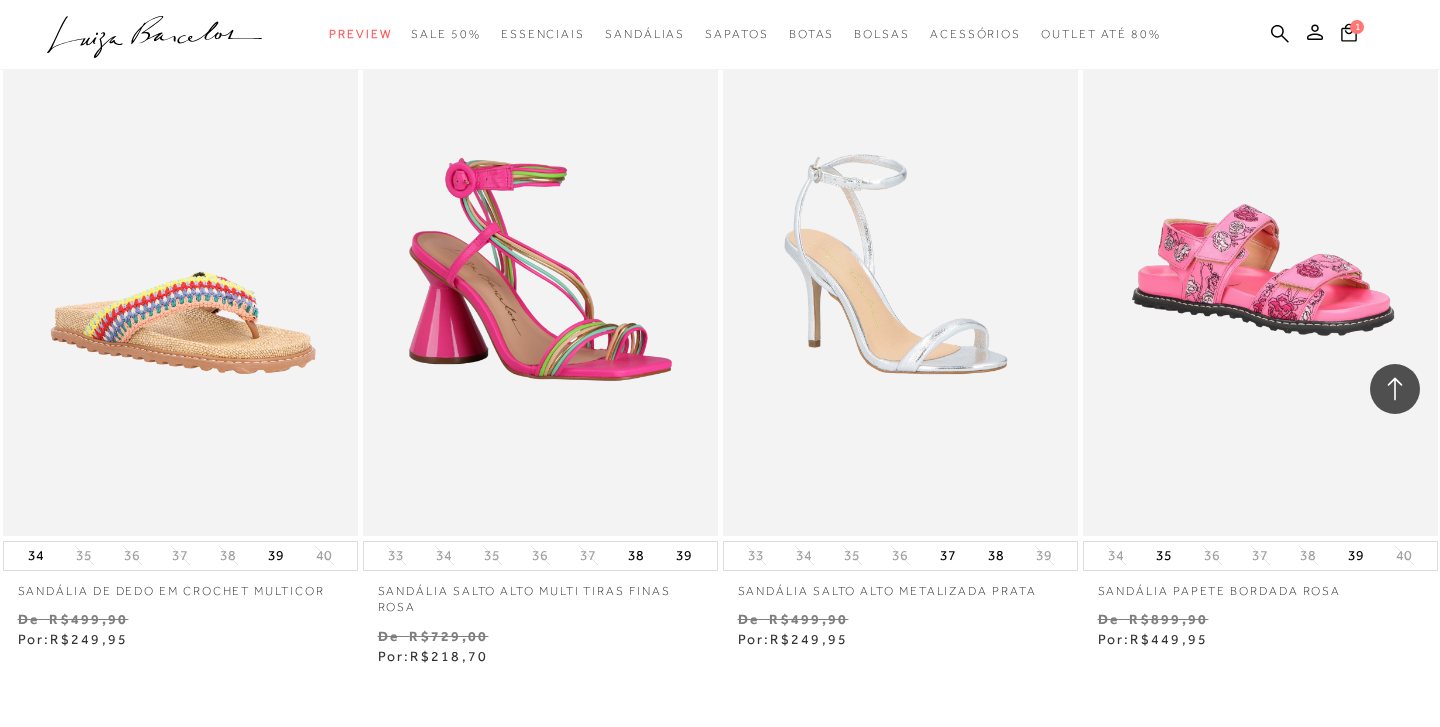 scroll, scrollTop: 102081, scrollLeft: 0, axis: vertical 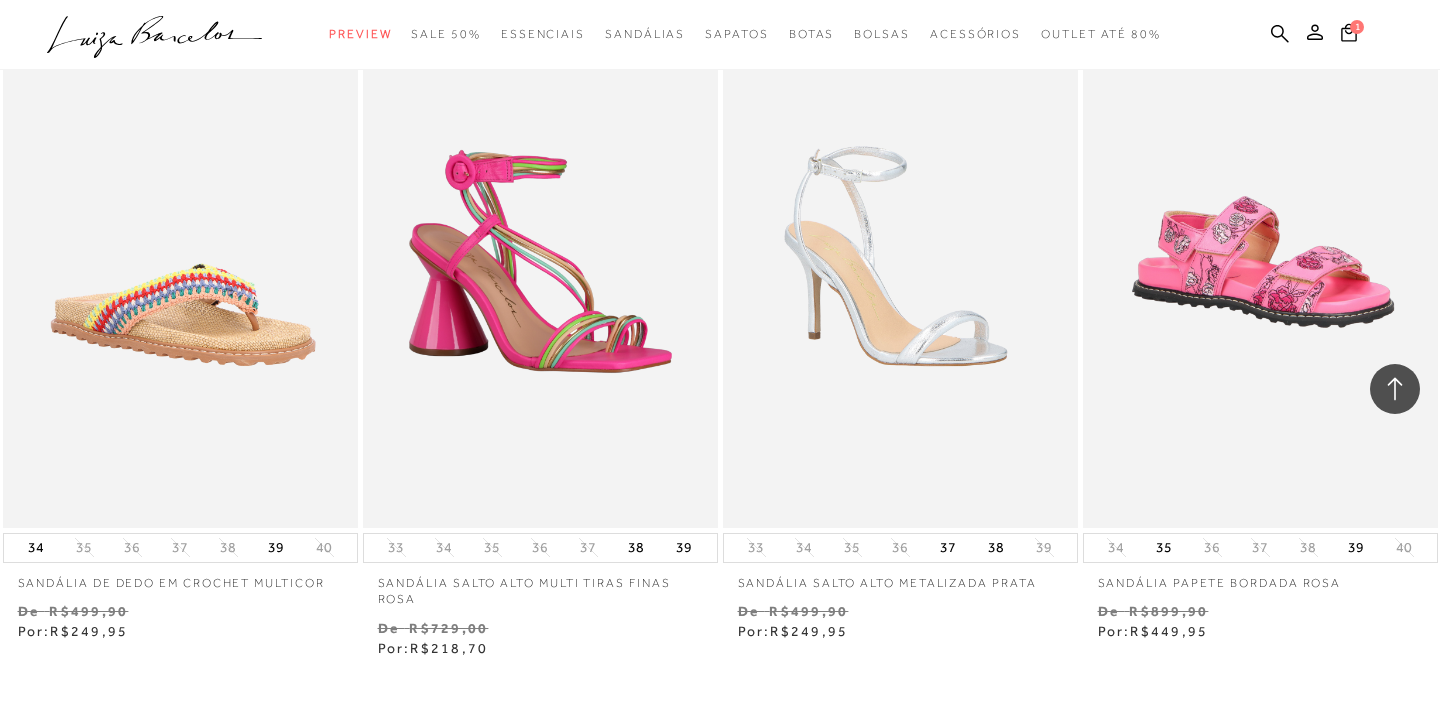 click on "MOSTRAR MAIS" at bounding box center [720, 796] 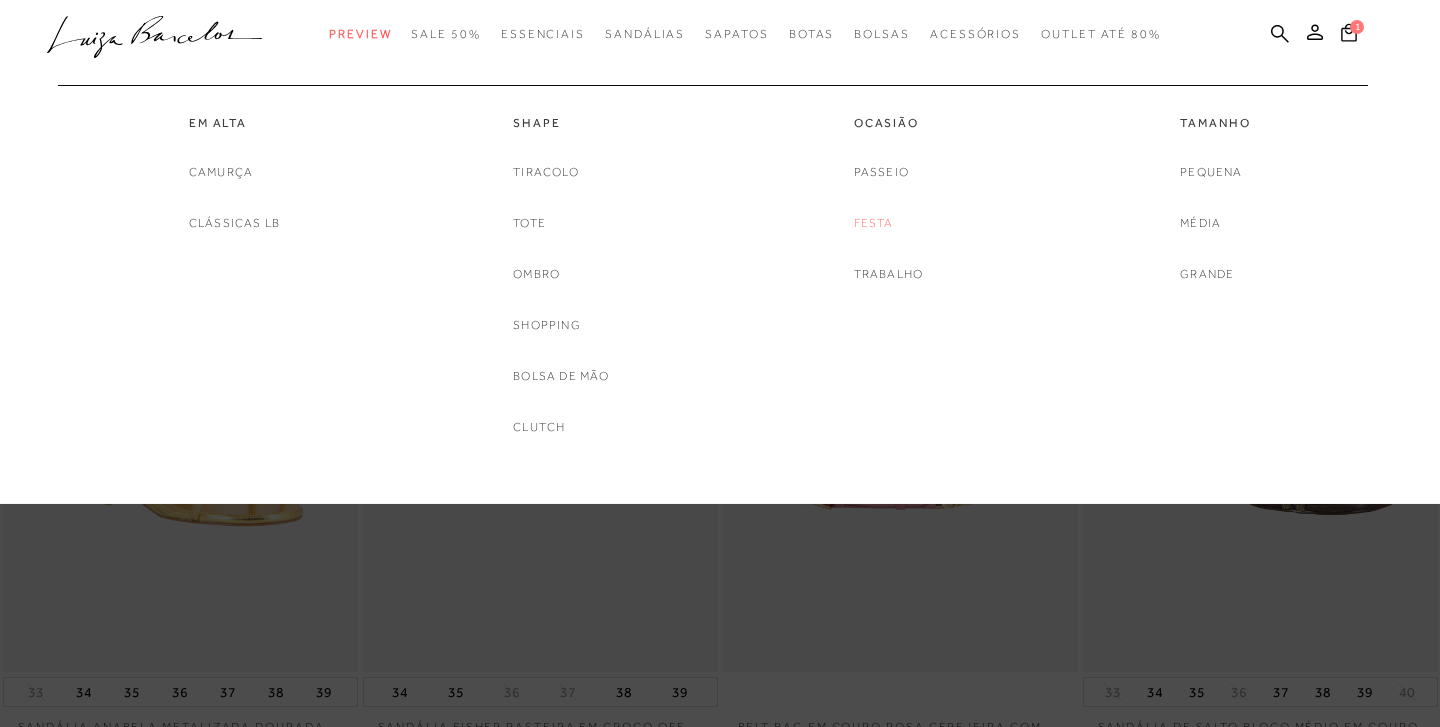 scroll, scrollTop: 110, scrollLeft: 0, axis: vertical 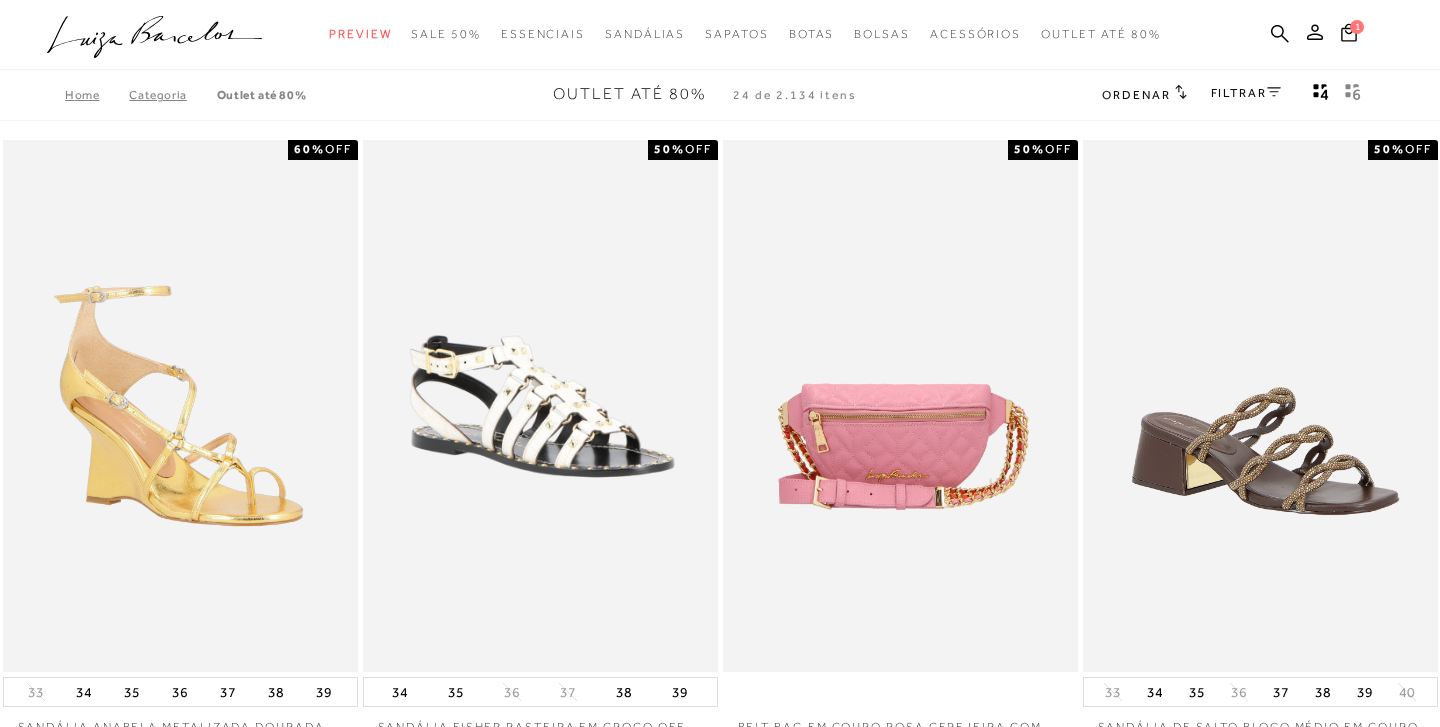click on "FILTRAR" at bounding box center [1246, 93] 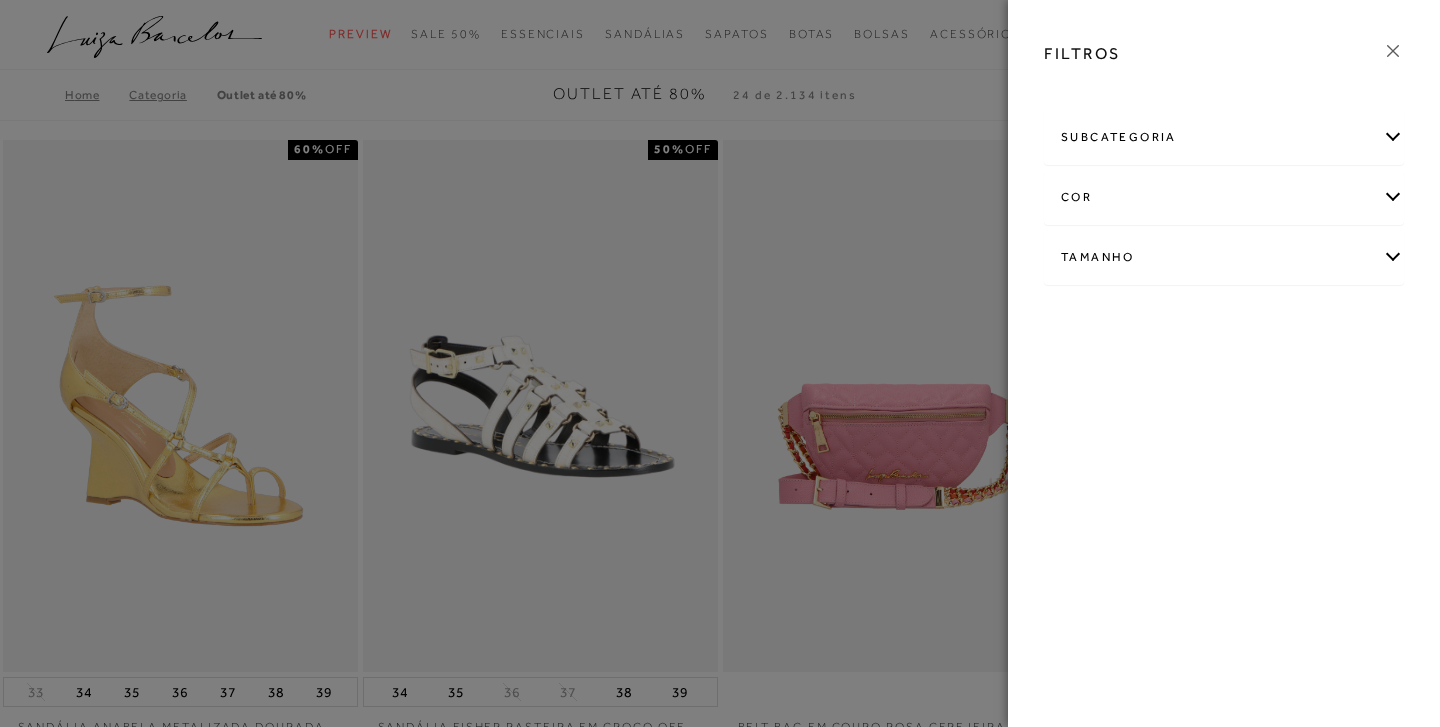 click on "subcategoria" at bounding box center [1224, 137] 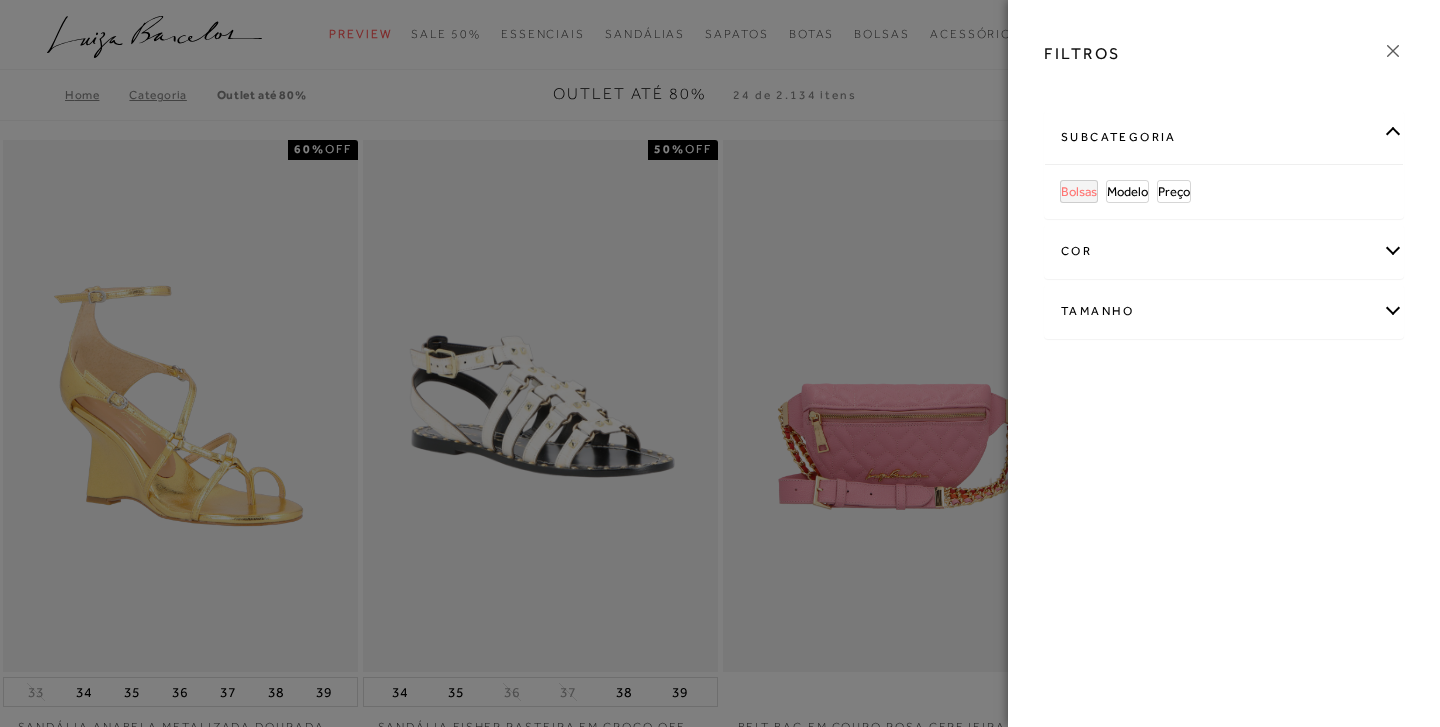 click on "Bolsas" at bounding box center (1079, 191) 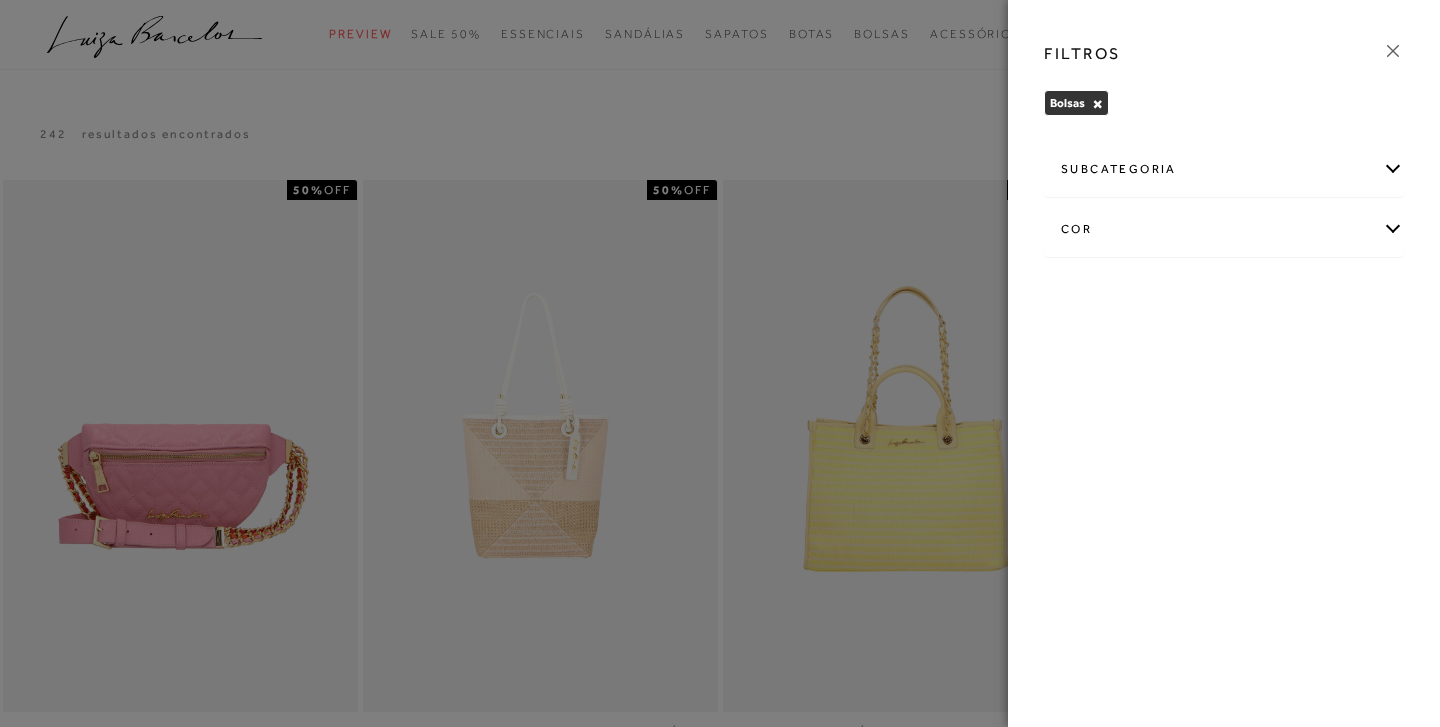 click at bounding box center [720, 363] 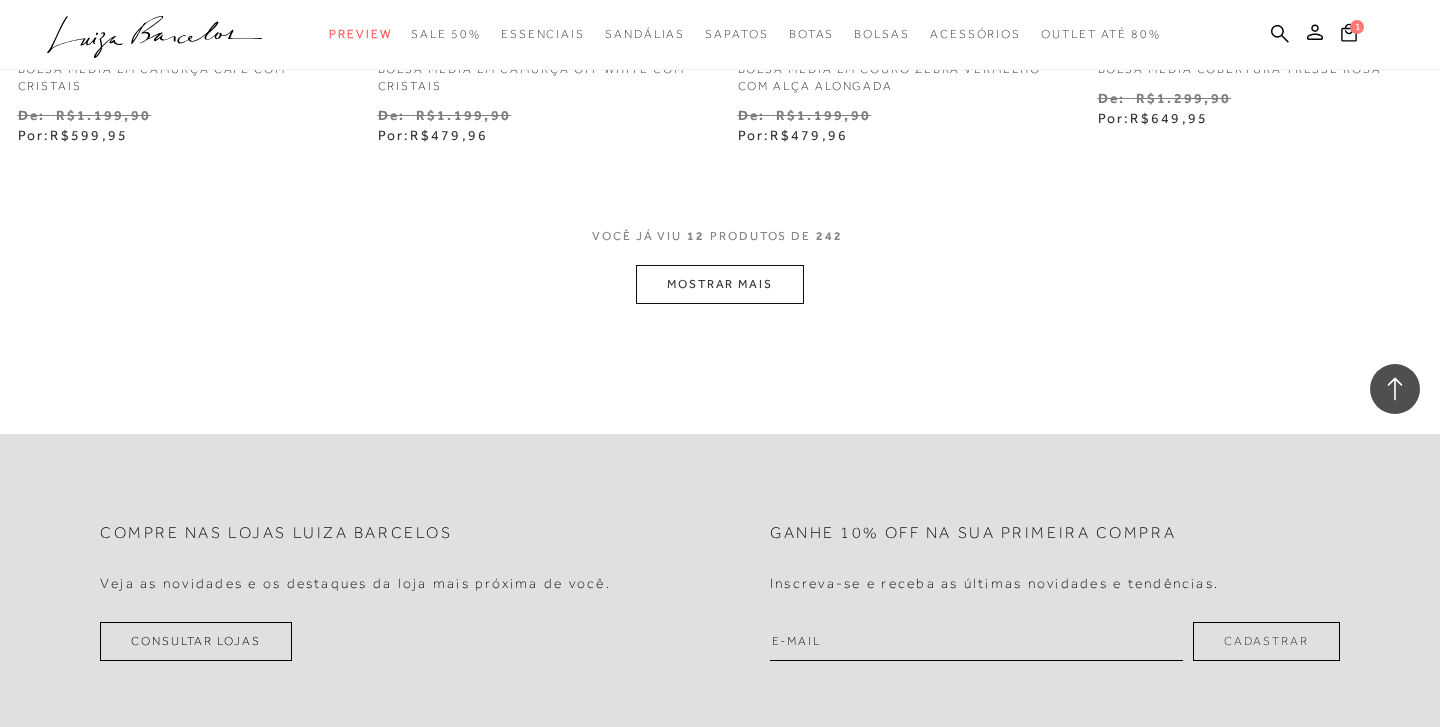 scroll, scrollTop: 2067, scrollLeft: 0, axis: vertical 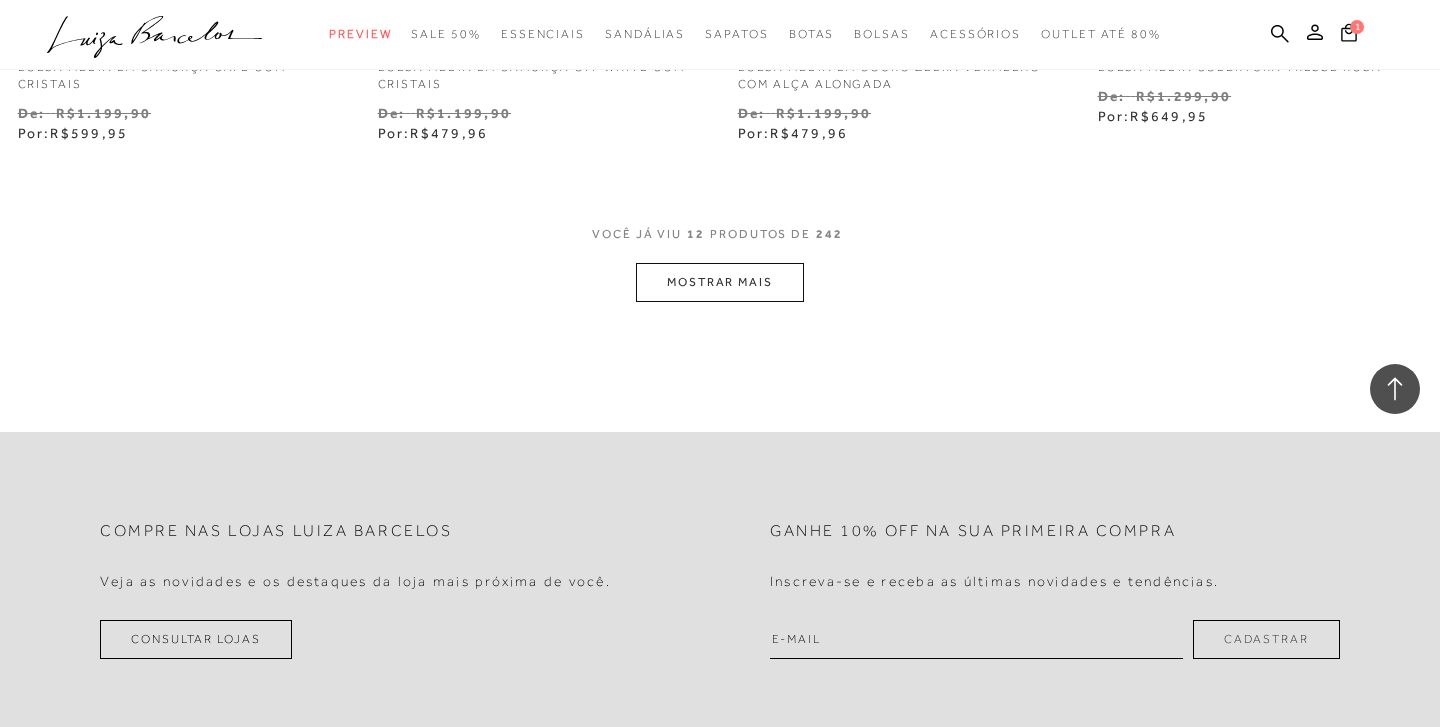 click on "MOSTRAR MAIS" at bounding box center [720, 282] 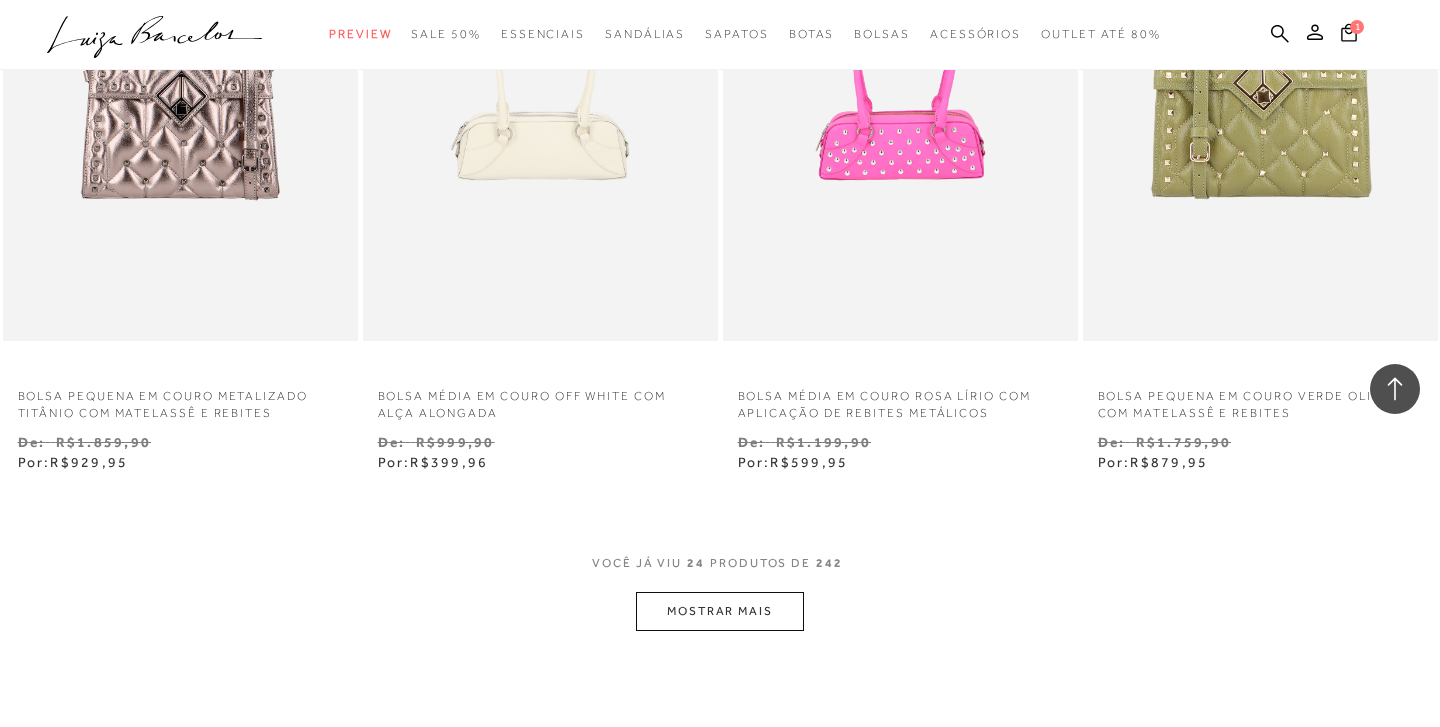 scroll, scrollTop: 3790, scrollLeft: 0, axis: vertical 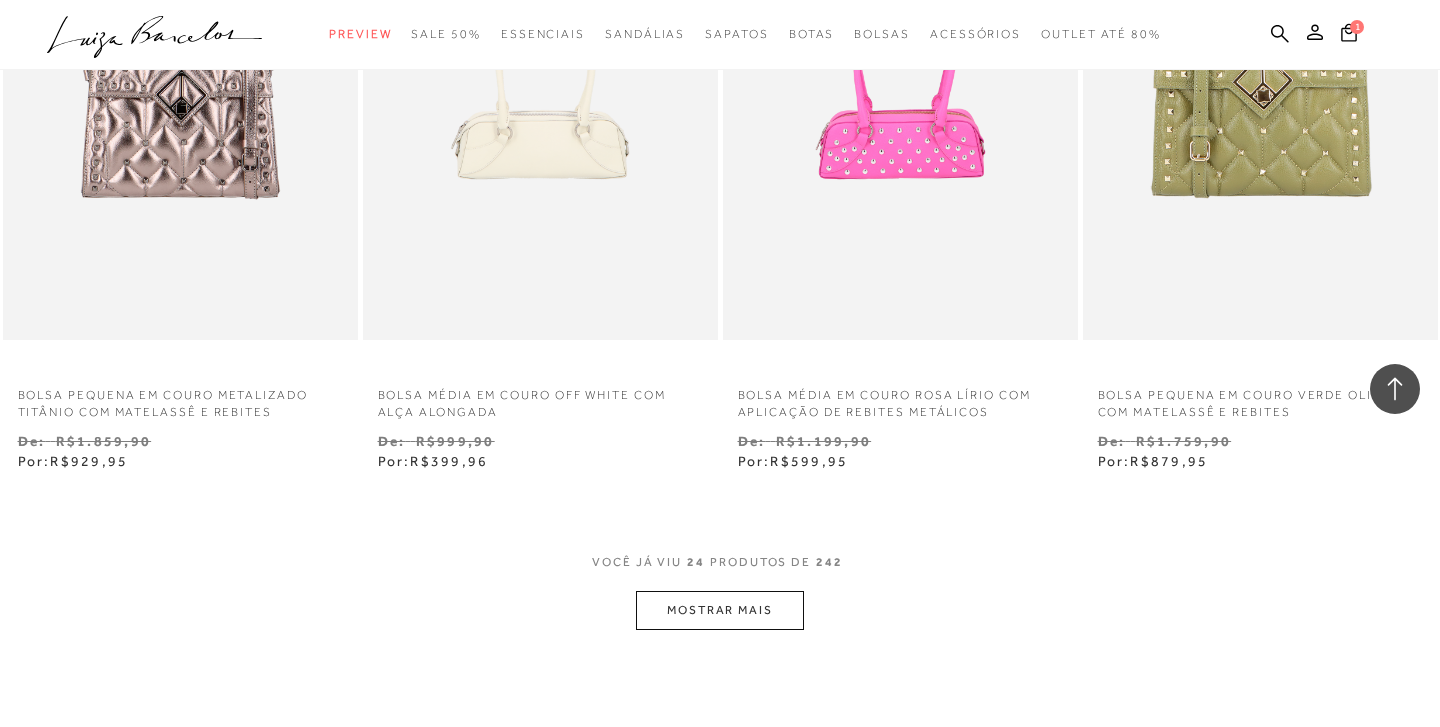 click on "MOSTRAR MAIS" at bounding box center (720, 610) 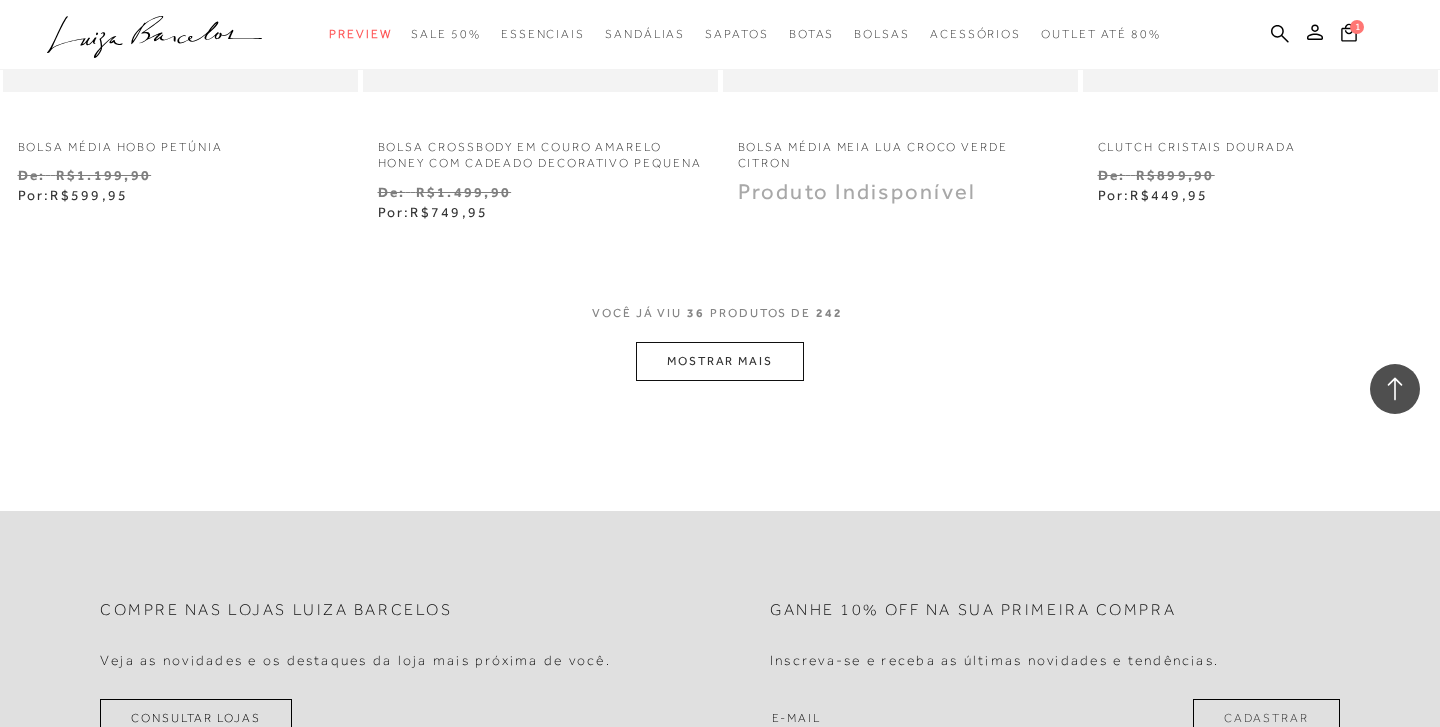 scroll, scrollTop: 6088, scrollLeft: 0, axis: vertical 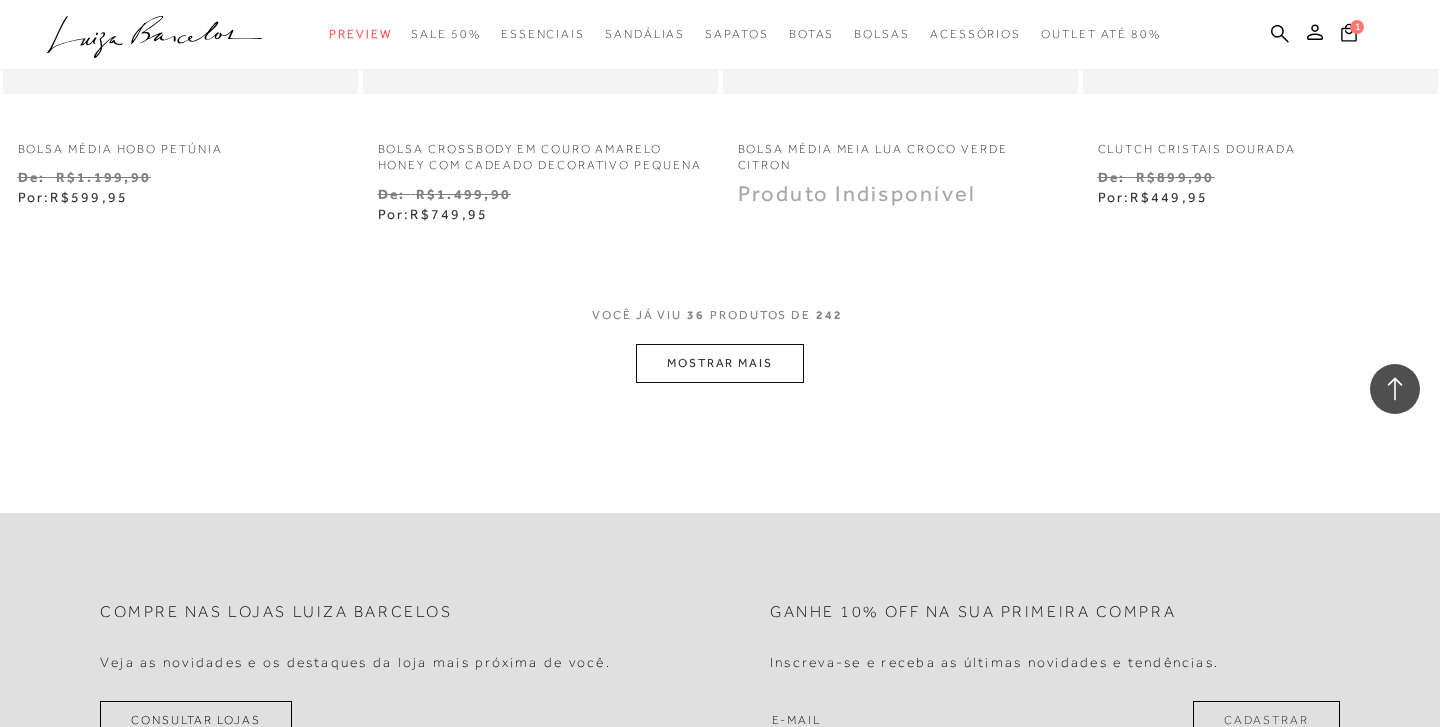 click on "MOSTRAR MAIS" at bounding box center [720, 363] 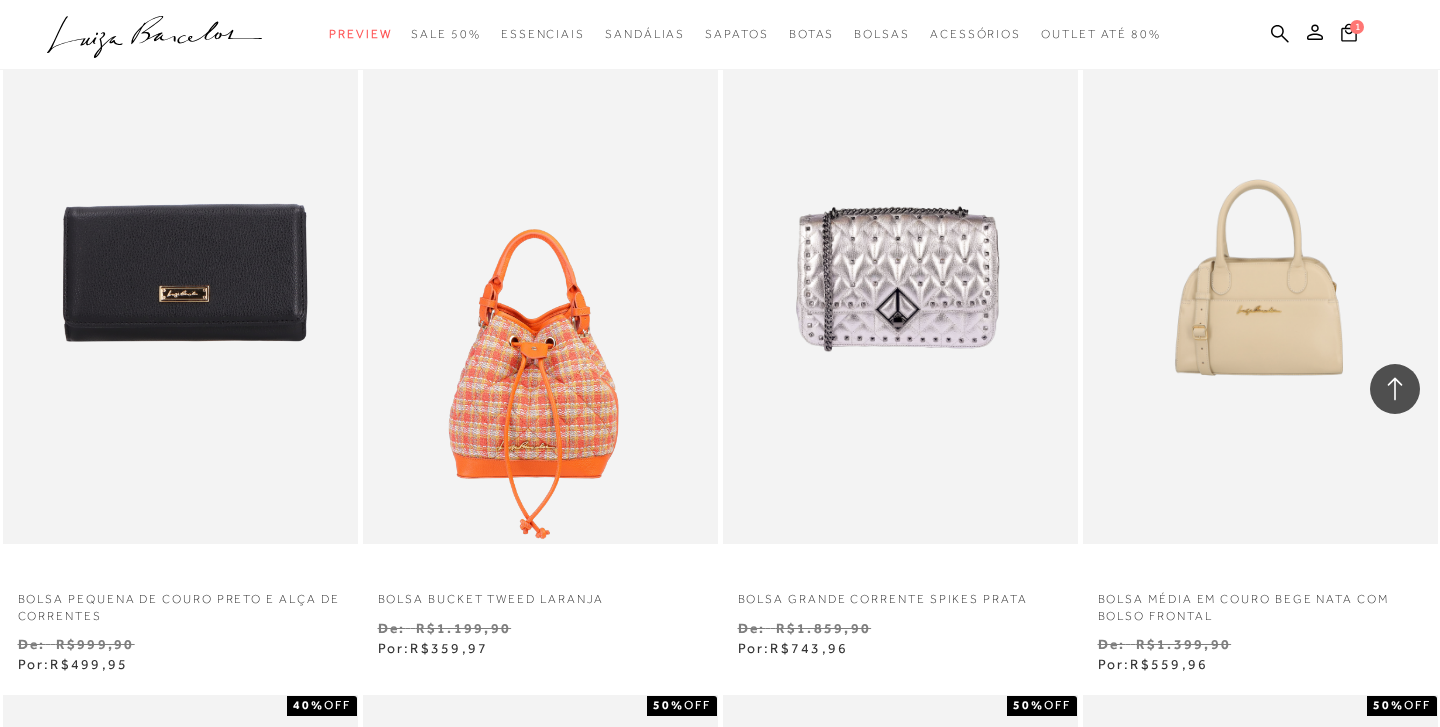 scroll, scrollTop: 7009, scrollLeft: 0, axis: vertical 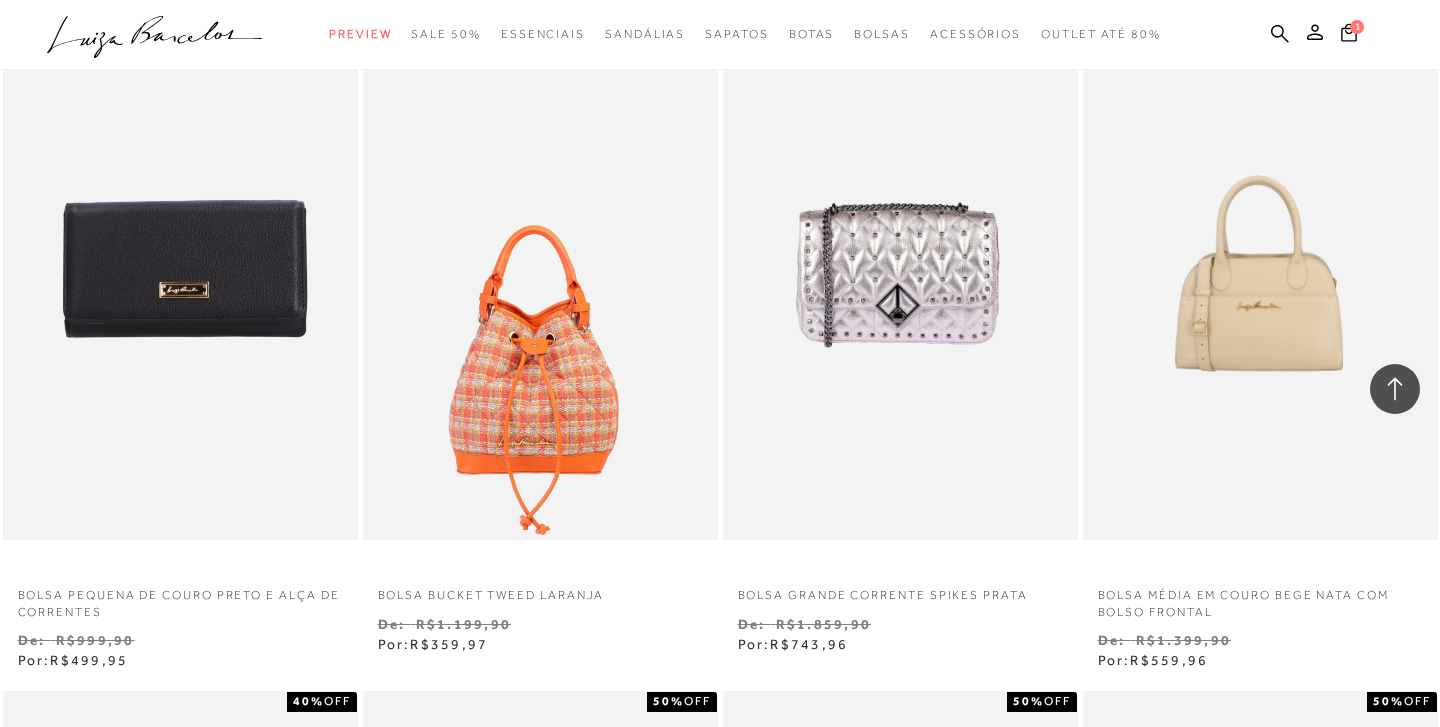 click at bounding box center (180, 273) 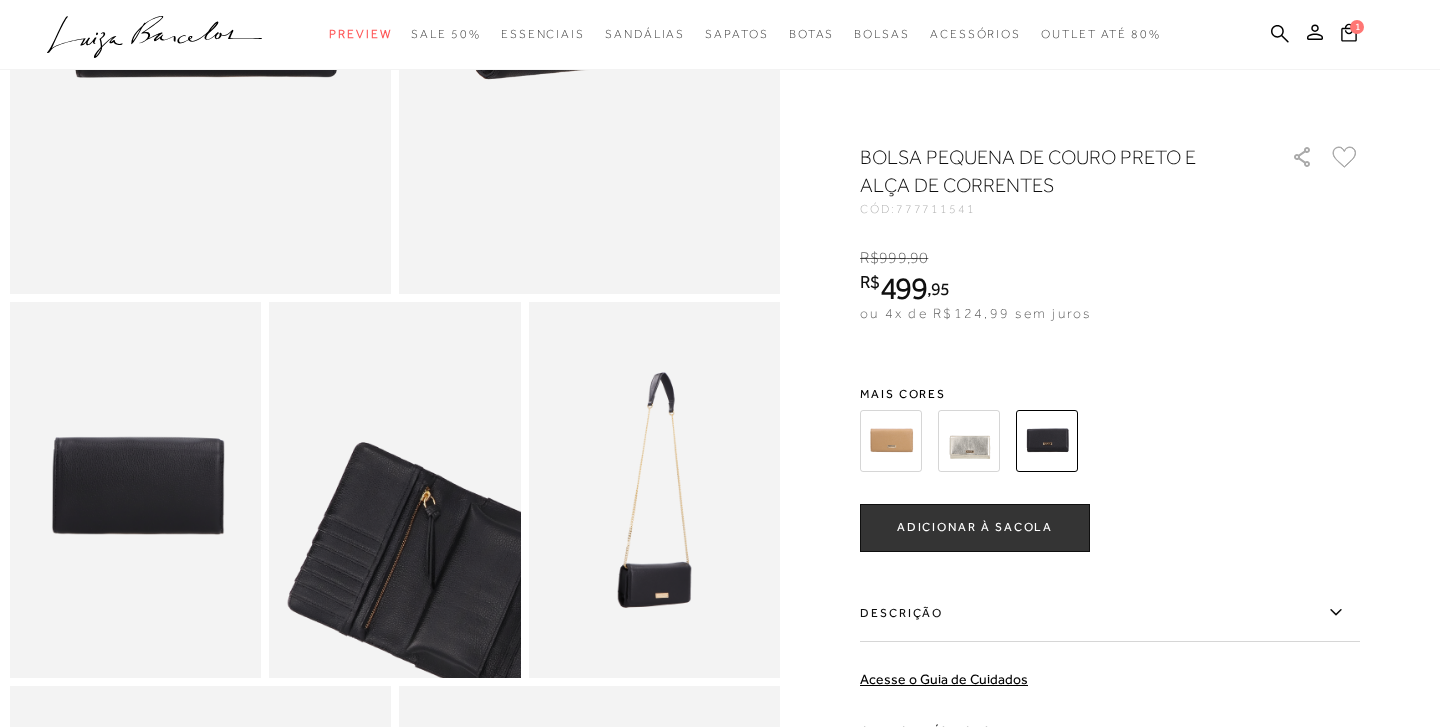 scroll, scrollTop: 413, scrollLeft: 0, axis: vertical 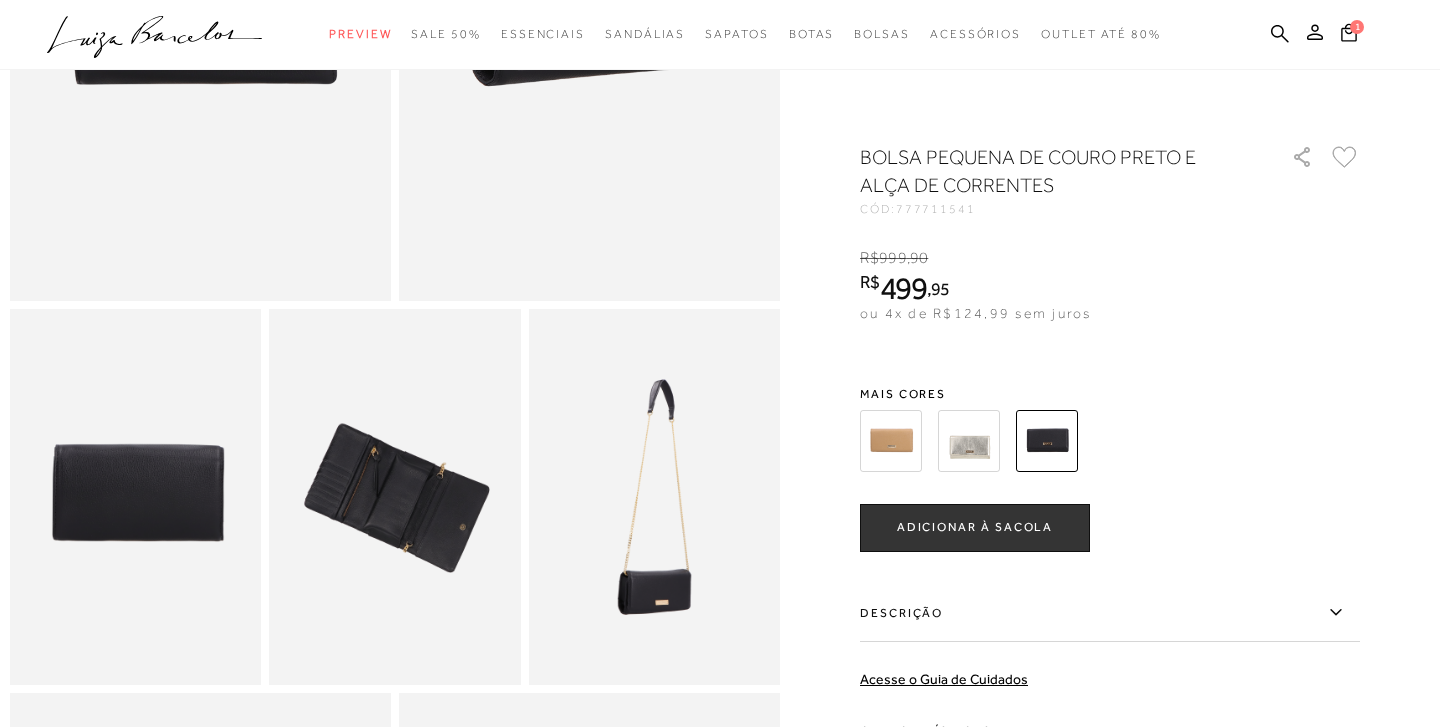 click on "ADICIONAR À SACOLA" at bounding box center [975, 527] 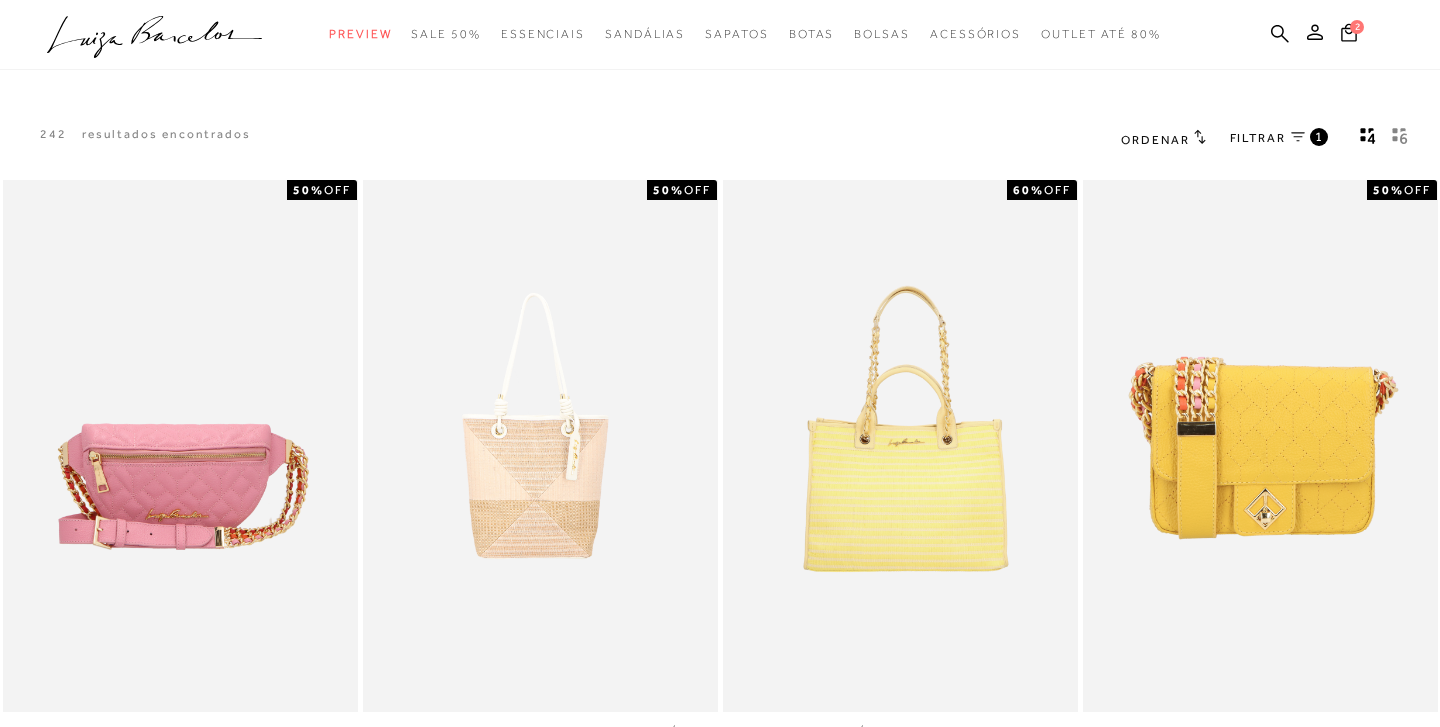 scroll, scrollTop: 0, scrollLeft: 0, axis: both 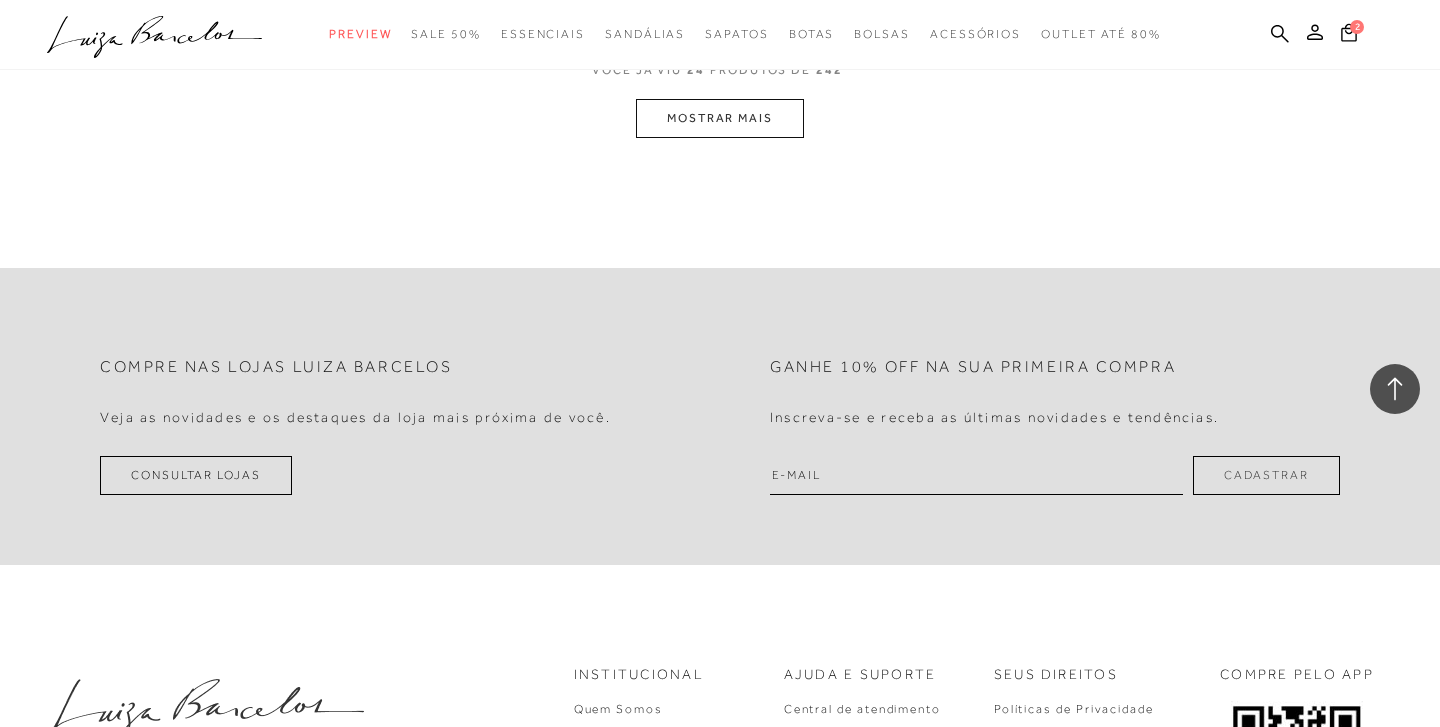 click on "MOSTRAR MAIS" at bounding box center [720, 118] 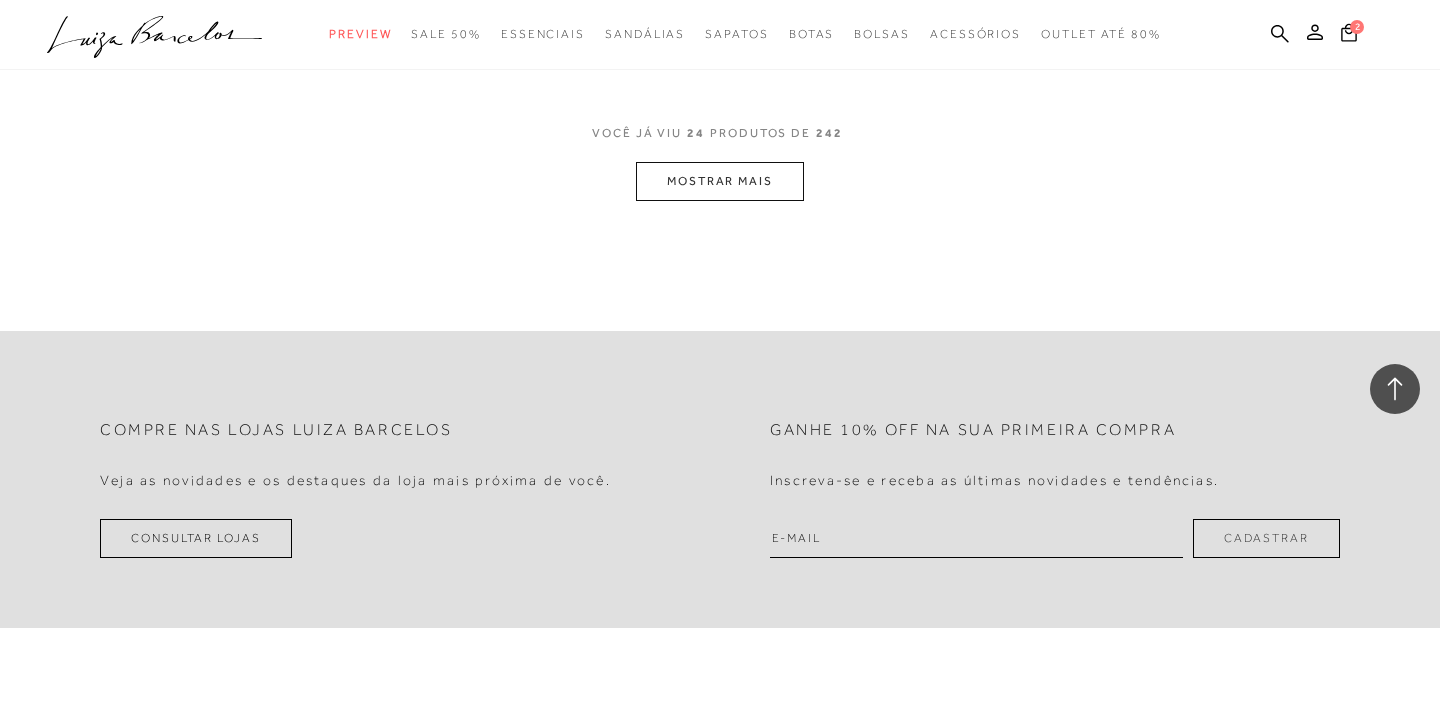 scroll, scrollTop: 6272, scrollLeft: 0, axis: vertical 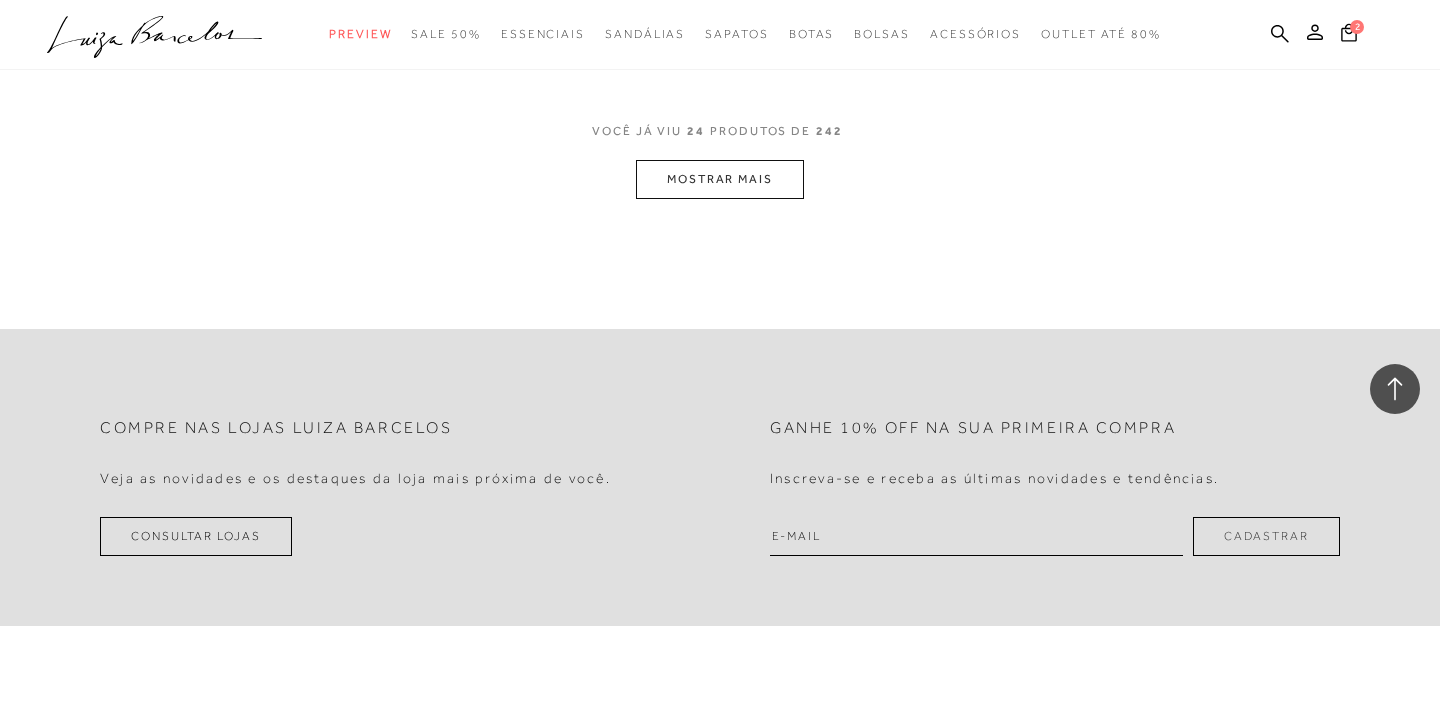 click on "MOSTRAR MAIS" at bounding box center (720, 179) 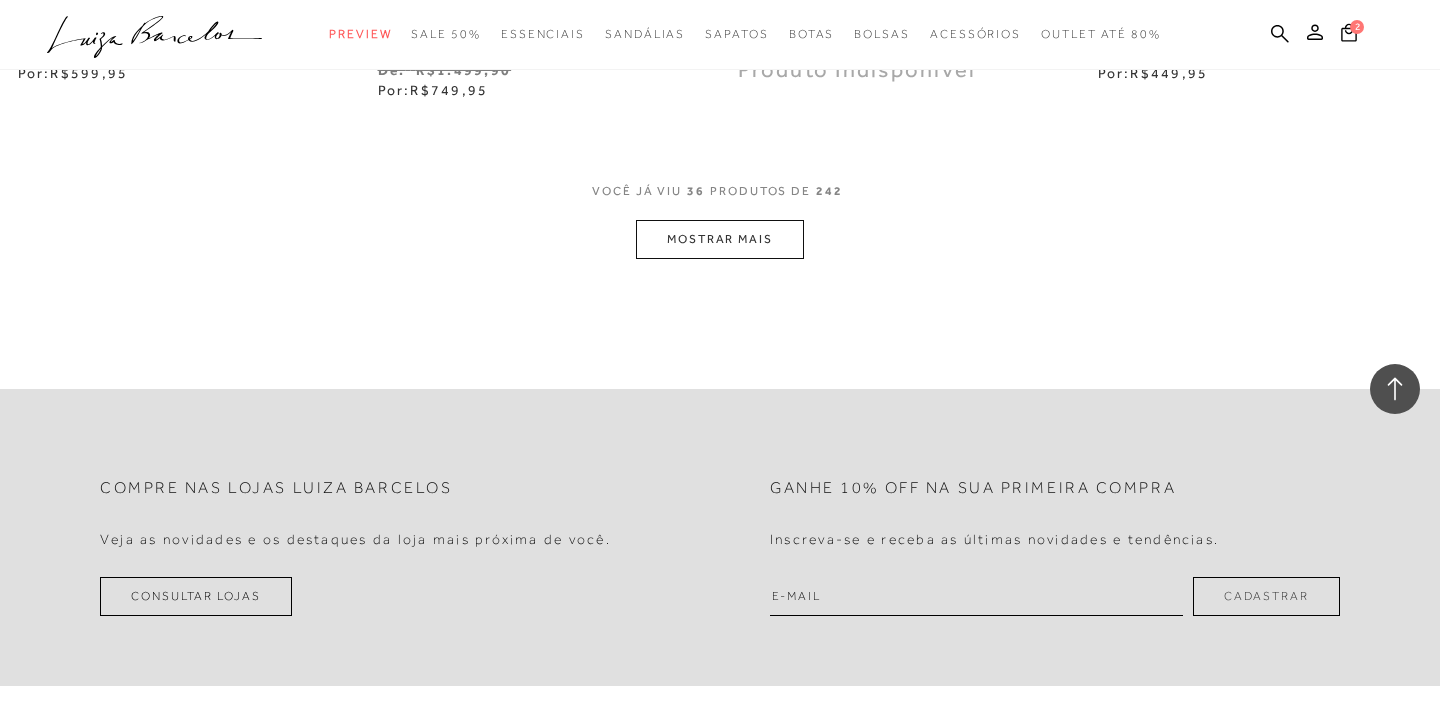scroll, scrollTop: 8299, scrollLeft: 0, axis: vertical 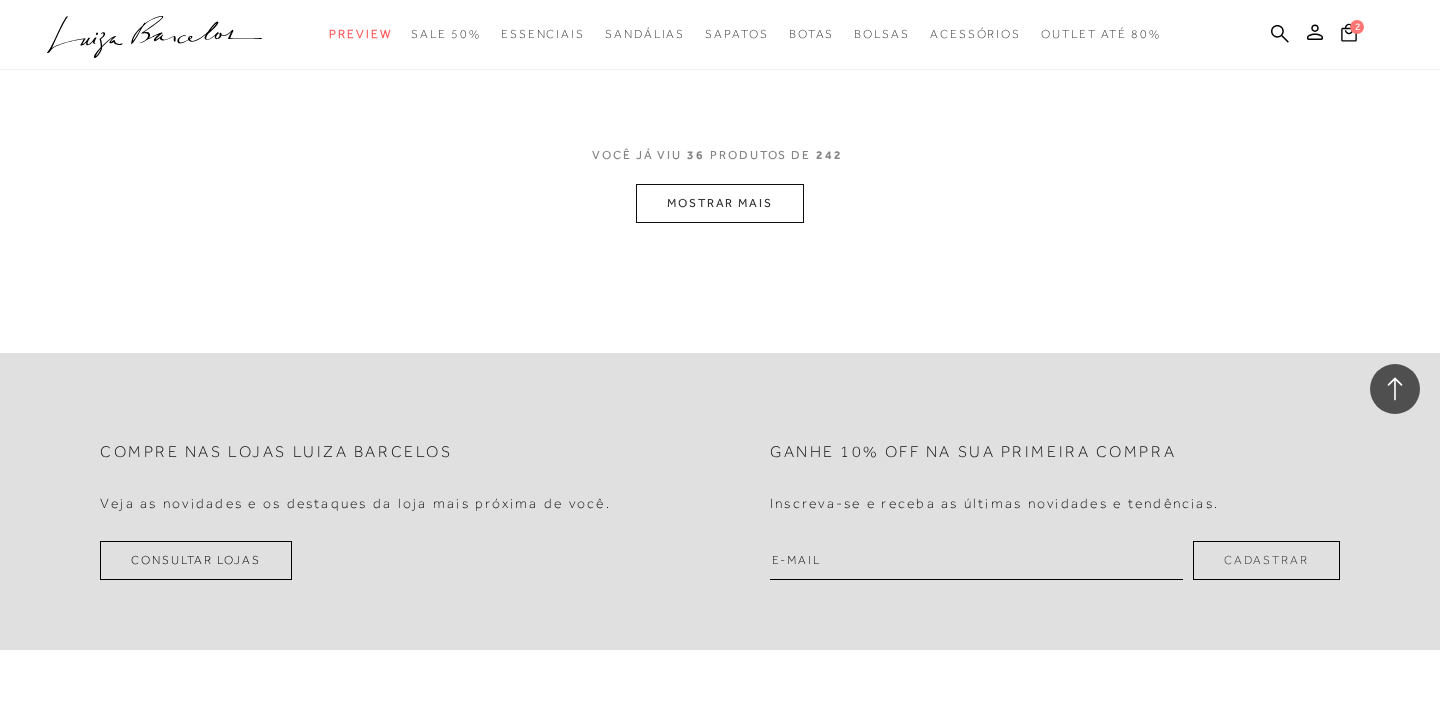 click on "MOSTRAR MAIS" at bounding box center (720, 203) 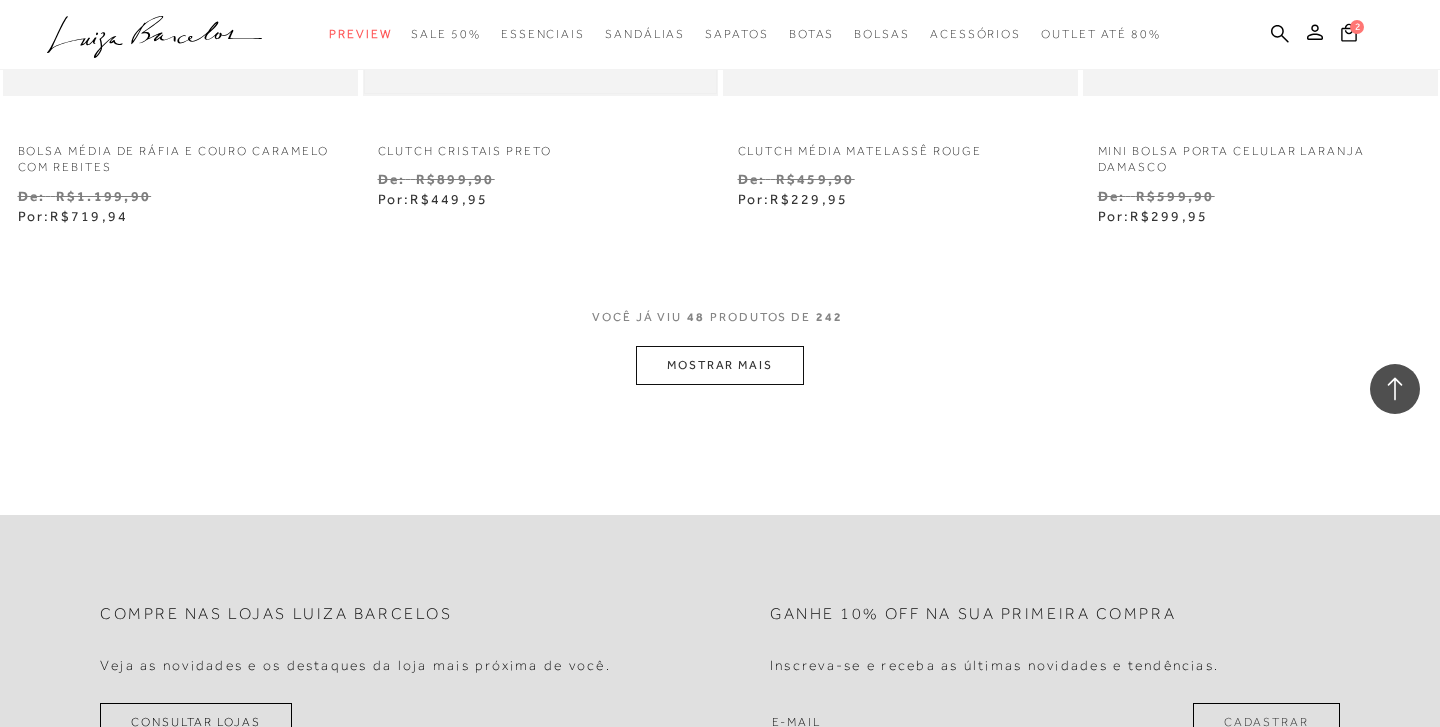 scroll, scrollTop: 10193, scrollLeft: 0, axis: vertical 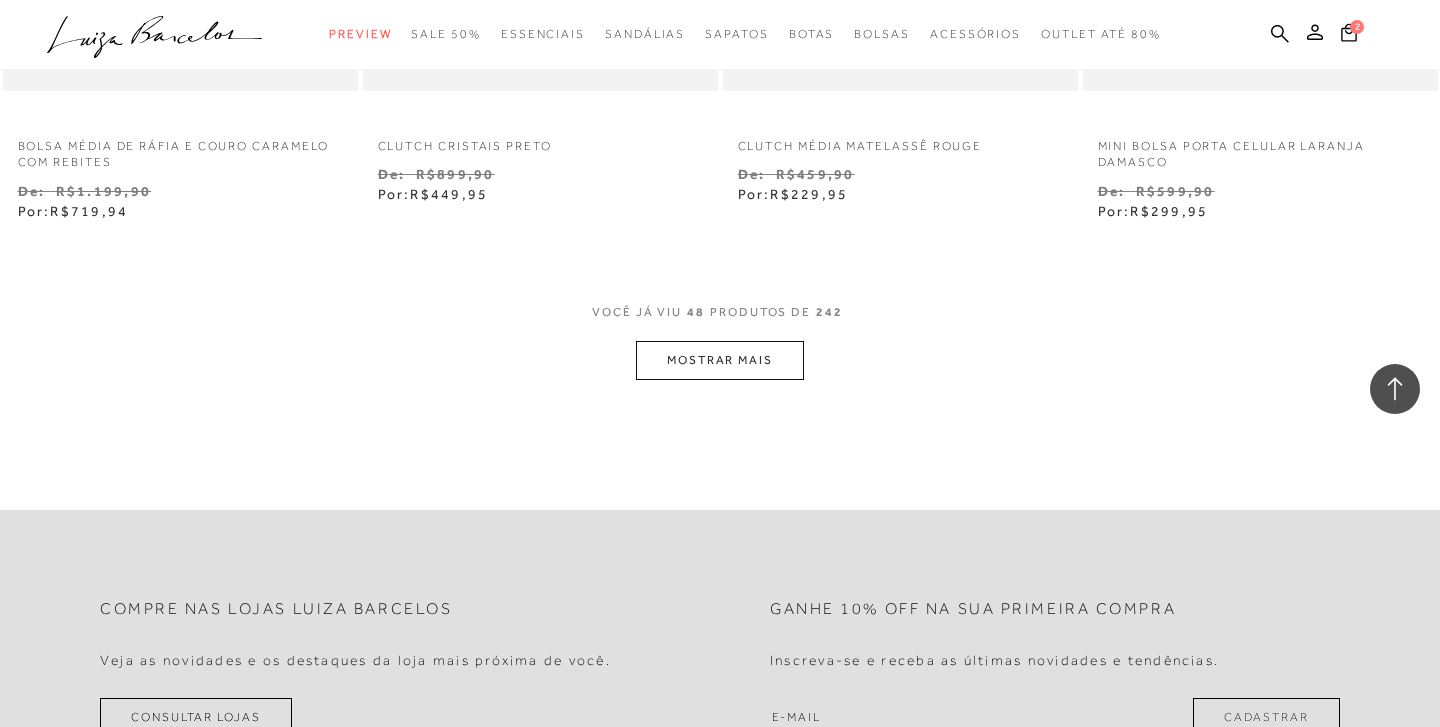click on "MOSTRAR MAIS" at bounding box center [720, 360] 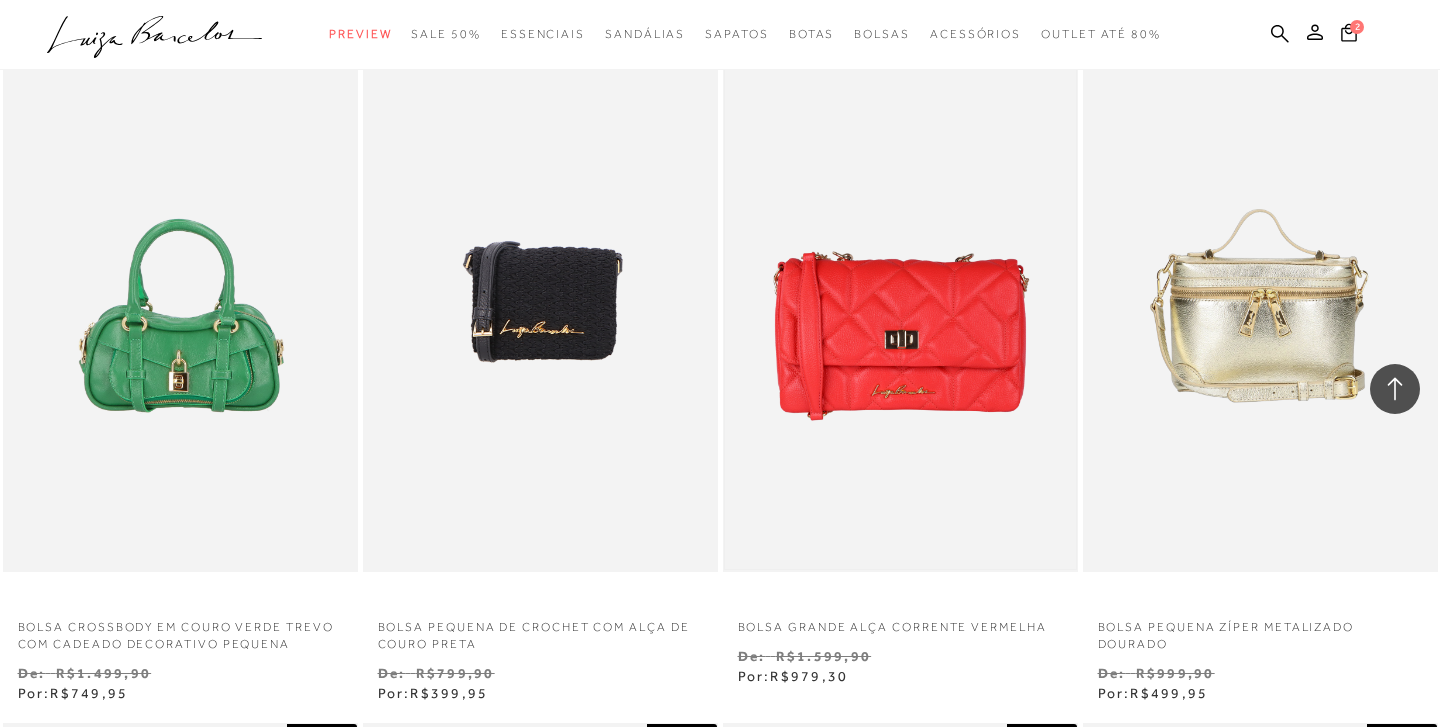 scroll, scrollTop: 11104, scrollLeft: 0, axis: vertical 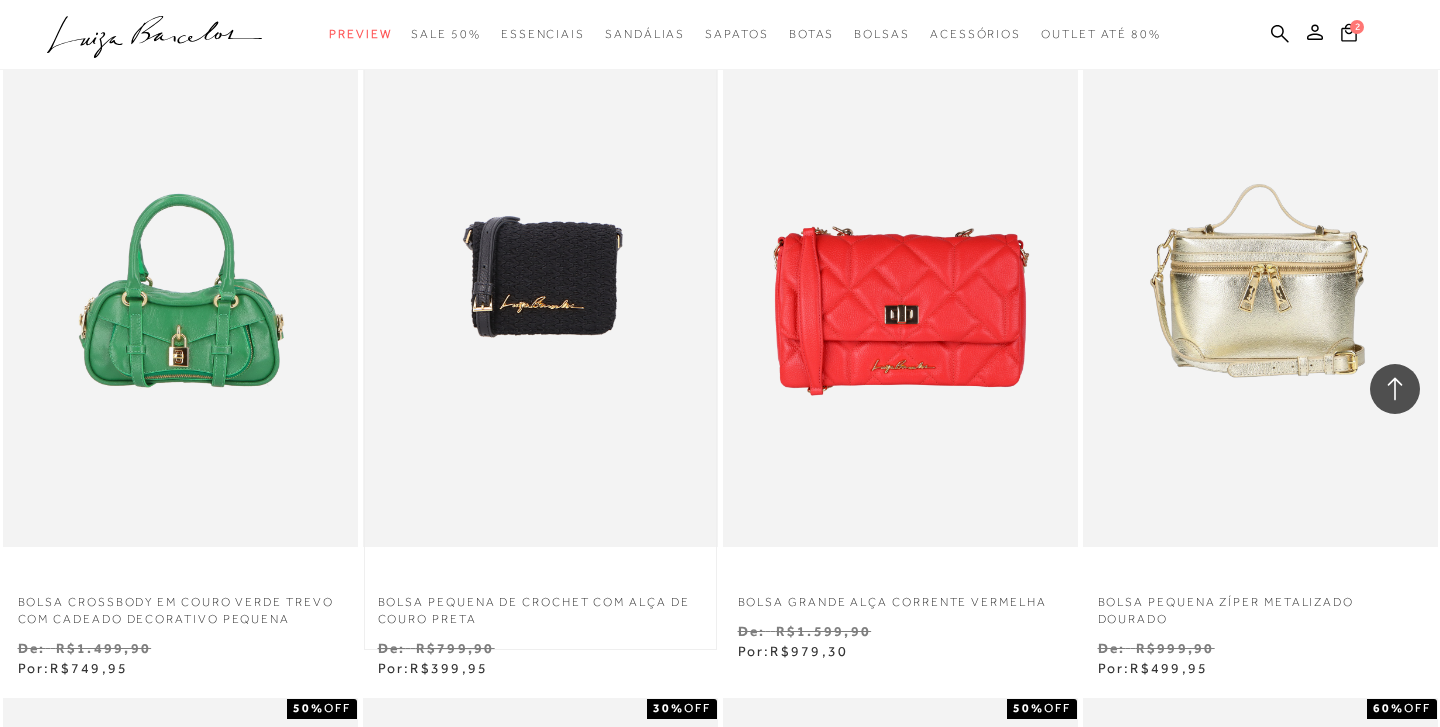 click at bounding box center (540, 281) 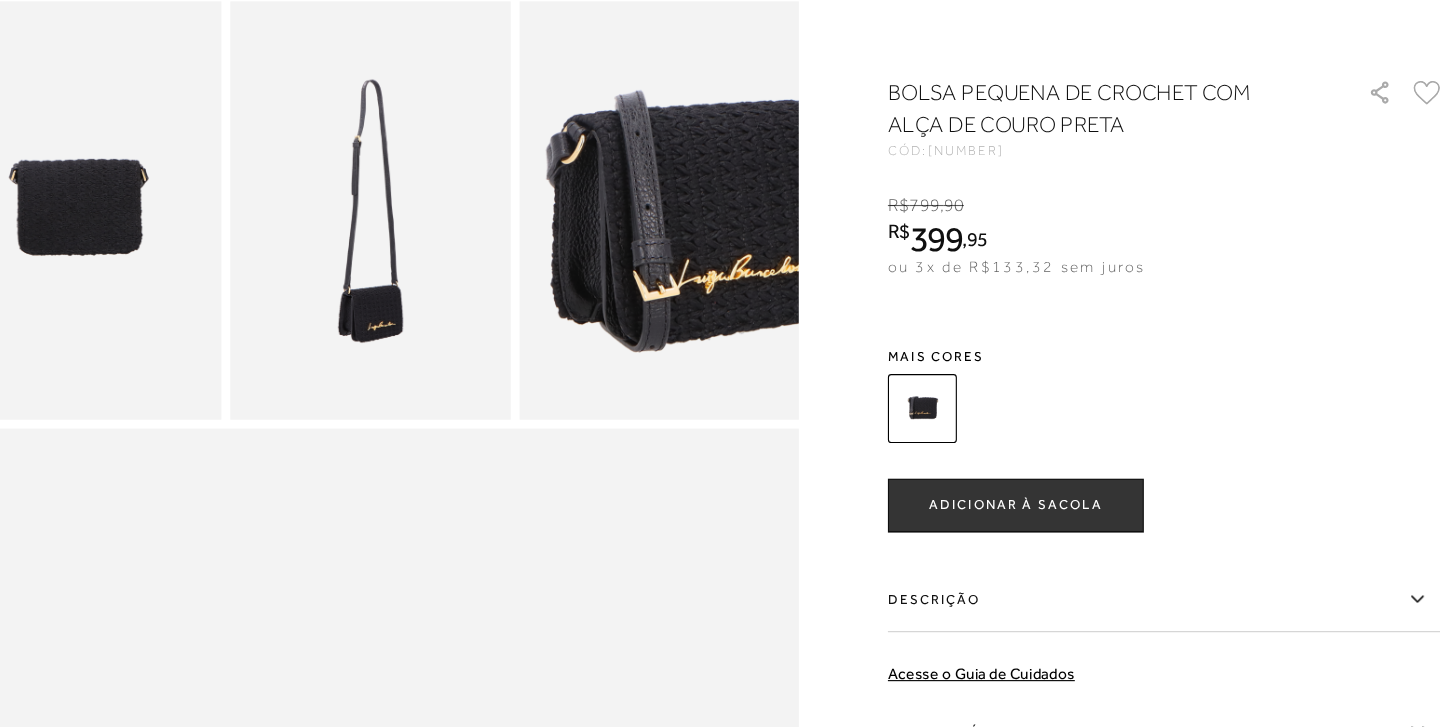 scroll, scrollTop: 655, scrollLeft: 0, axis: vertical 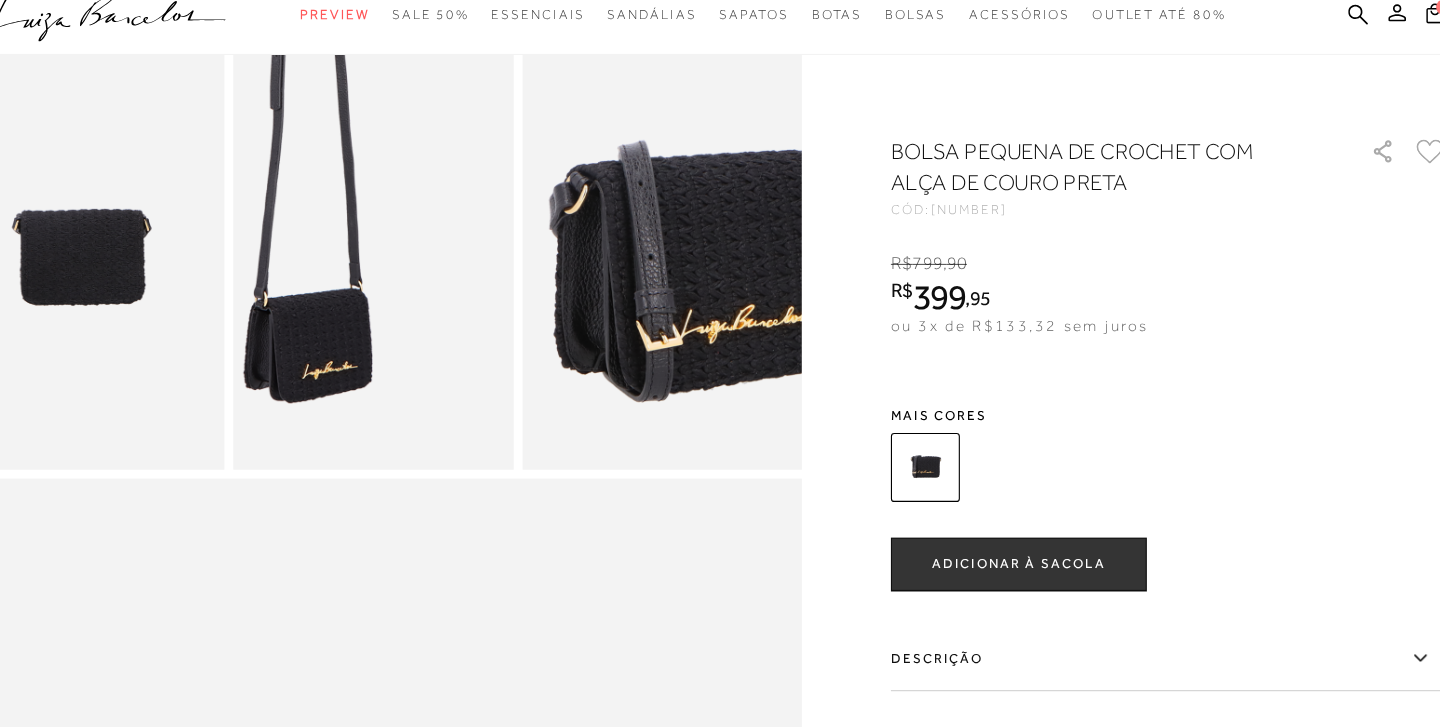 click at bounding box center (336, 146) 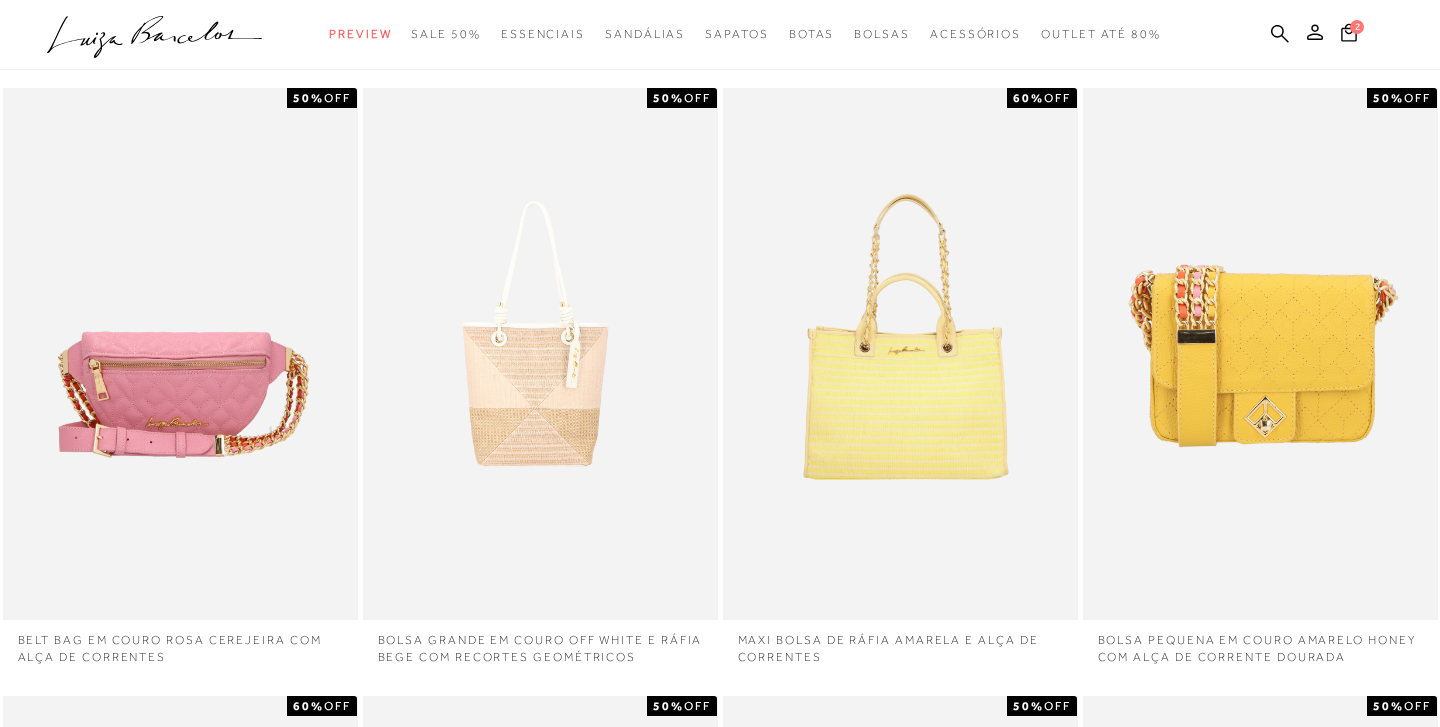 scroll, scrollTop: 0, scrollLeft: 0, axis: both 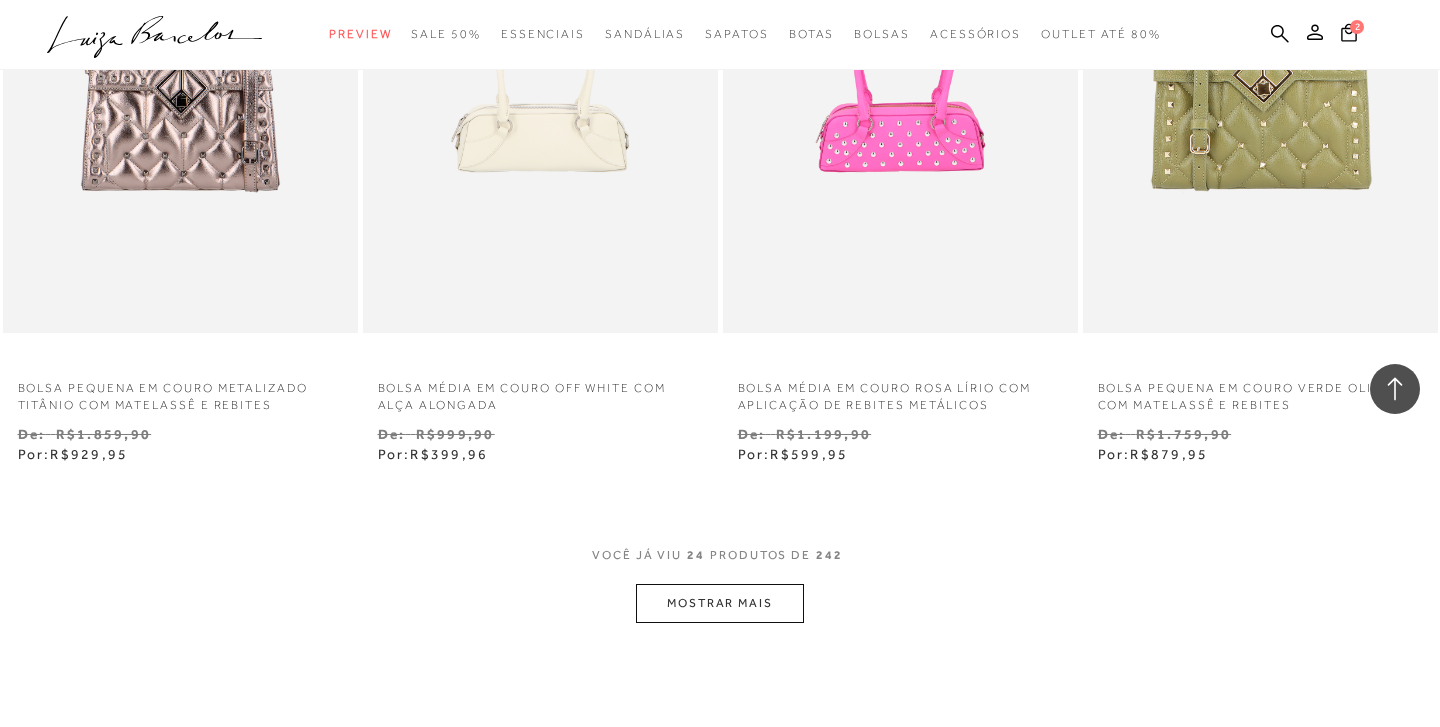click on "MOSTRAR MAIS" at bounding box center (720, 603) 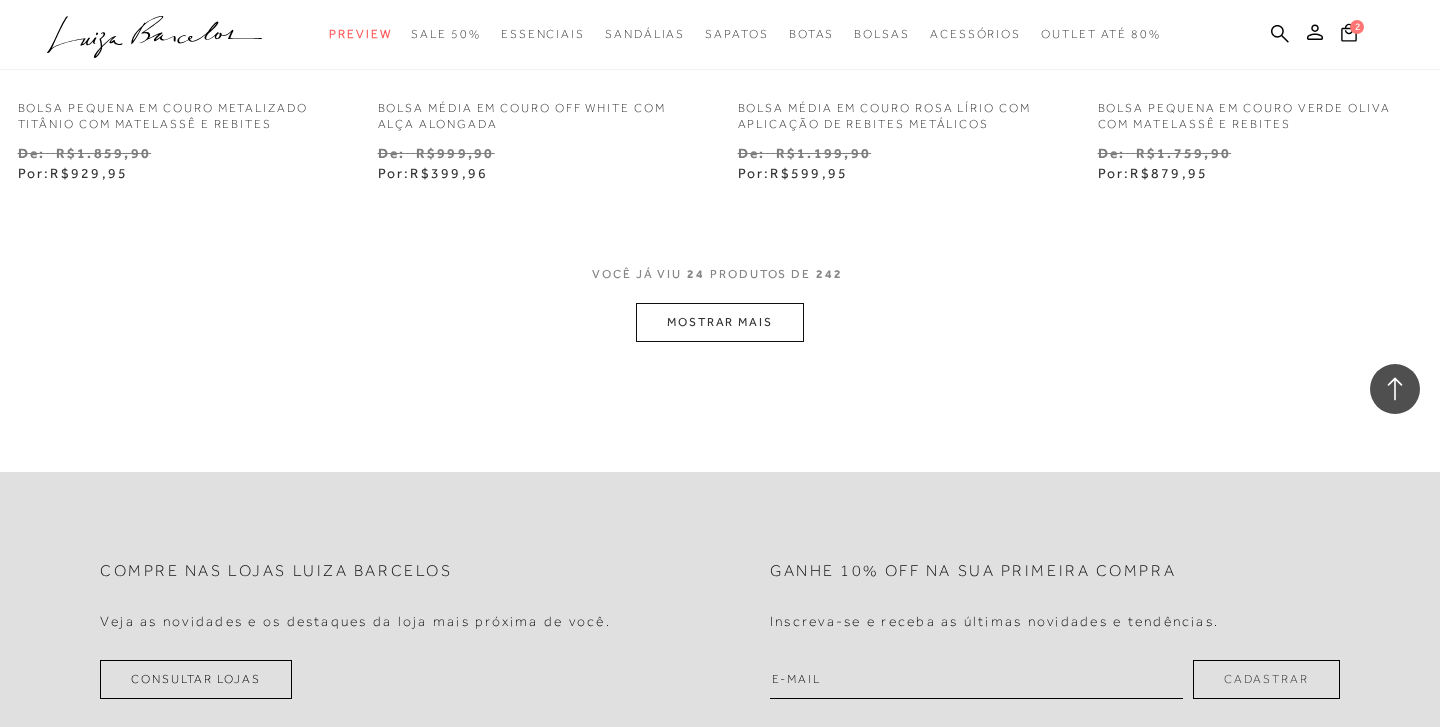 scroll, scrollTop: 6128, scrollLeft: 0, axis: vertical 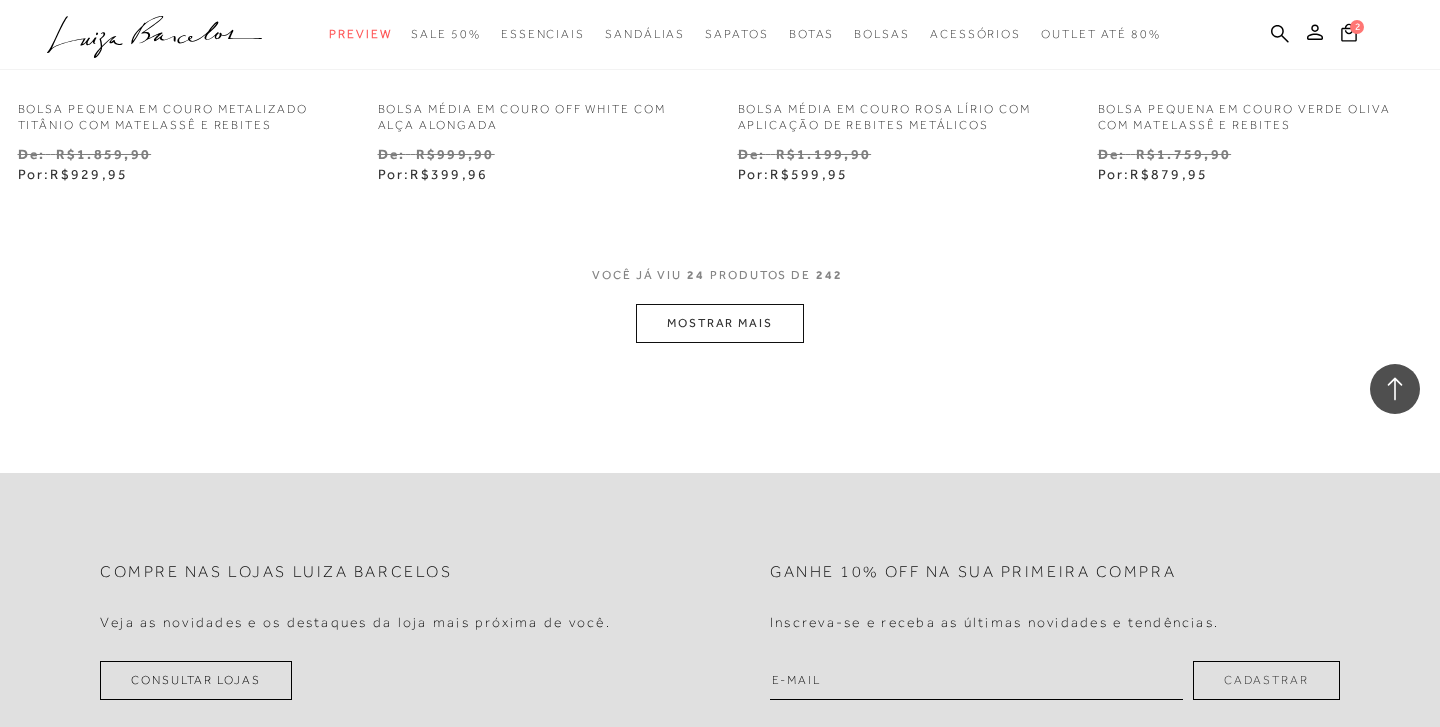 click on "MOSTRAR MAIS" at bounding box center (720, 323) 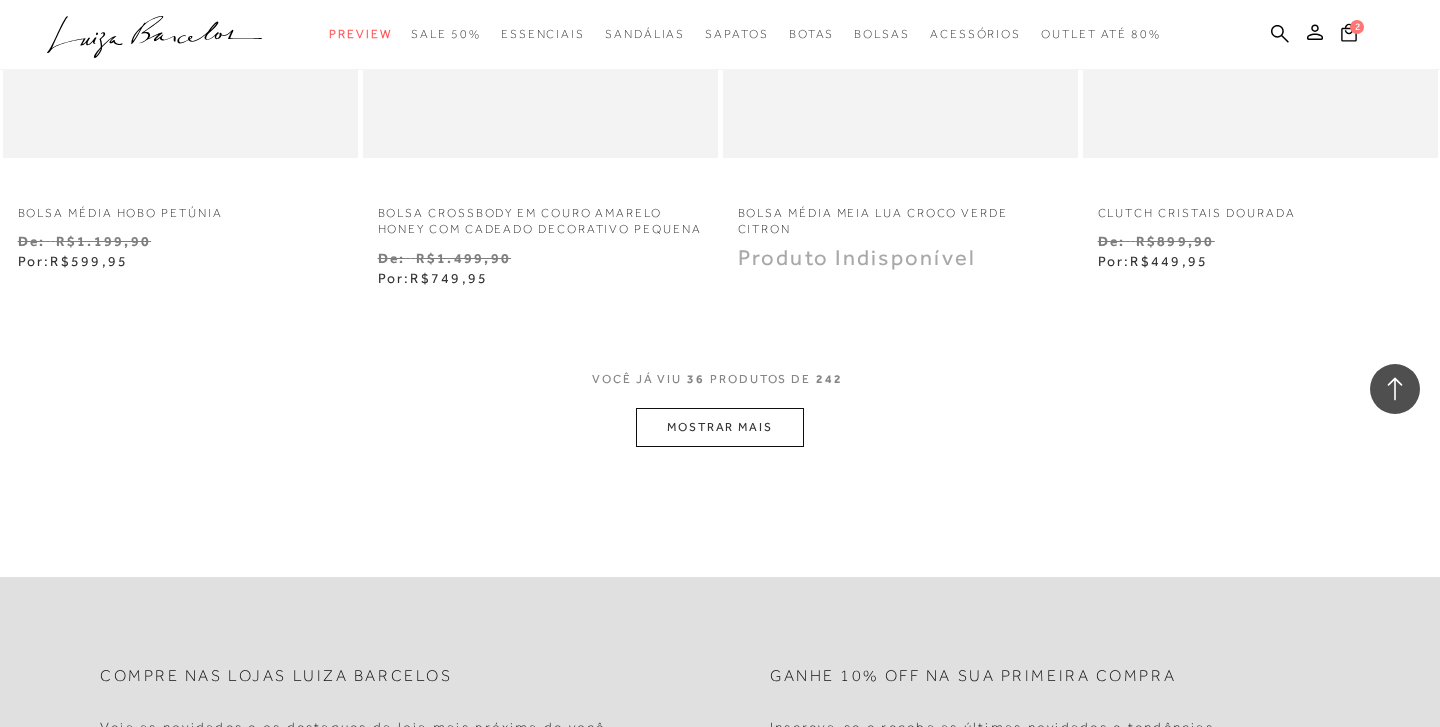scroll, scrollTop: 8078, scrollLeft: 0, axis: vertical 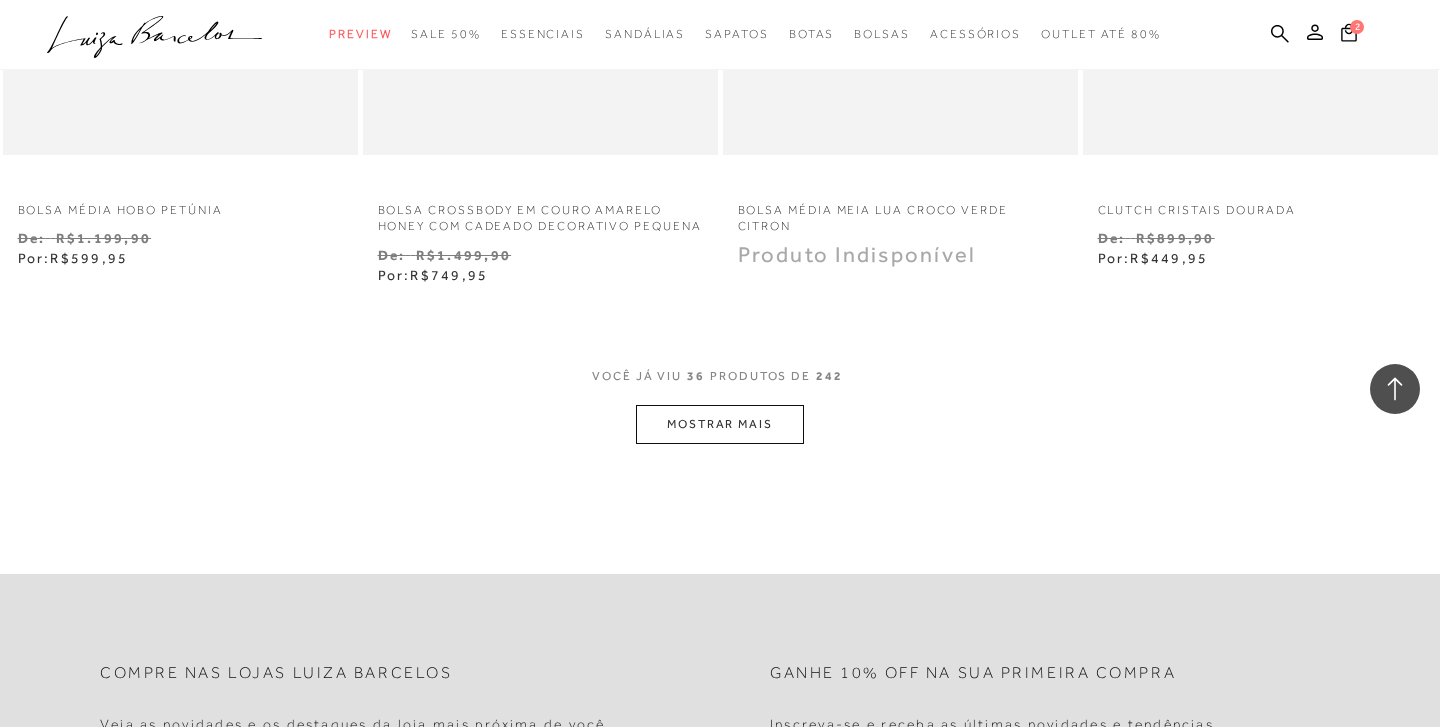 click on "MOSTRAR MAIS" at bounding box center (720, 424) 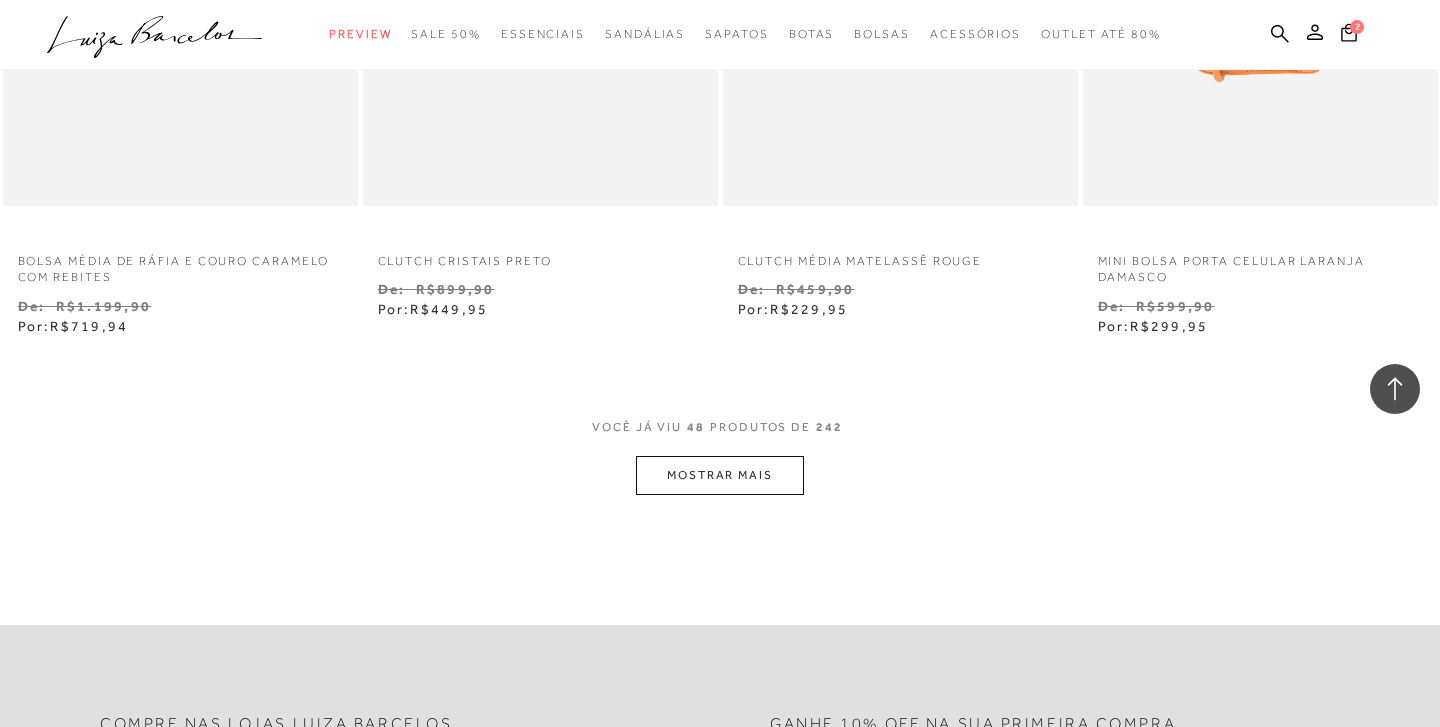 scroll, scrollTop: 10088, scrollLeft: 0, axis: vertical 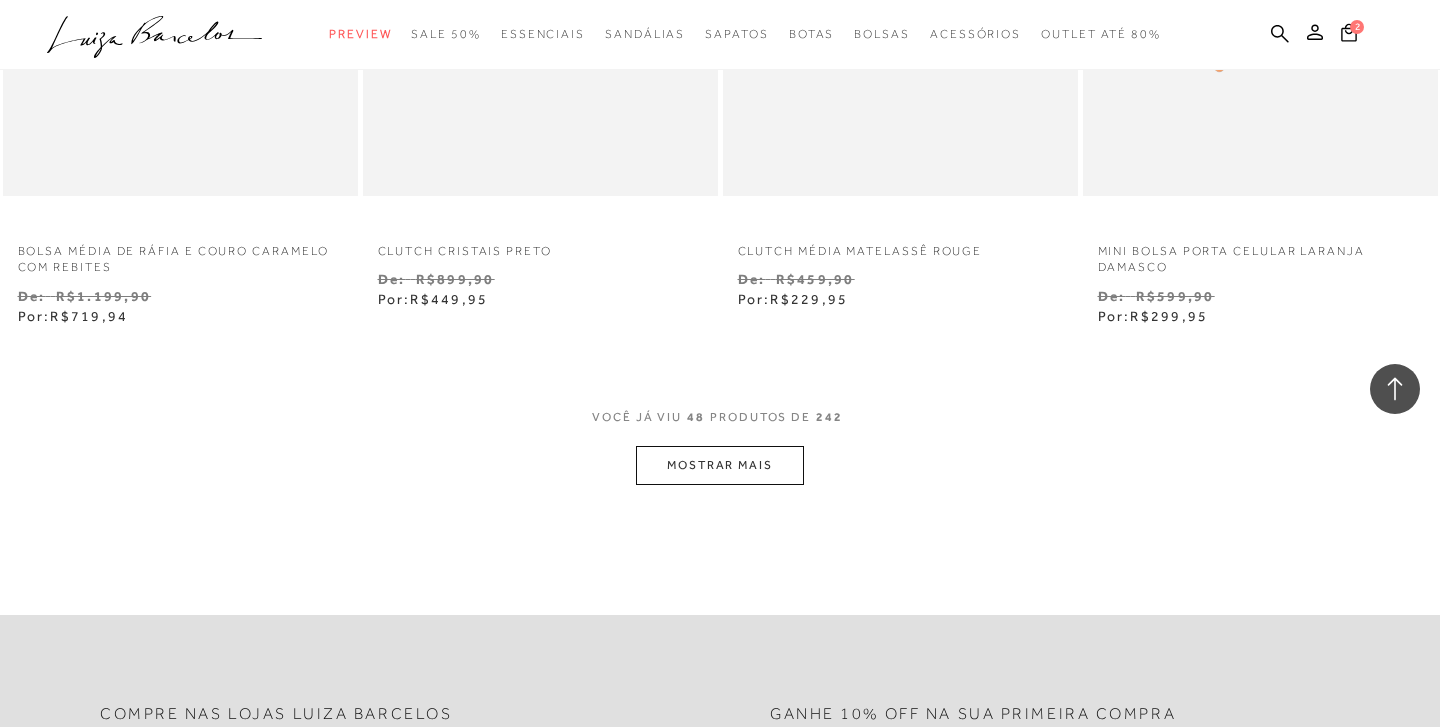 click on "MOSTRAR MAIS" at bounding box center (720, 465) 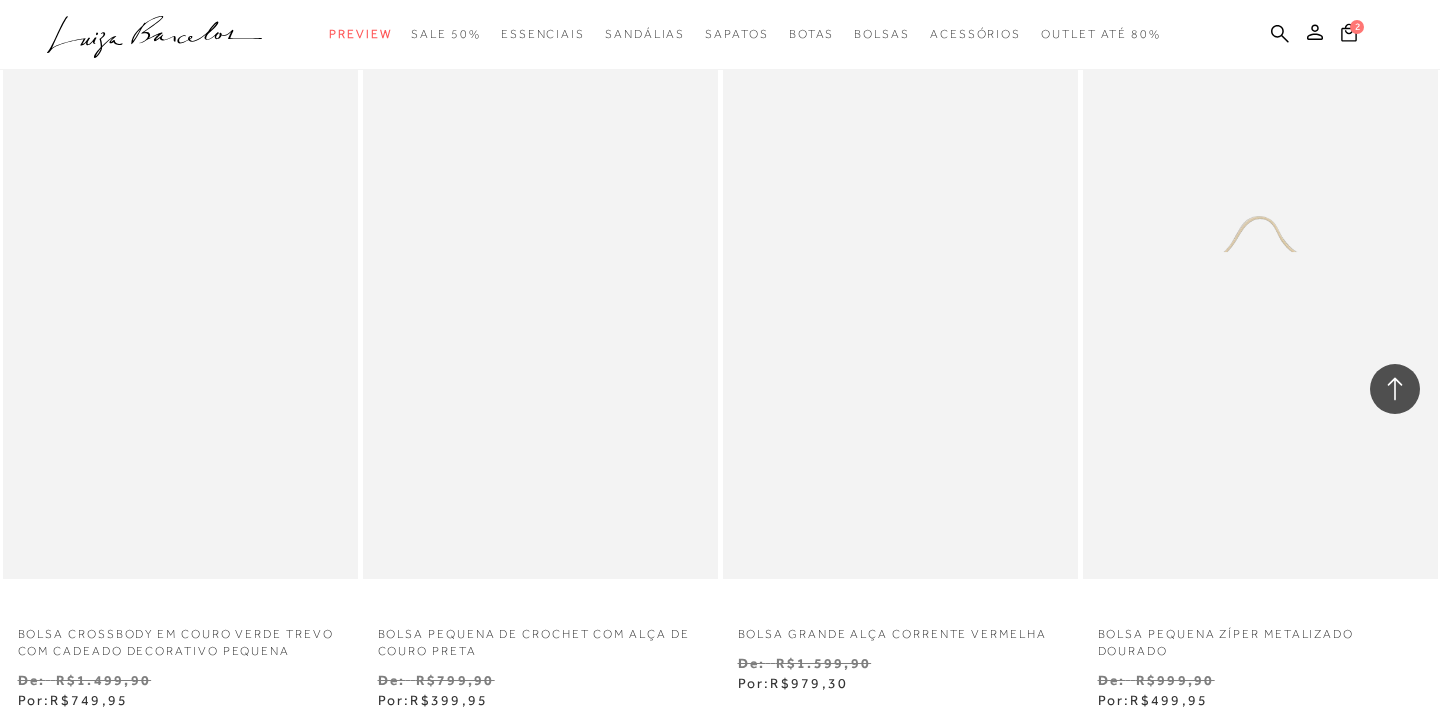 scroll, scrollTop: 11086, scrollLeft: 0, axis: vertical 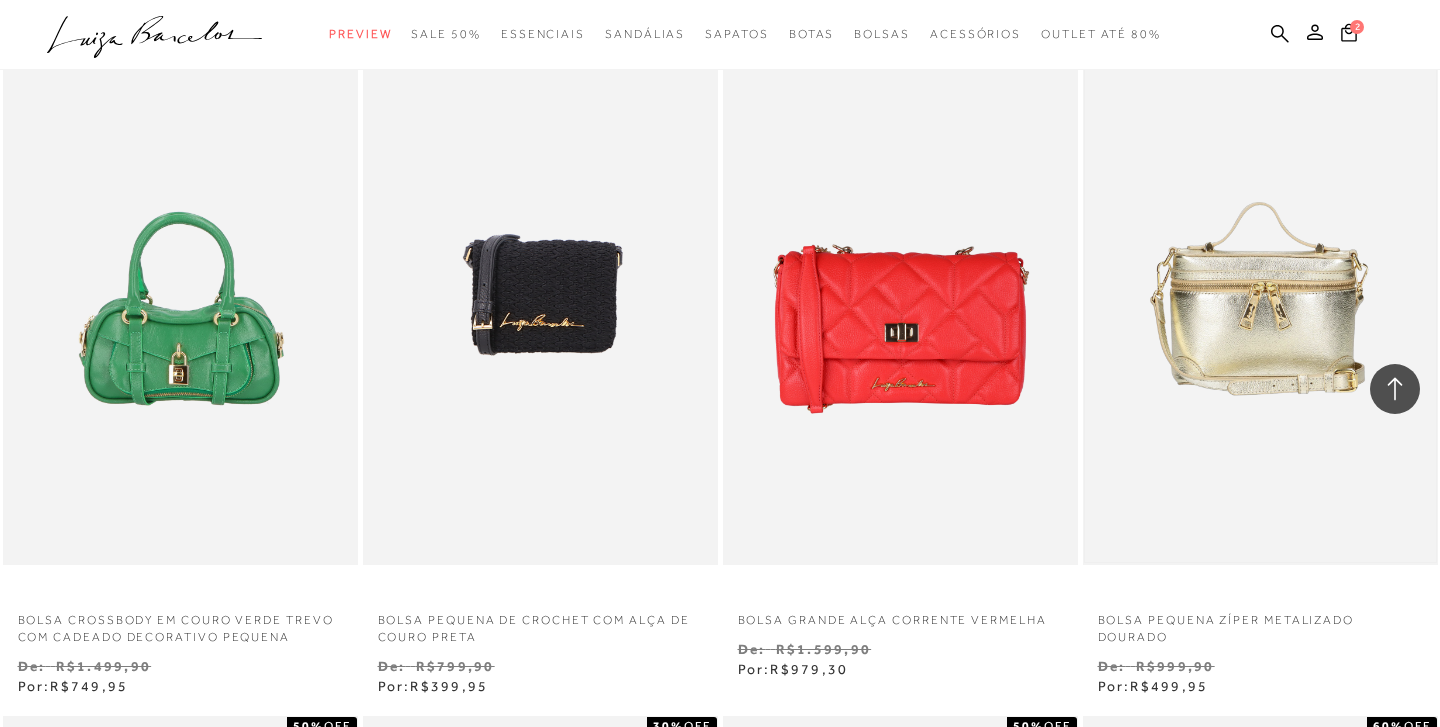 click at bounding box center [1260, 299] 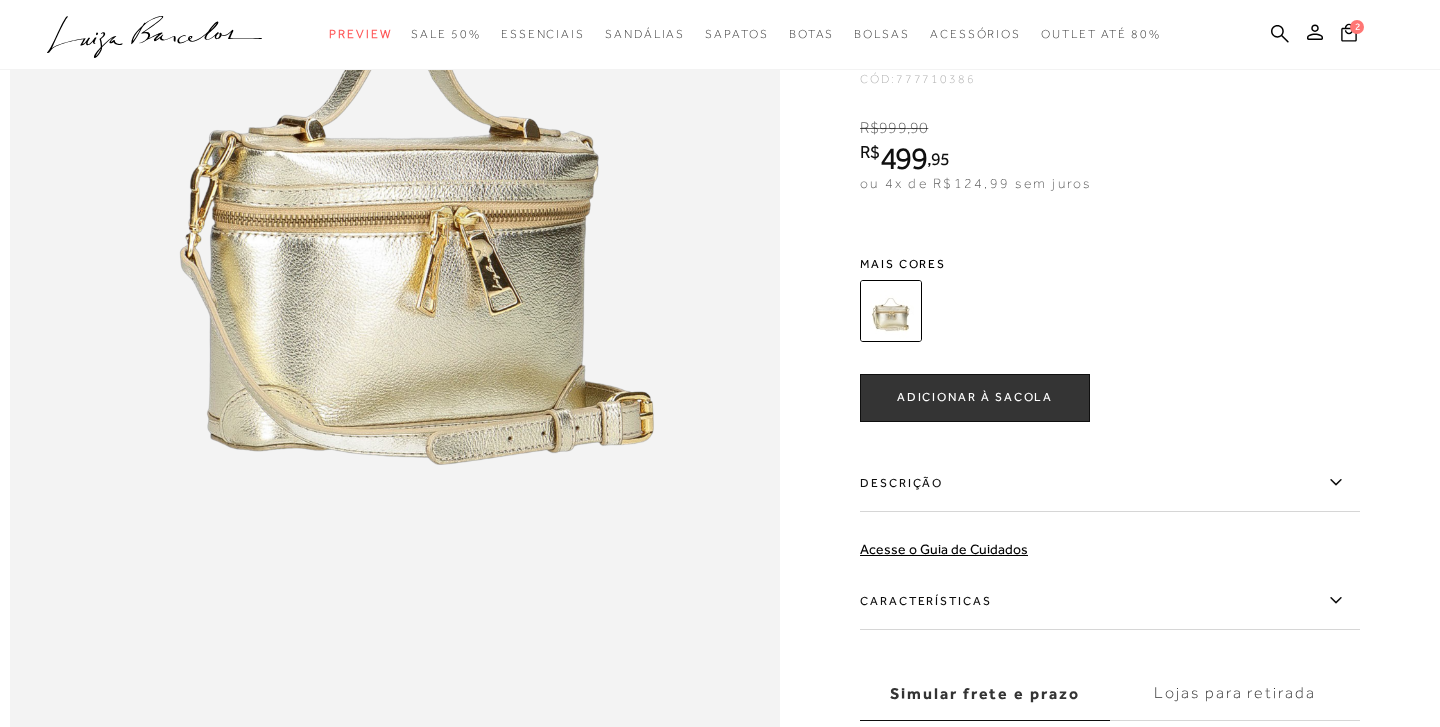 scroll, scrollTop: 1431, scrollLeft: 0, axis: vertical 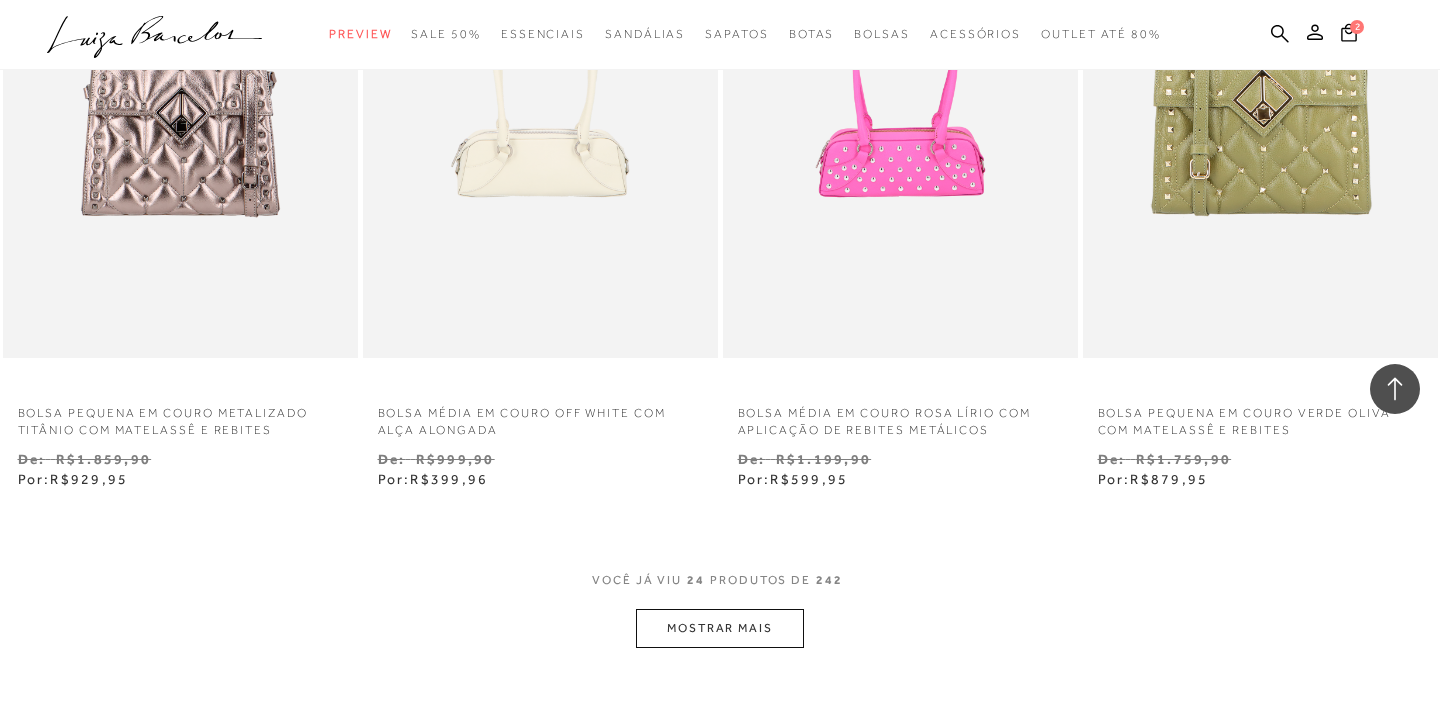 click on "VOCê JÁ VIU
24
PRODUTOS DE
242
MOSTRAR MAIS" at bounding box center [720, 610] 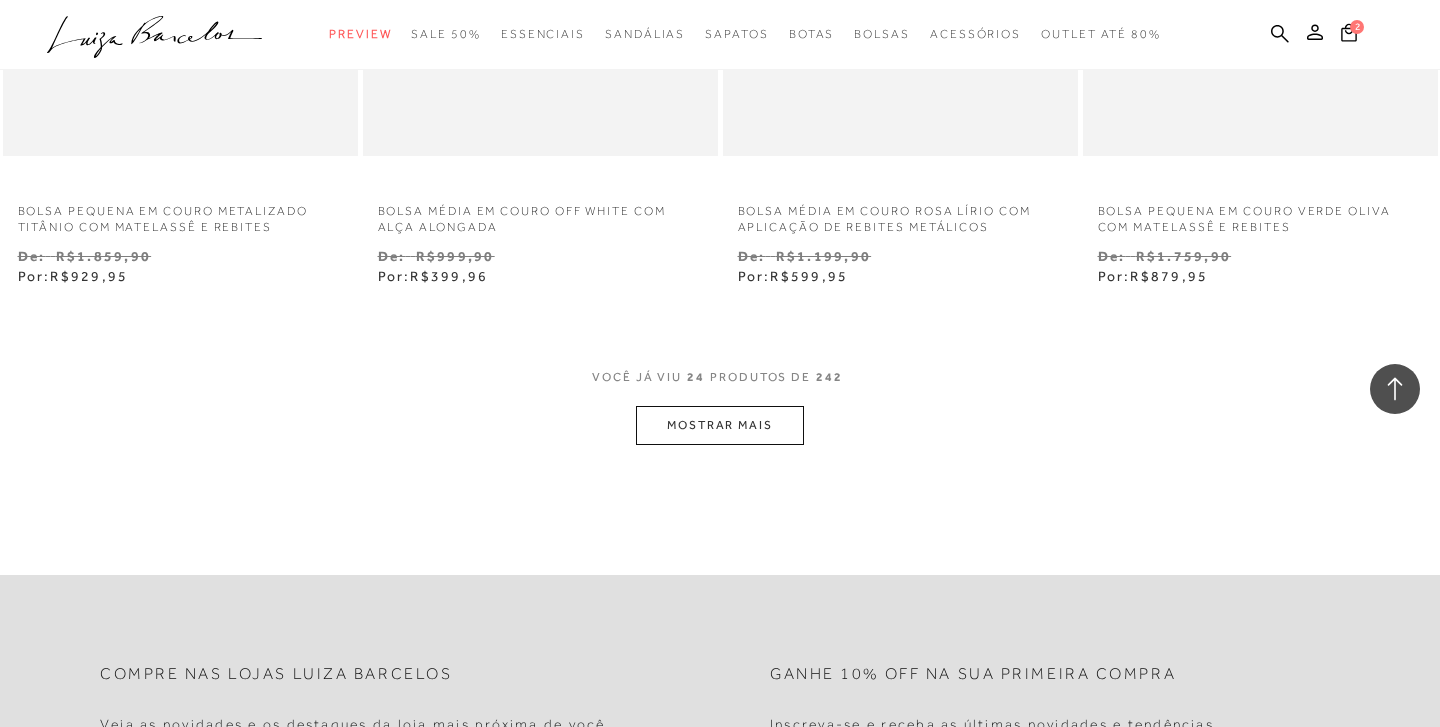 scroll, scrollTop: 6030, scrollLeft: 0, axis: vertical 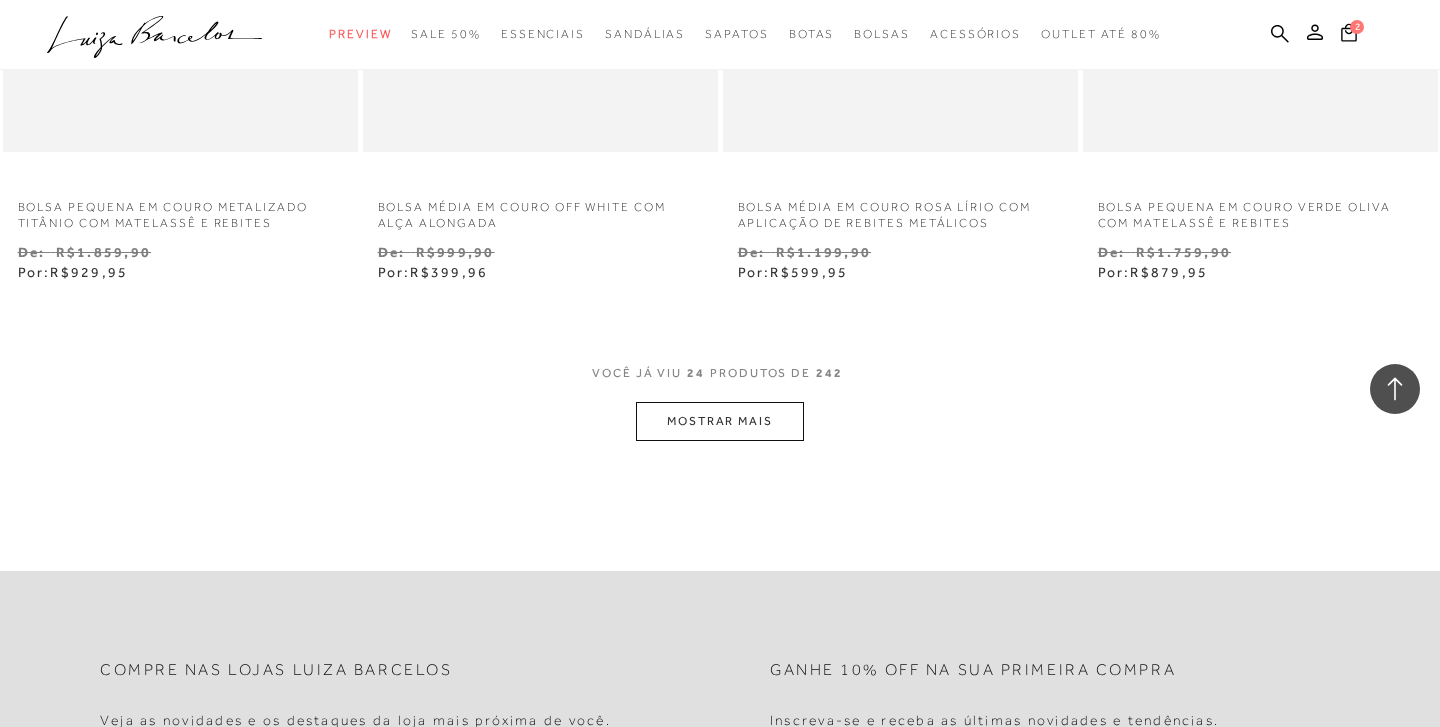 click on "MOSTRAR MAIS" at bounding box center [720, 421] 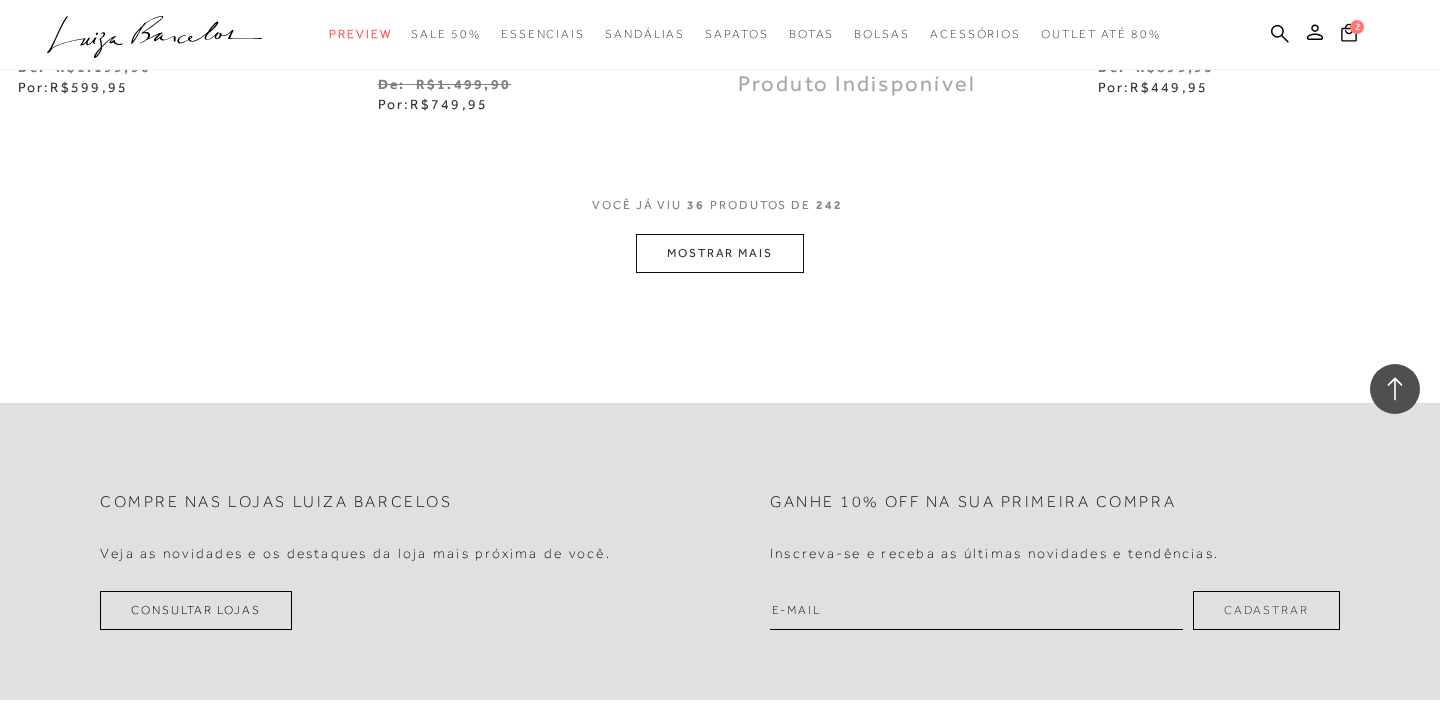scroll, scrollTop: 8250, scrollLeft: 0, axis: vertical 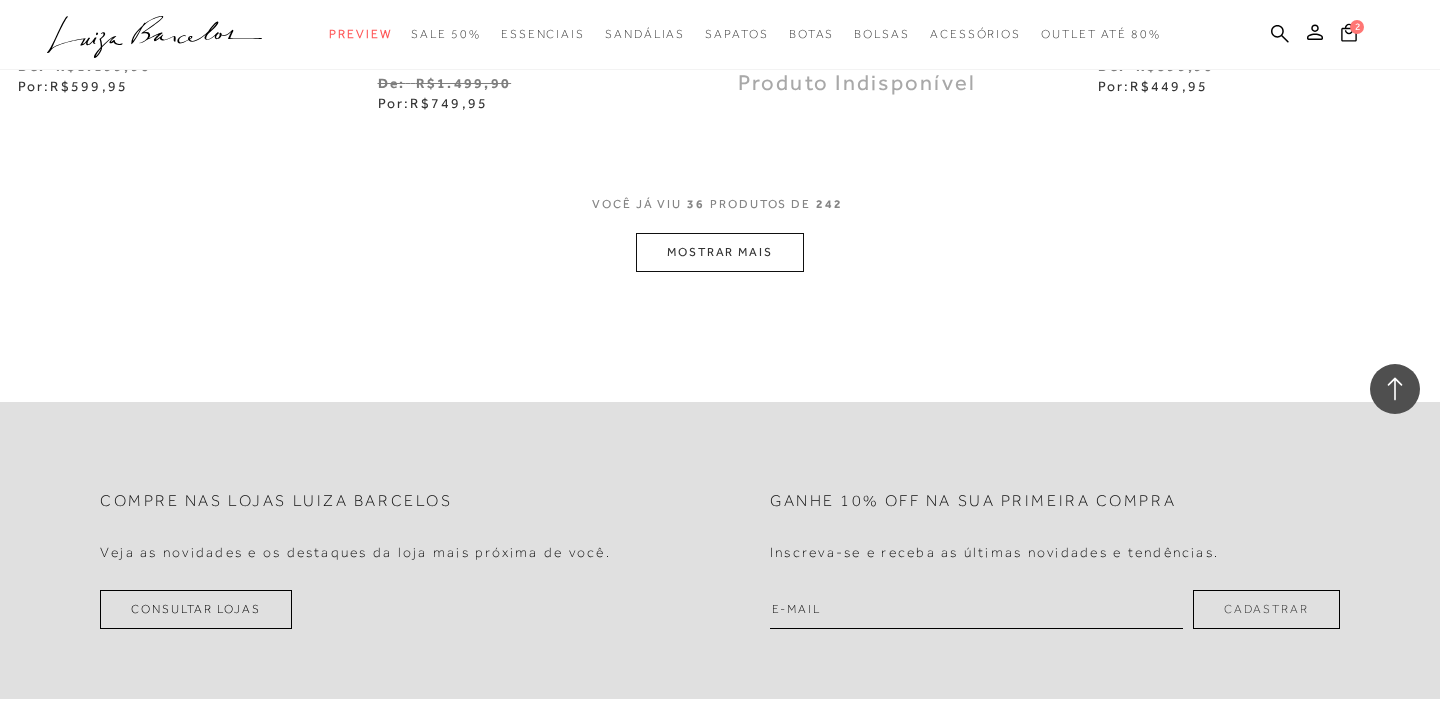 click on "MOSTRAR MAIS" at bounding box center [720, 252] 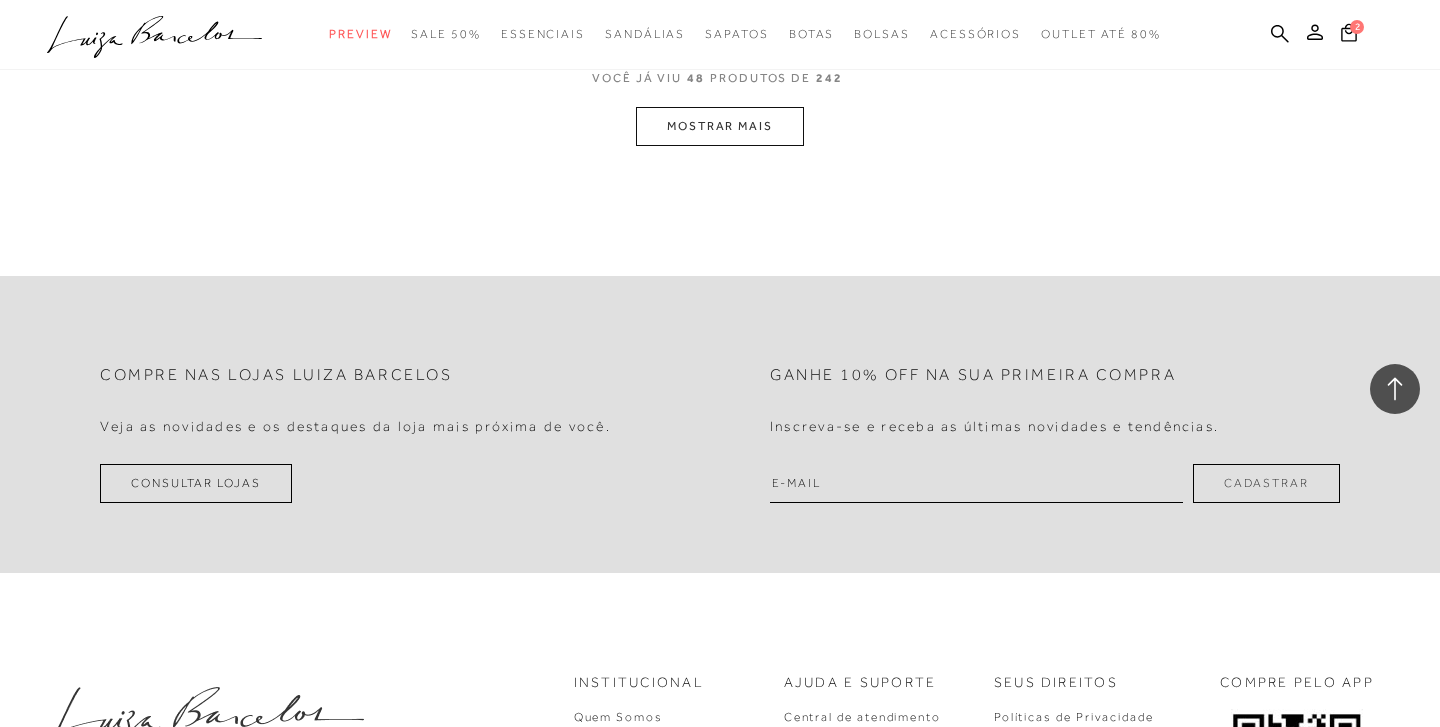 scroll, scrollTop: 10433, scrollLeft: 0, axis: vertical 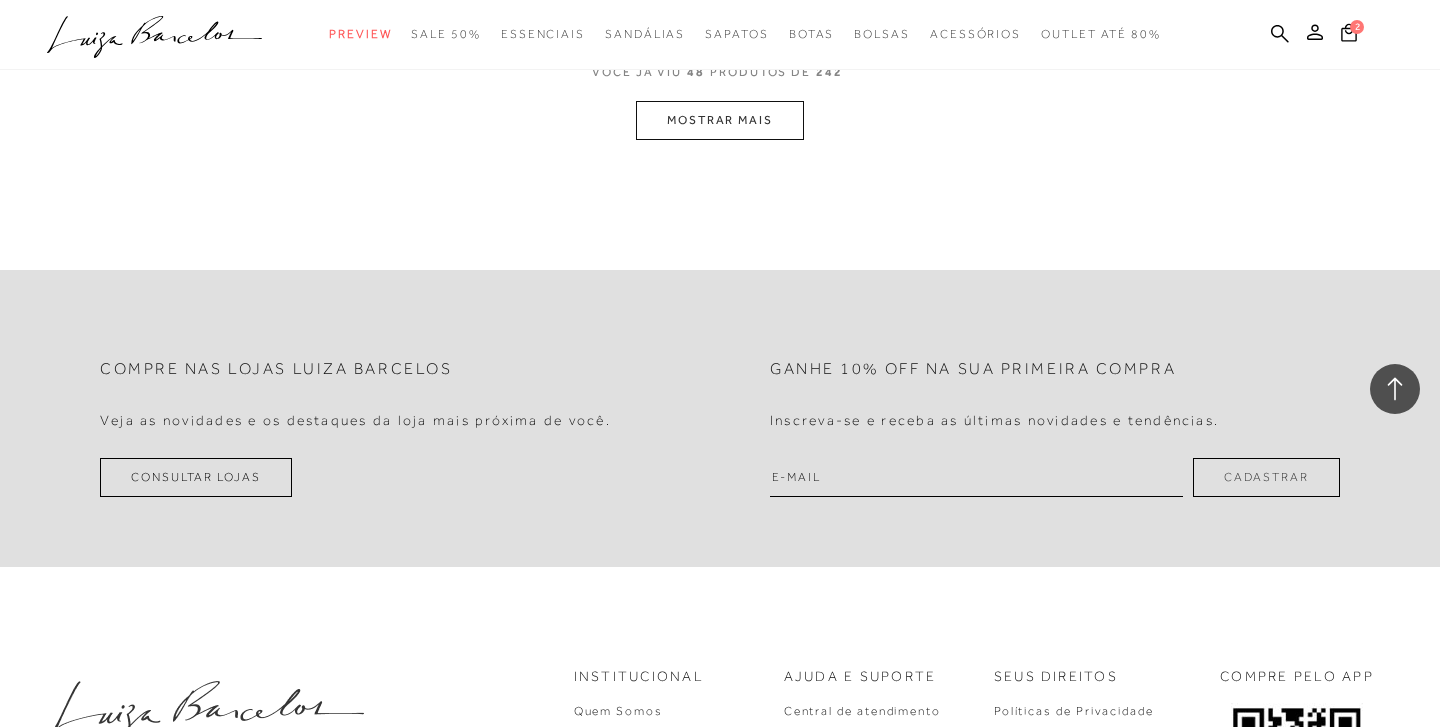 click on "MOSTRAR MAIS" at bounding box center [720, 120] 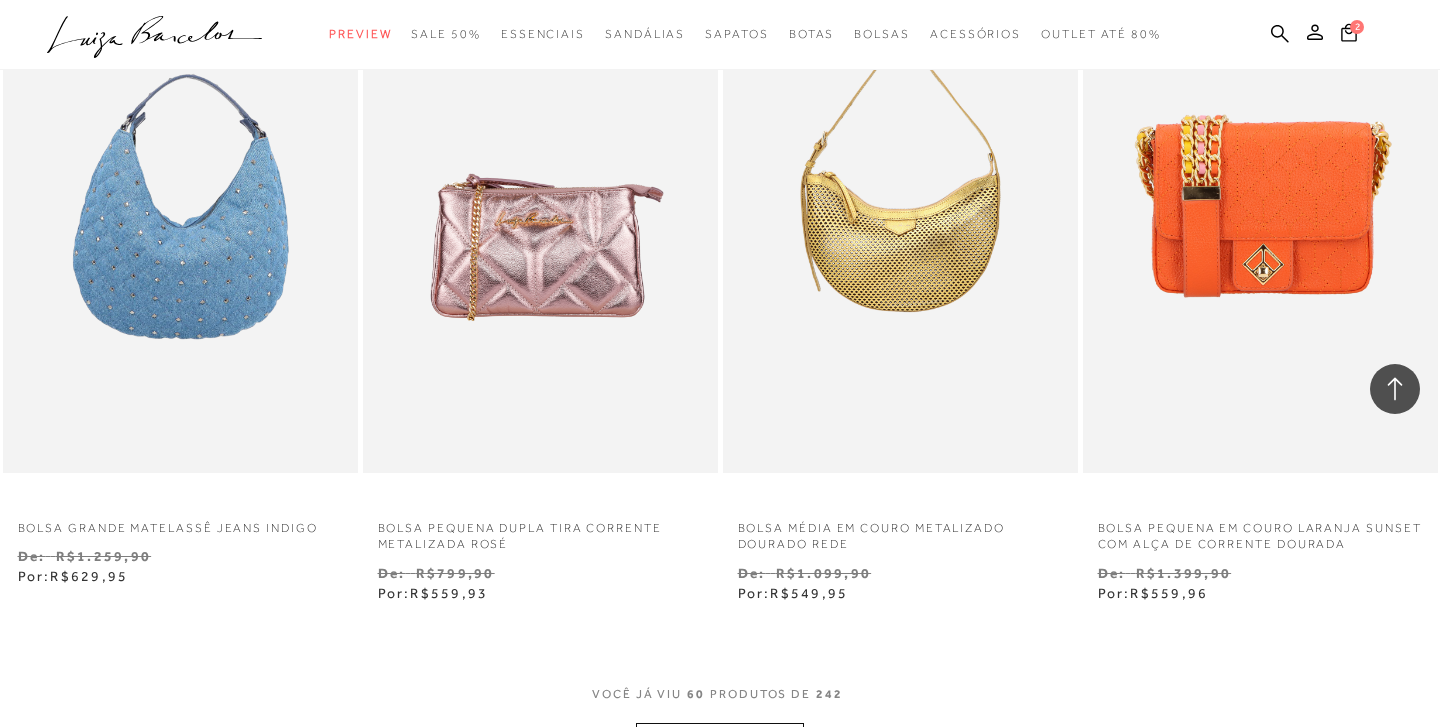 scroll, scrollTop: 11855, scrollLeft: 0, axis: vertical 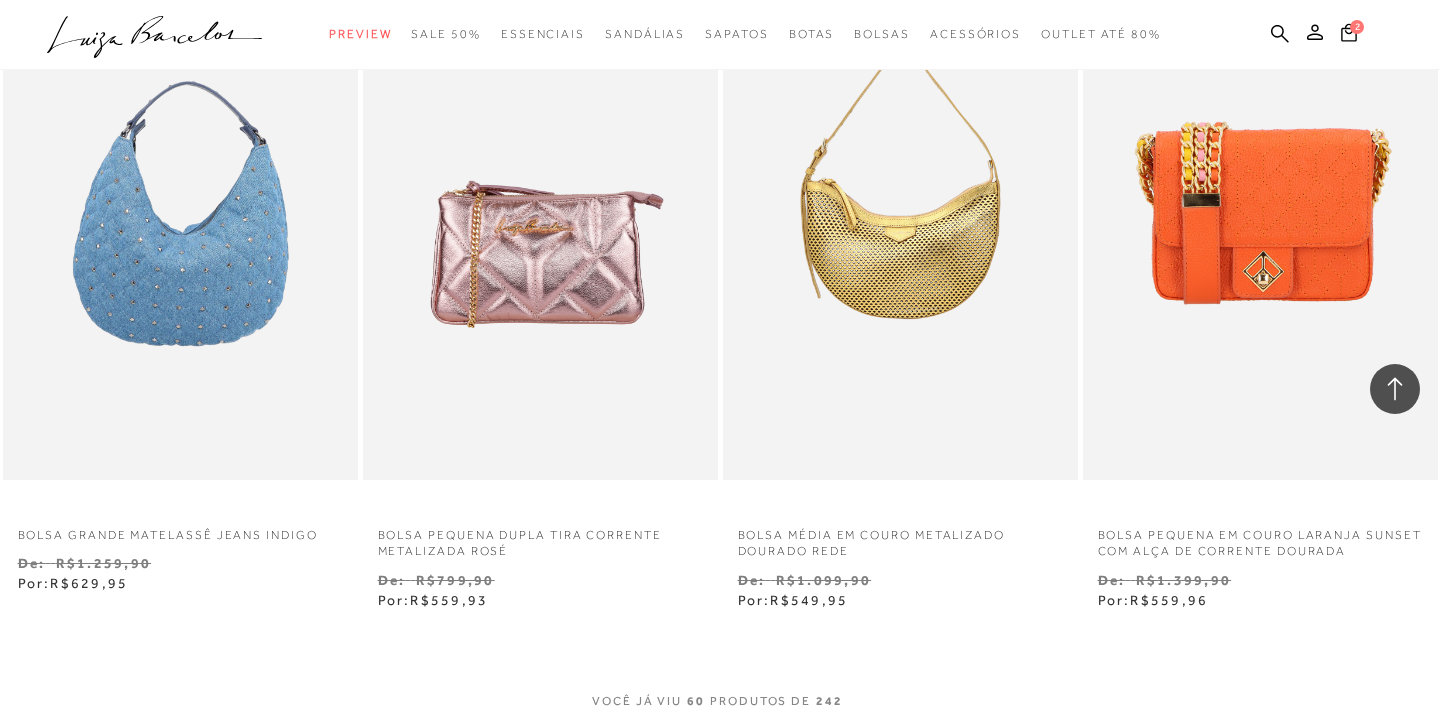 click on "MOSTRAR MAIS" at bounding box center (720, 749) 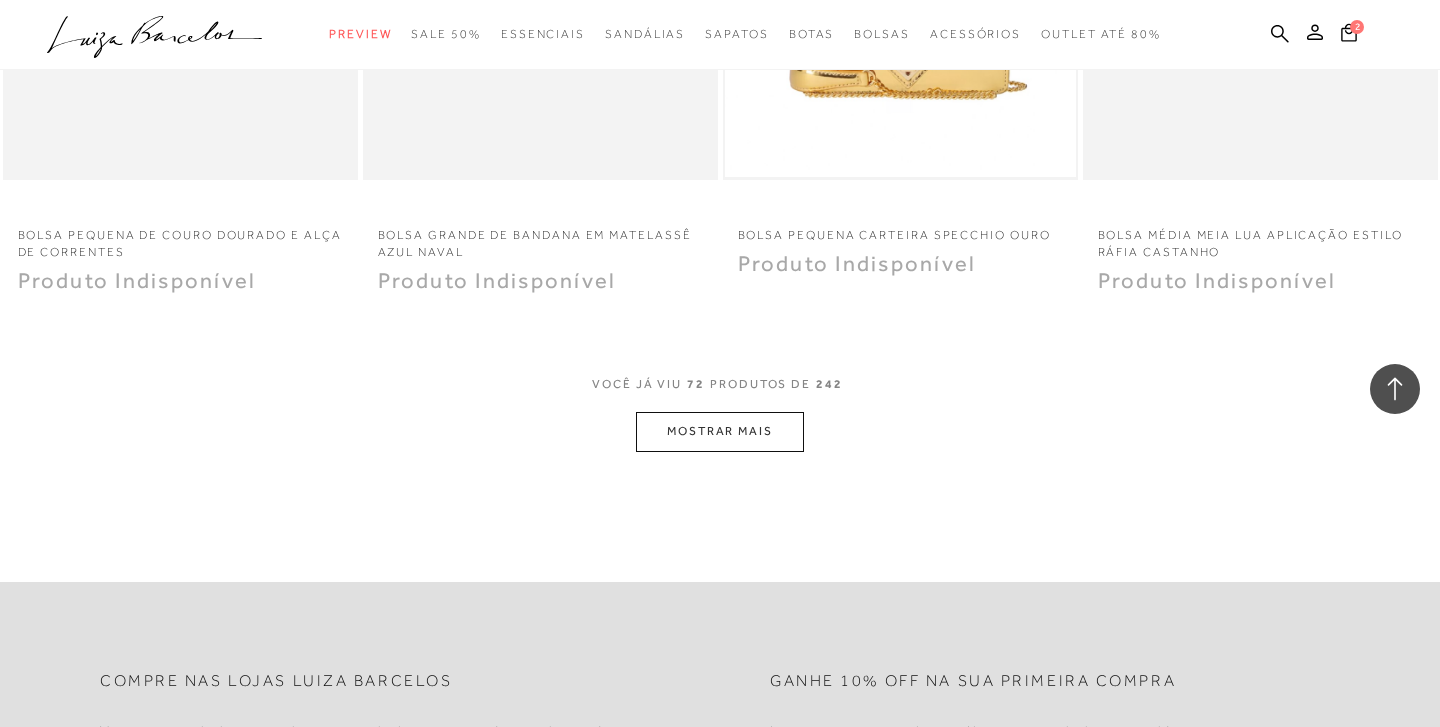 scroll, scrollTop: 14192, scrollLeft: 0, axis: vertical 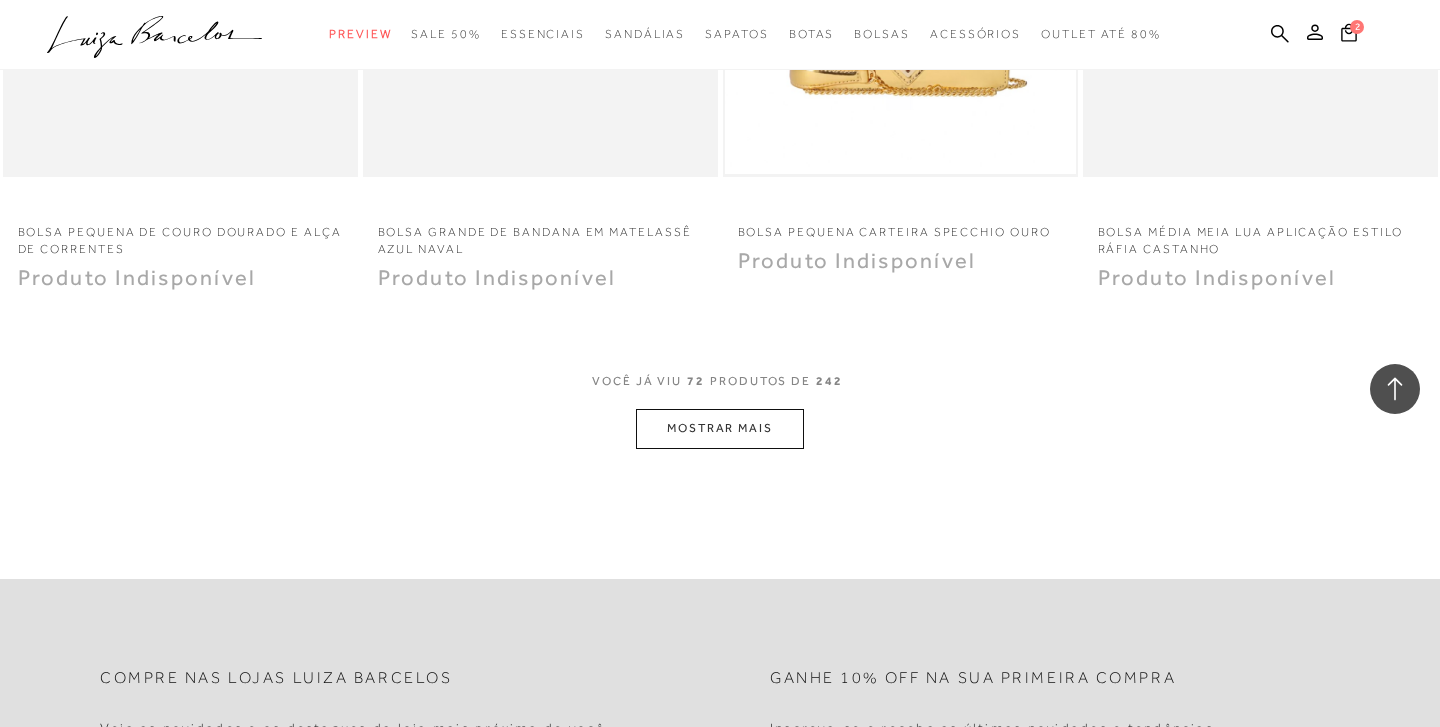 click on "72" at bounding box center [696, 391] 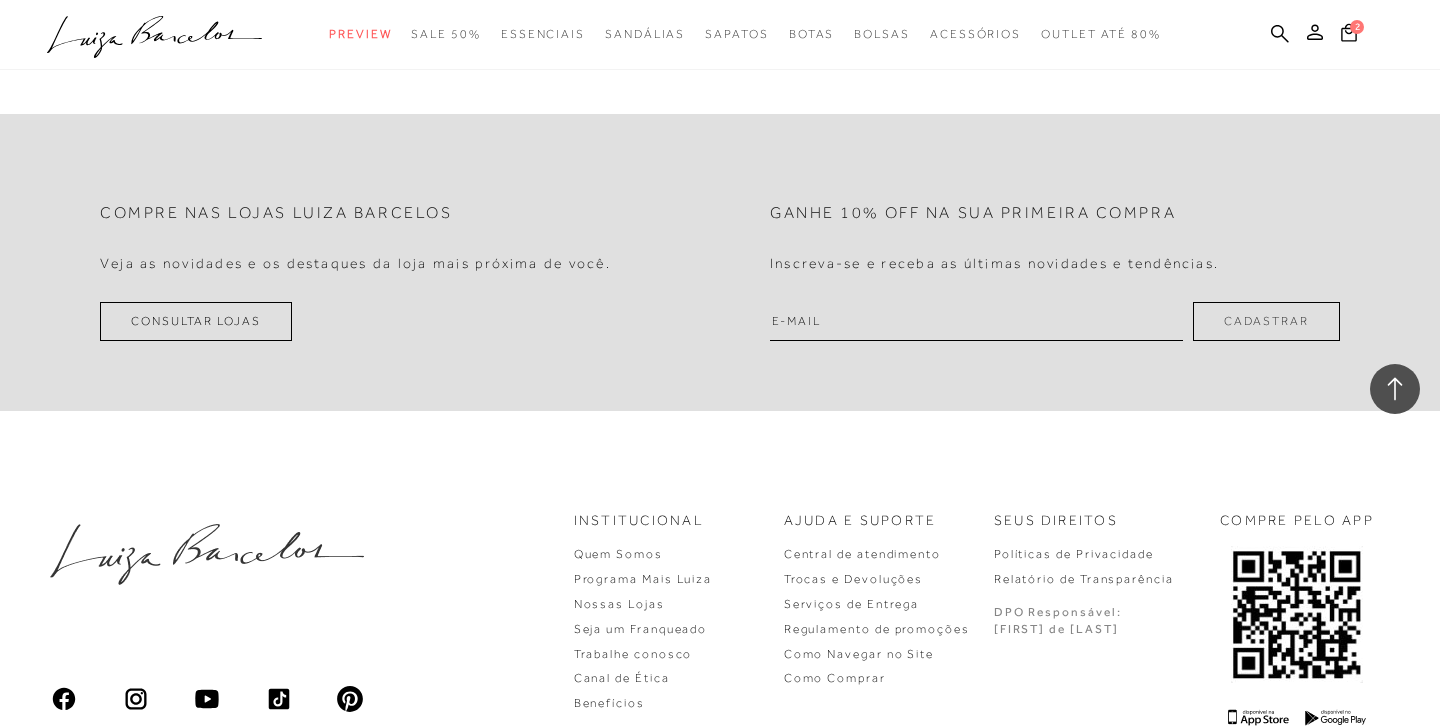 scroll, scrollTop: 16662, scrollLeft: 0, axis: vertical 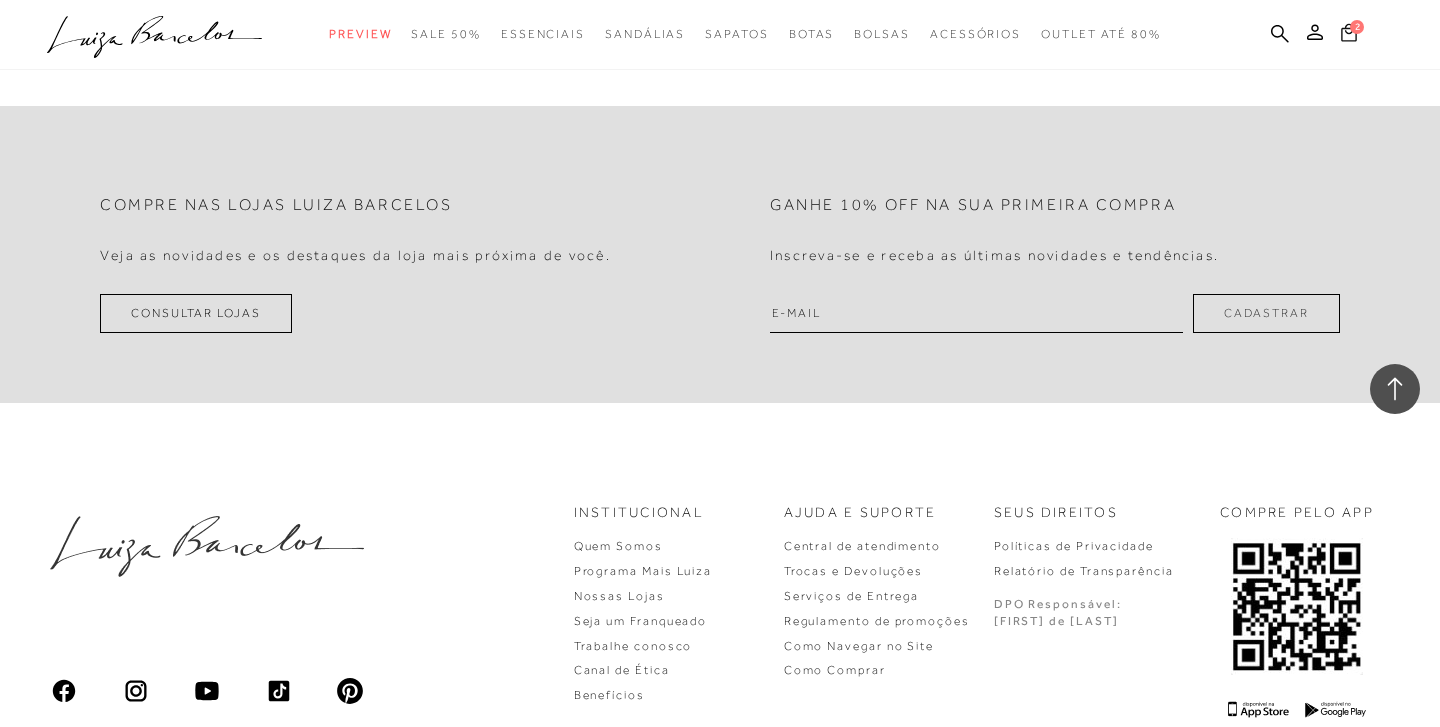 click on "2" at bounding box center (1357, 27) 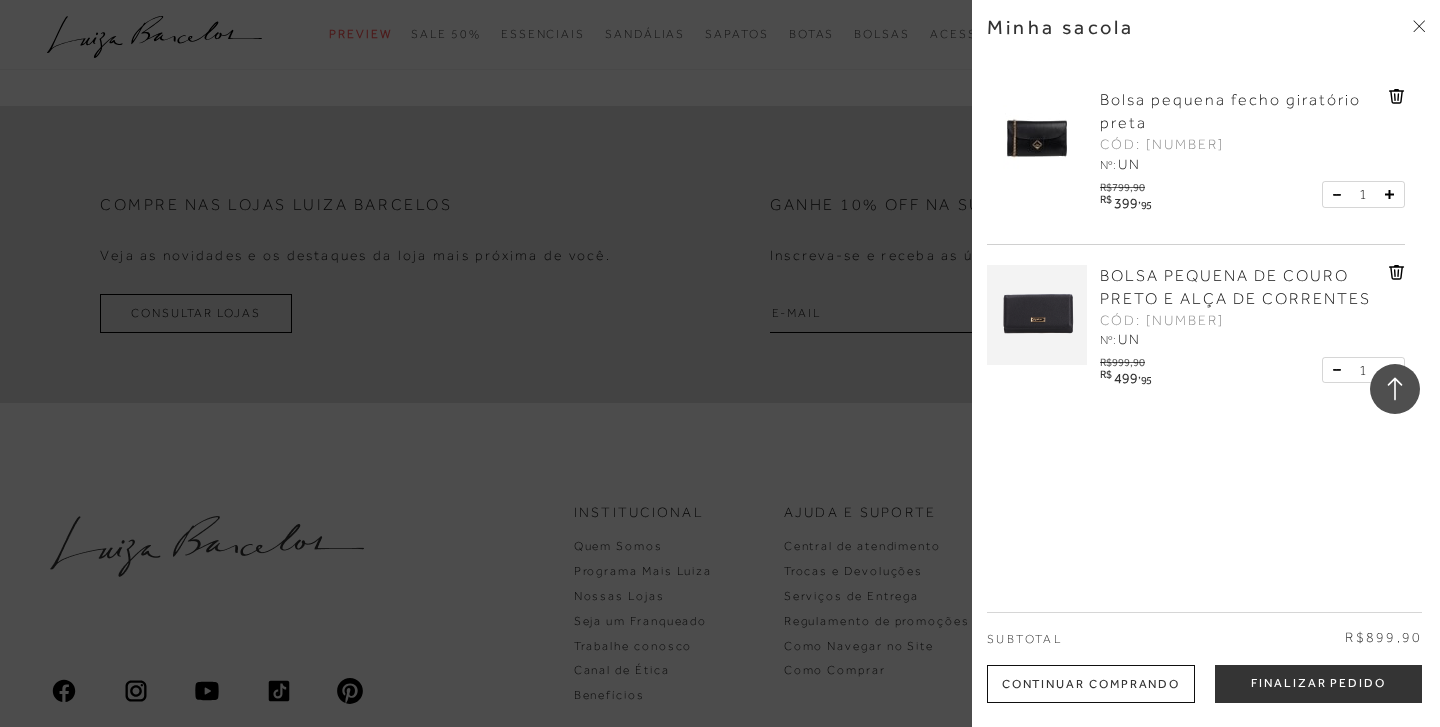 click at bounding box center [1037, 139] 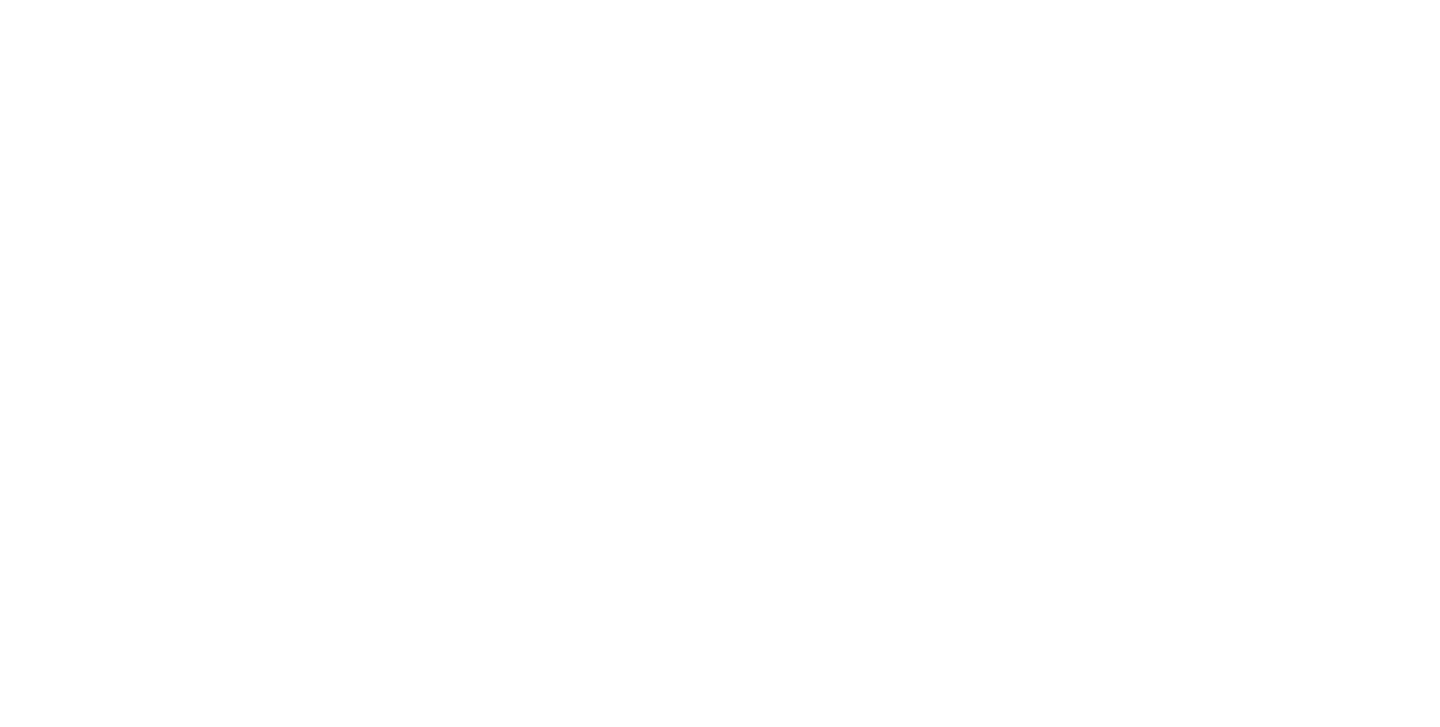 scroll, scrollTop: 0, scrollLeft: 0, axis: both 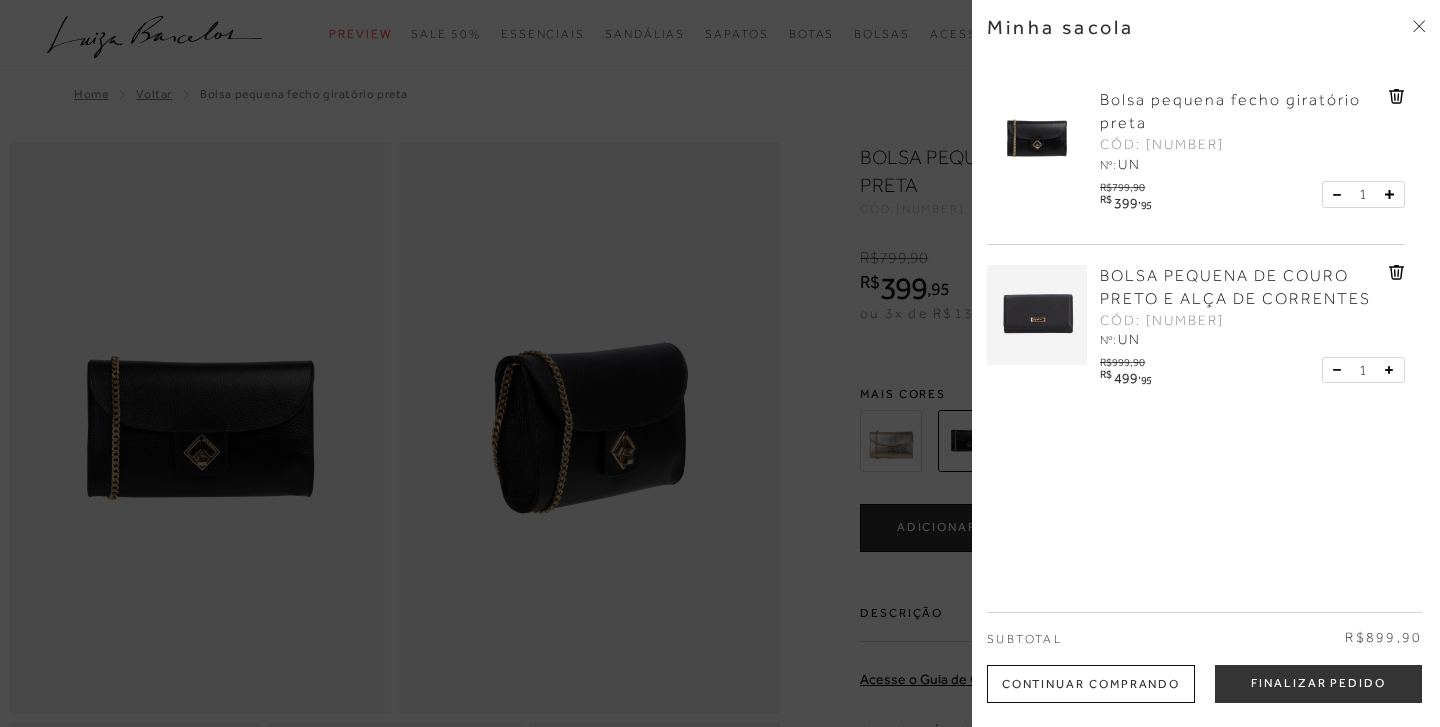 click at bounding box center (720, 363) 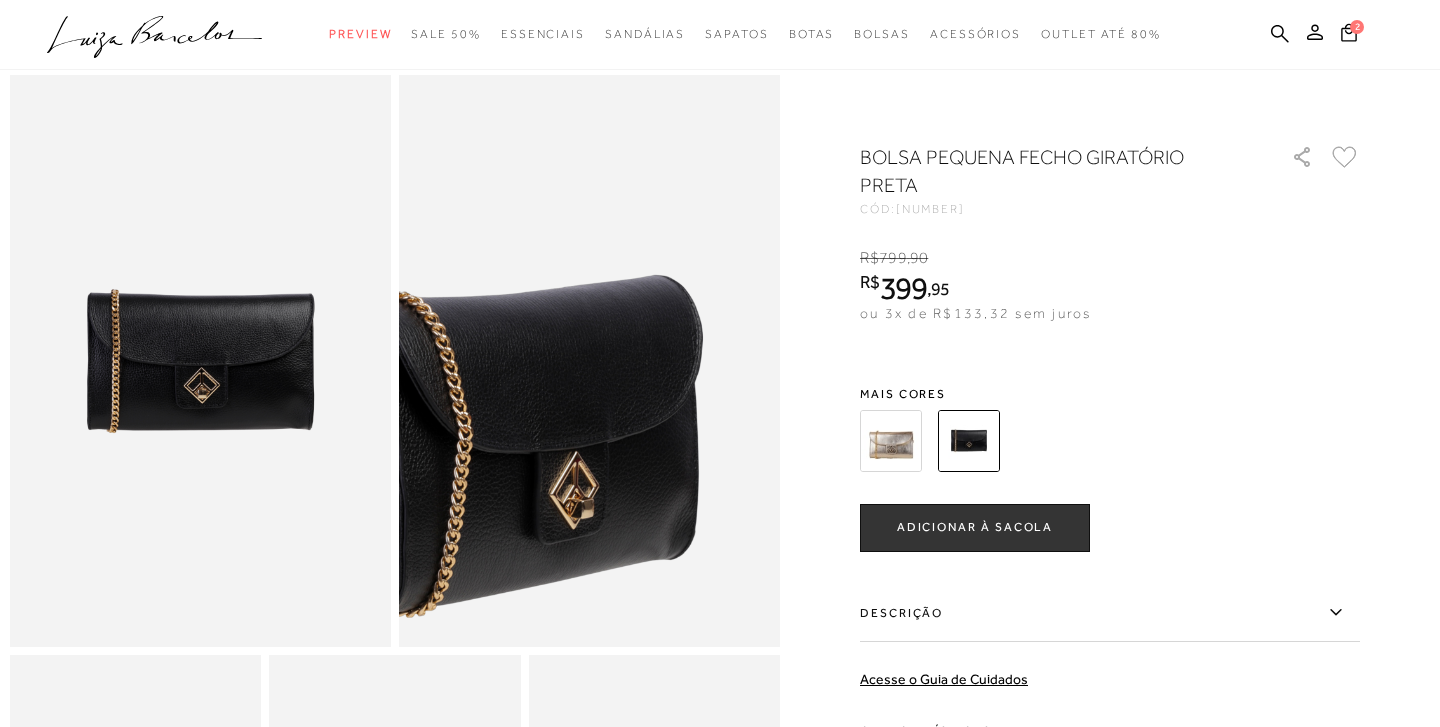 scroll, scrollTop: 67, scrollLeft: 0, axis: vertical 